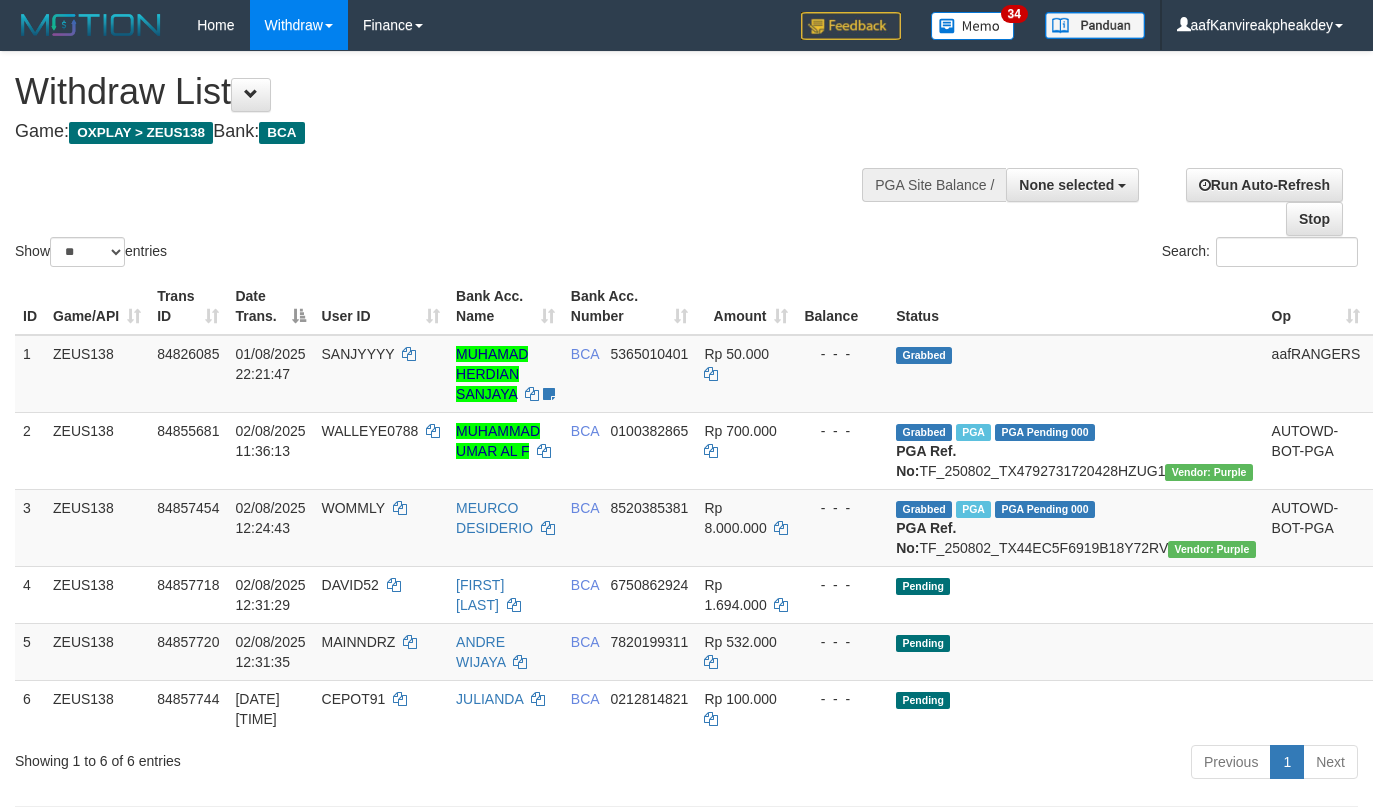 select 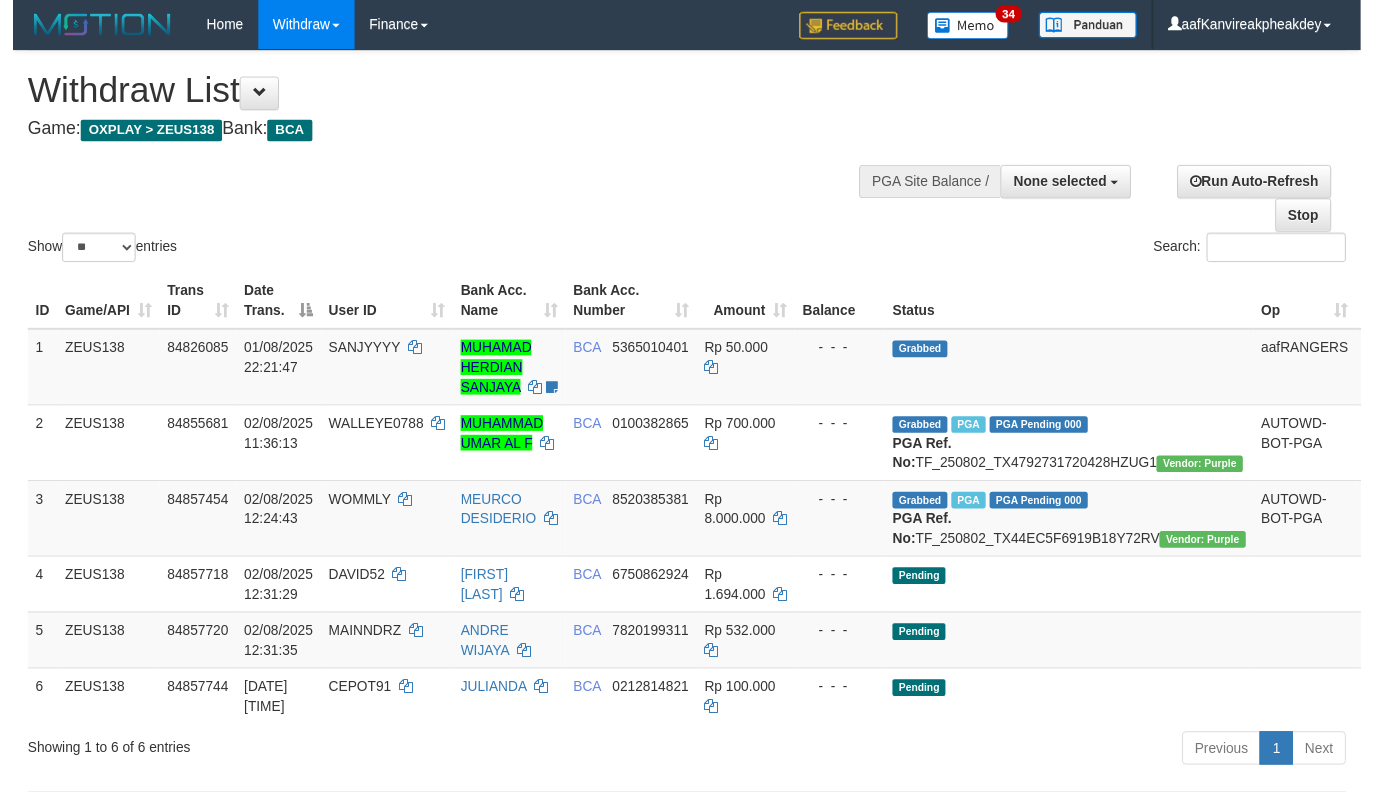 scroll, scrollTop: 0, scrollLeft: 0, axis: both 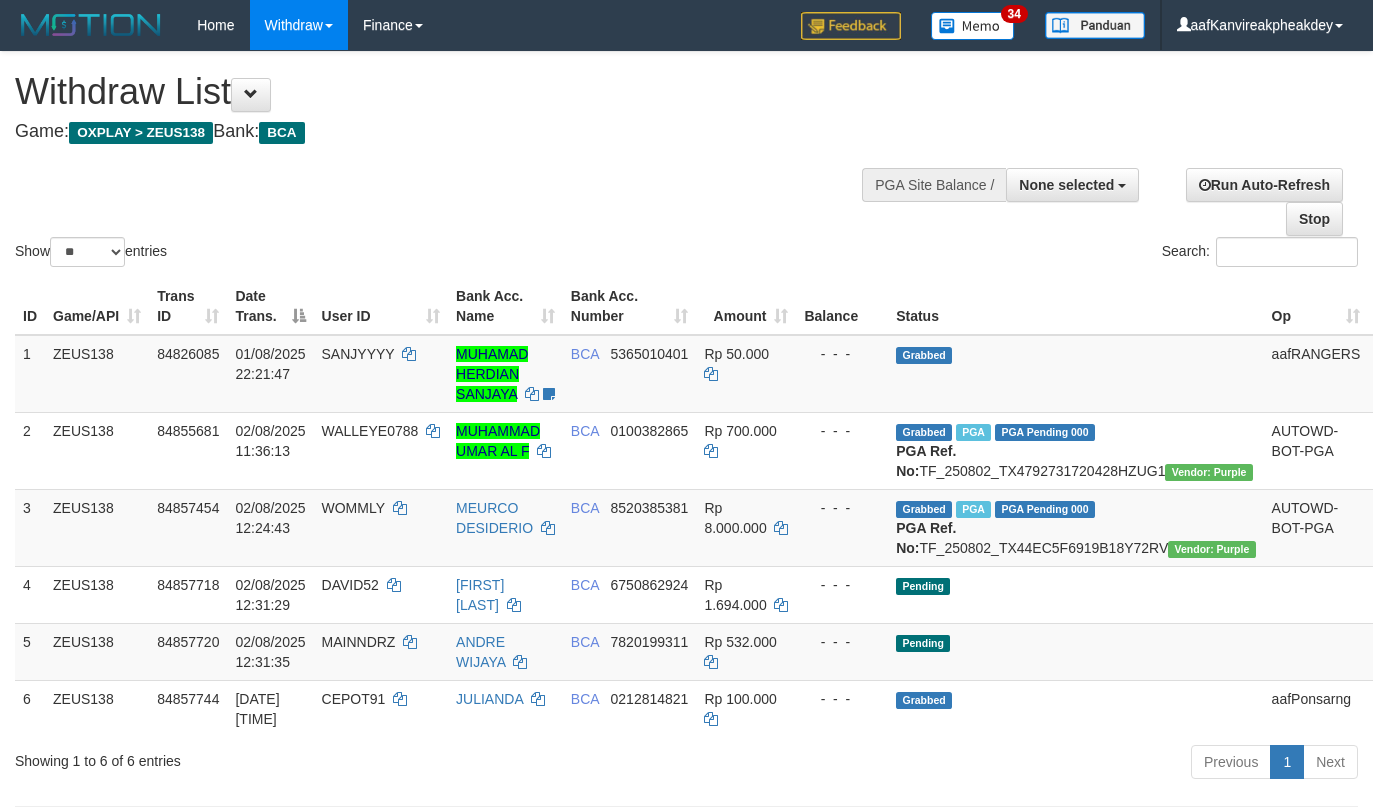 select 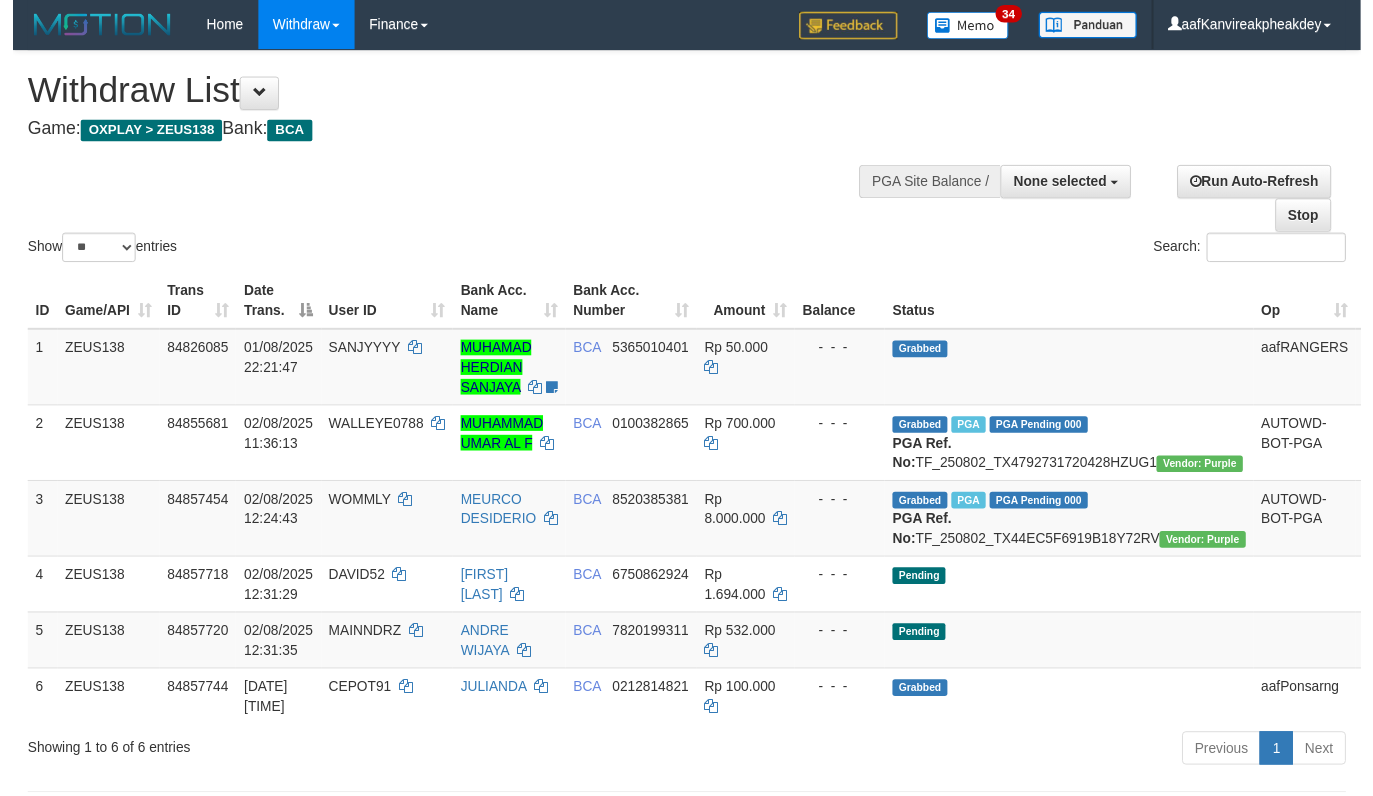 scroll, scrollTop: 0, scrollLeft: 0, axis: both 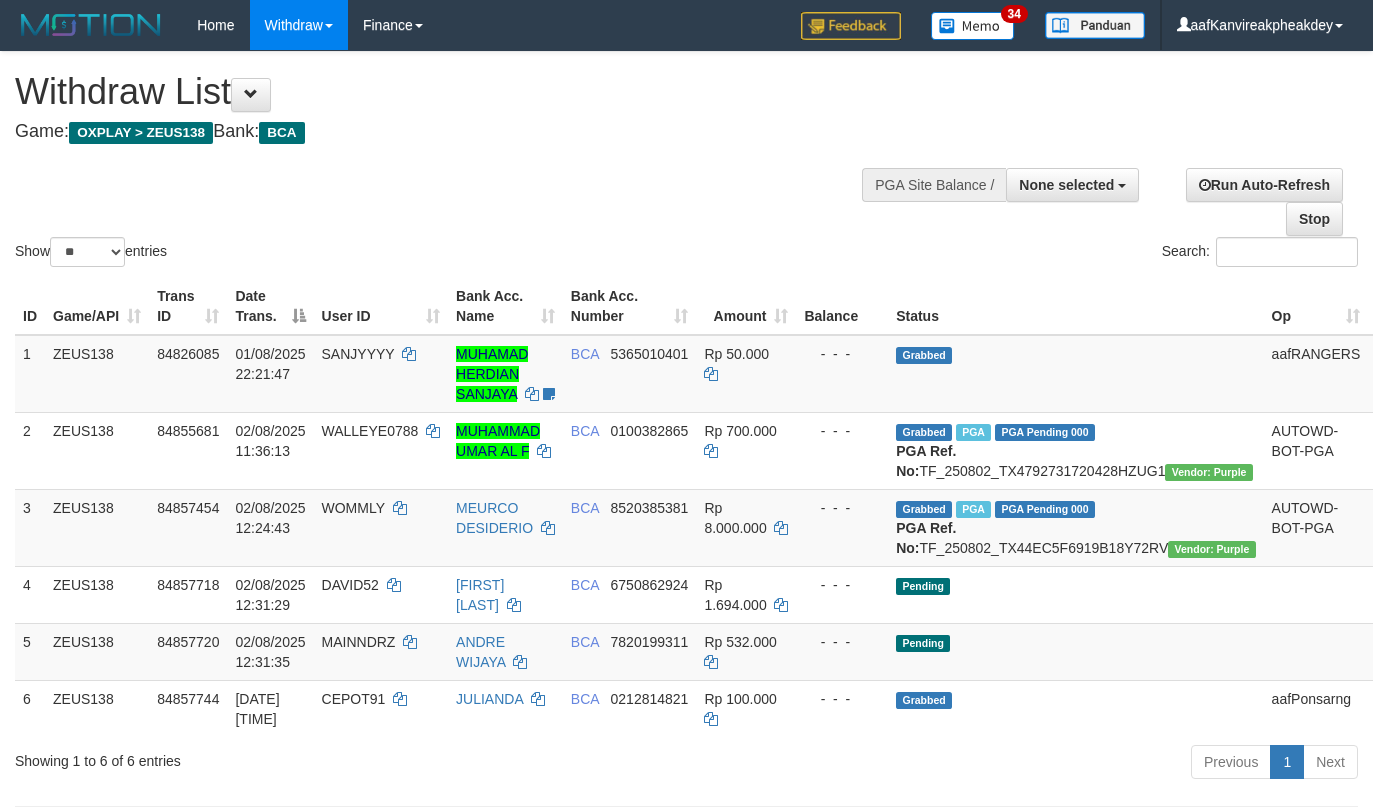 select 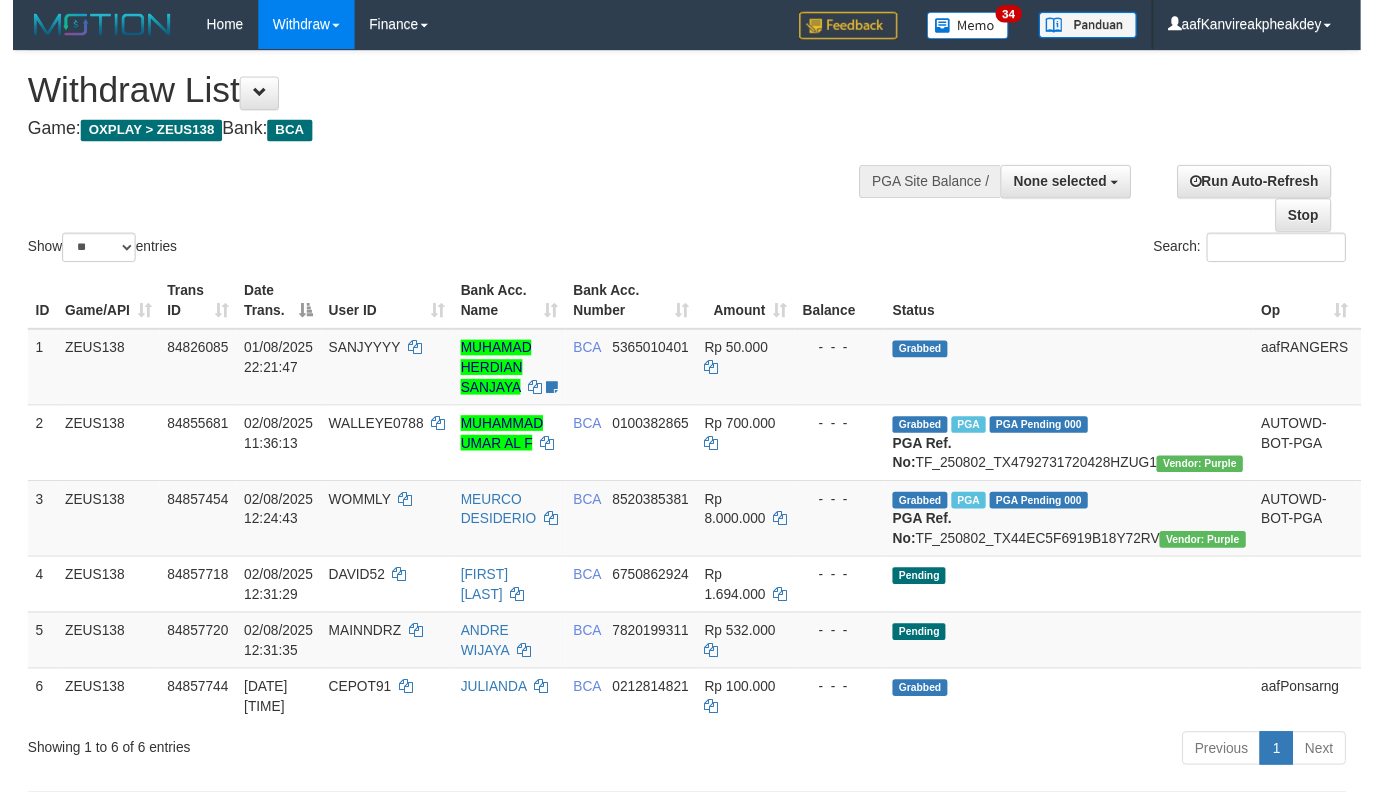 scroll, scrollTop: 0, scrollLeft: 0, axis: both 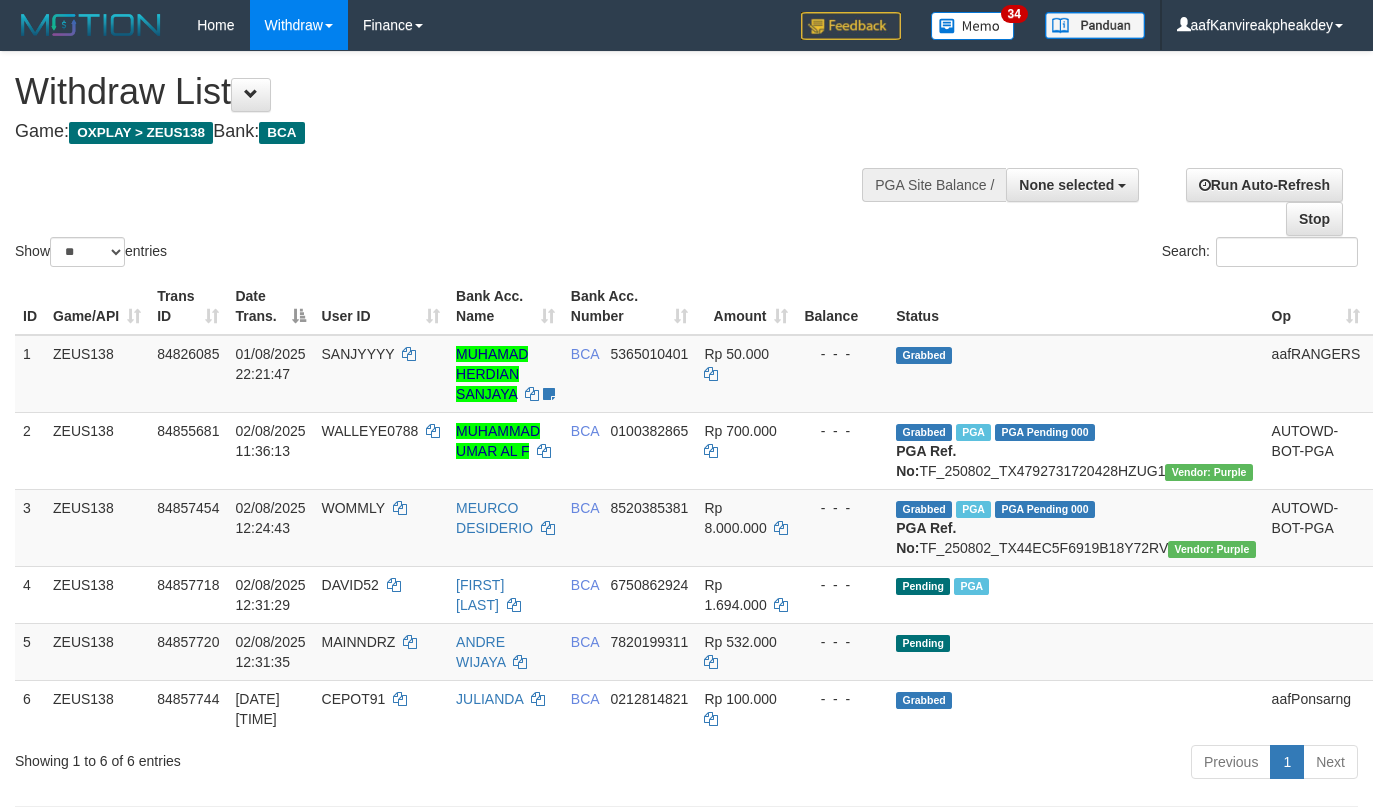 select 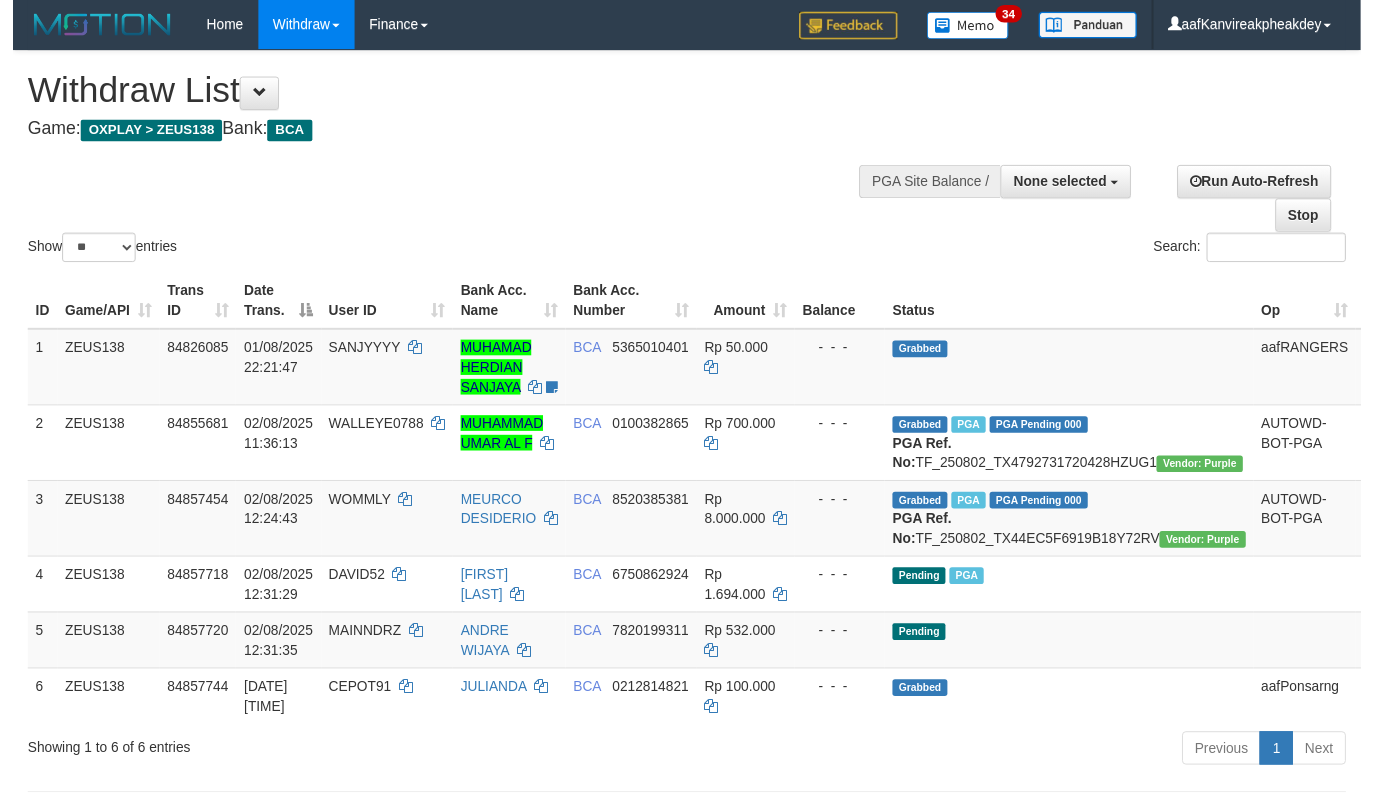 scroll, scrollTop: 0, scrollLeft: 0, axis: both 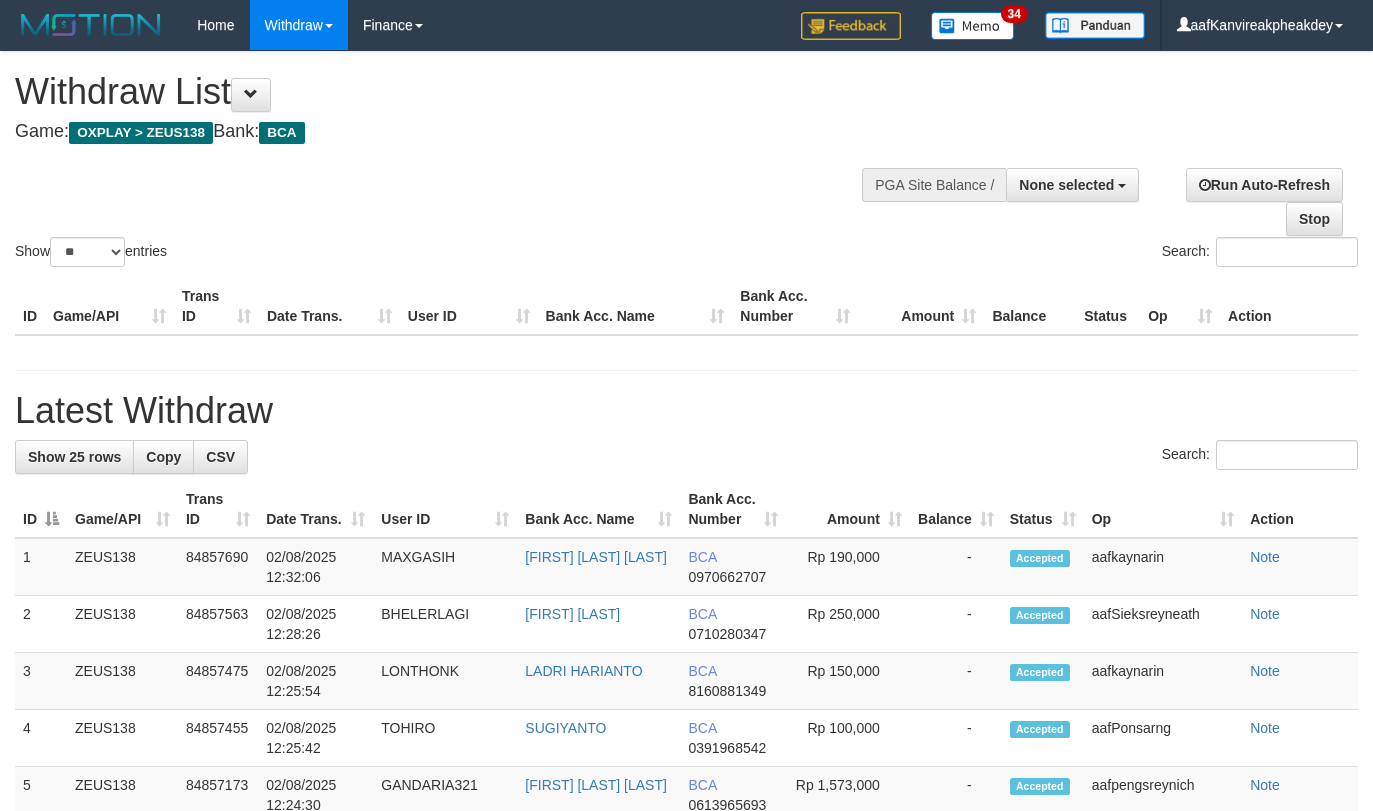 select 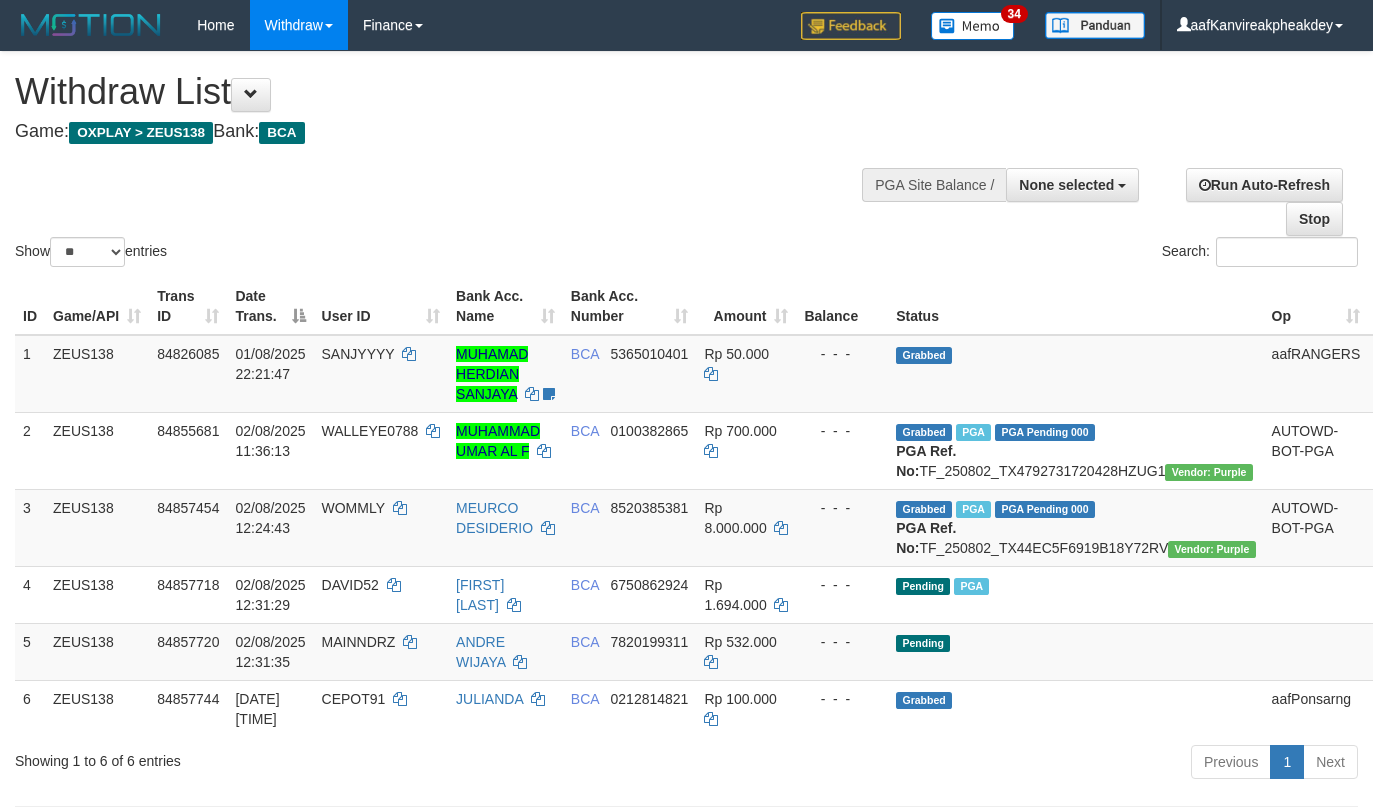 select 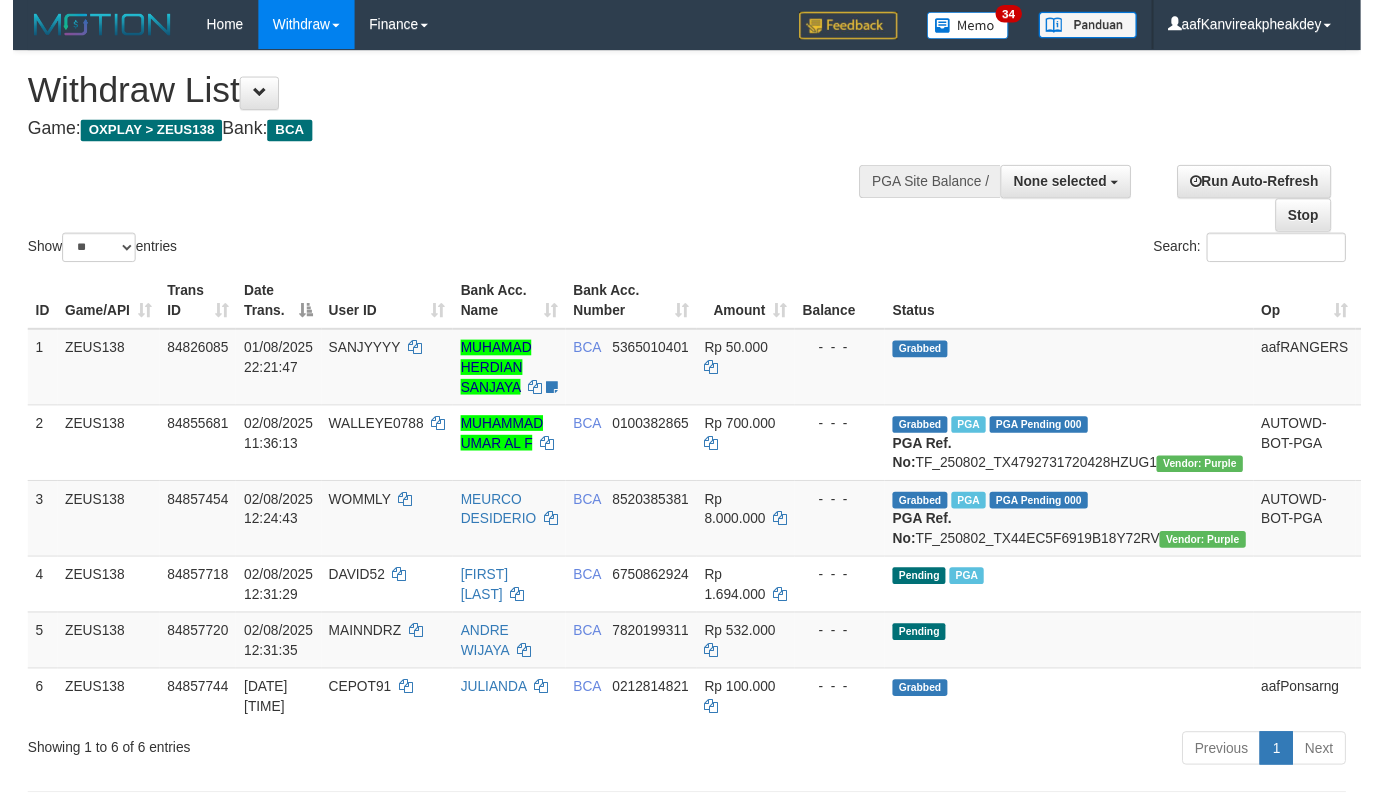 scroll, scrollTop: 0, scrollLeft: 0, axis: both 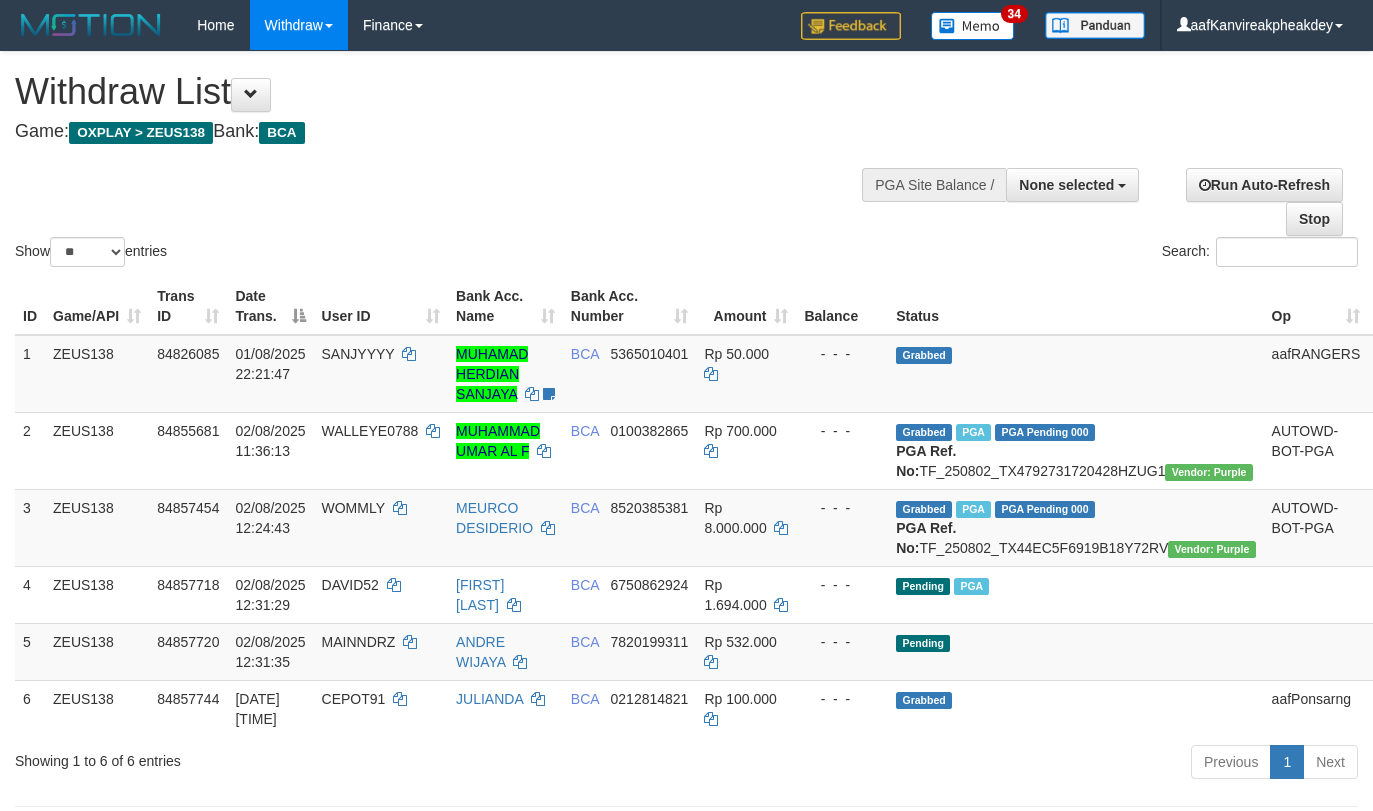 select 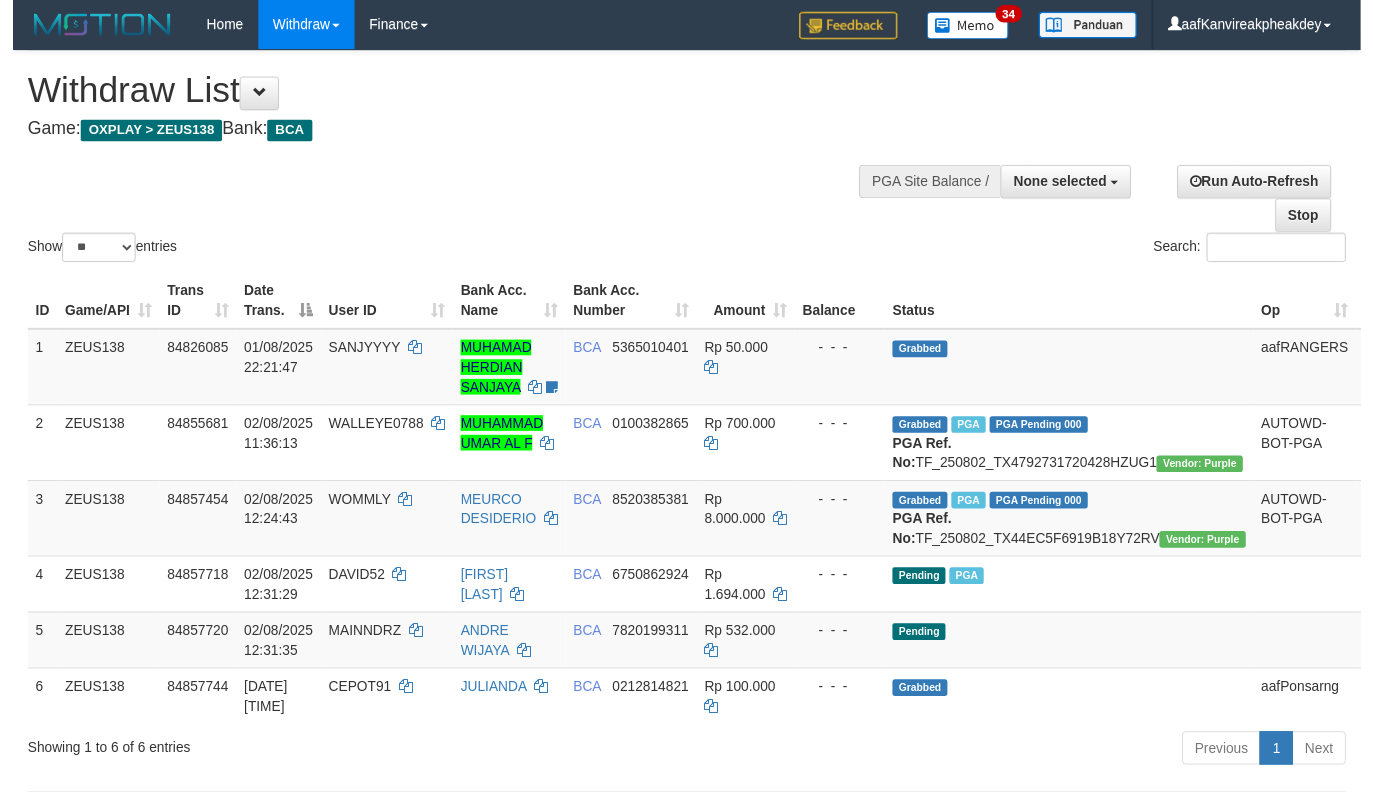 scroll, scrollTop: 0, scrollLeft: 0, axis: both 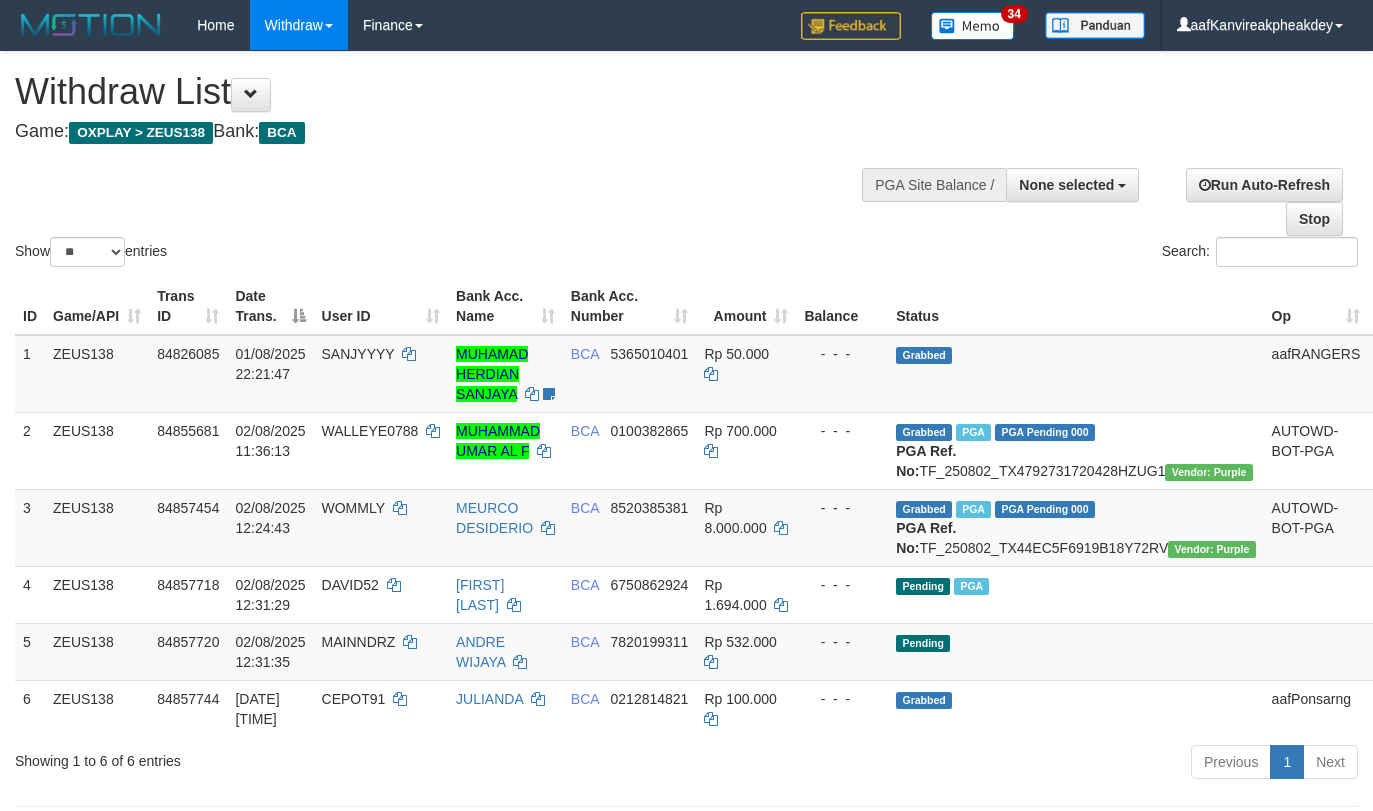 select 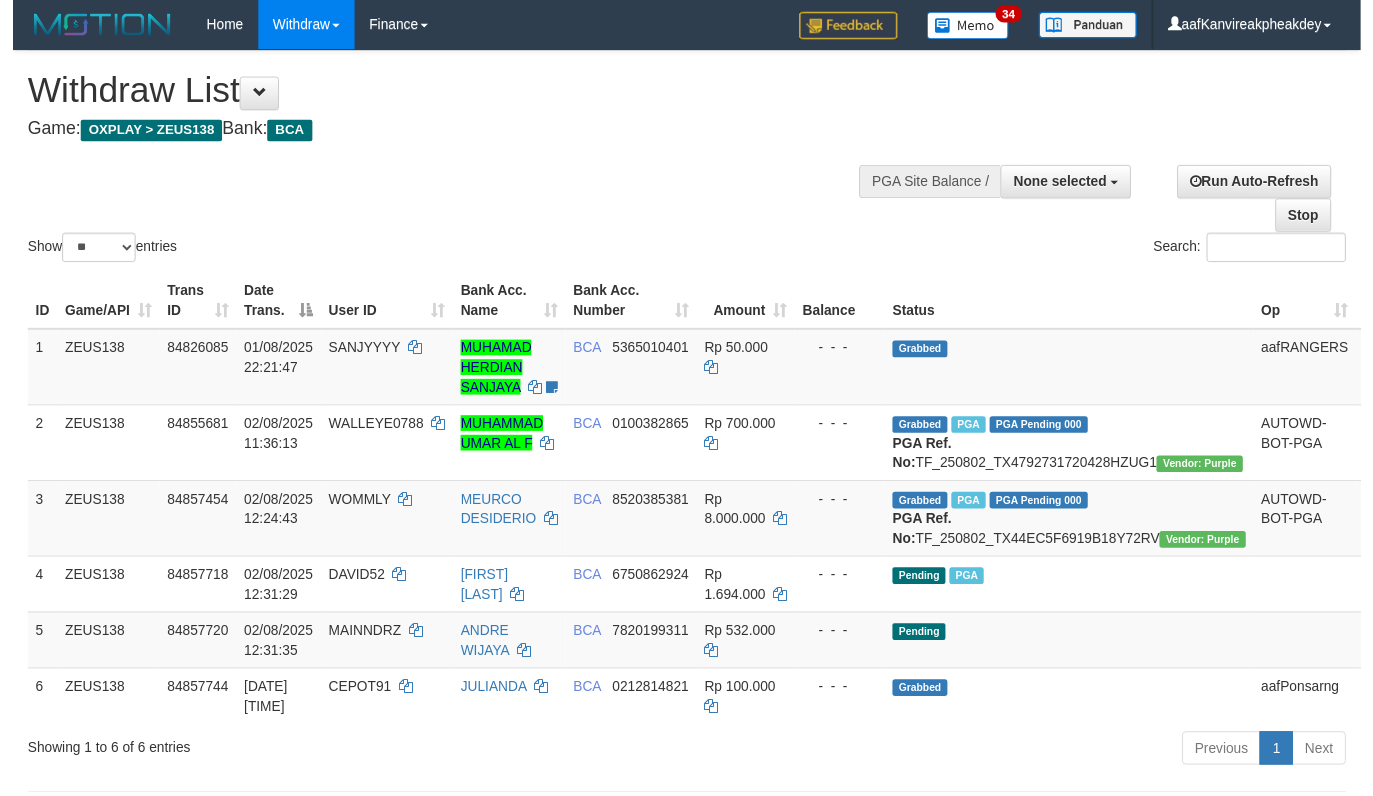 scroll, scrollTop: 0, scrollLeft: 0, axis: both 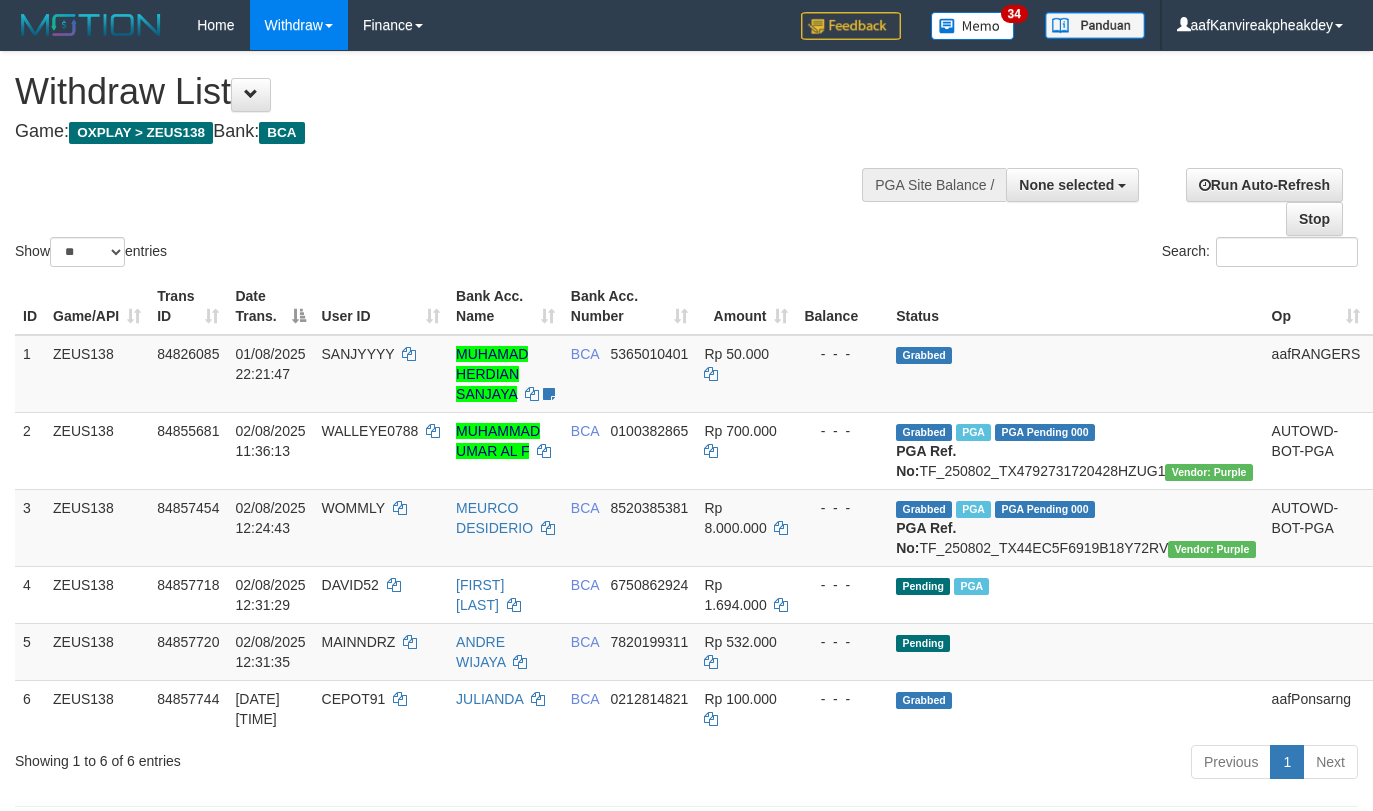 select 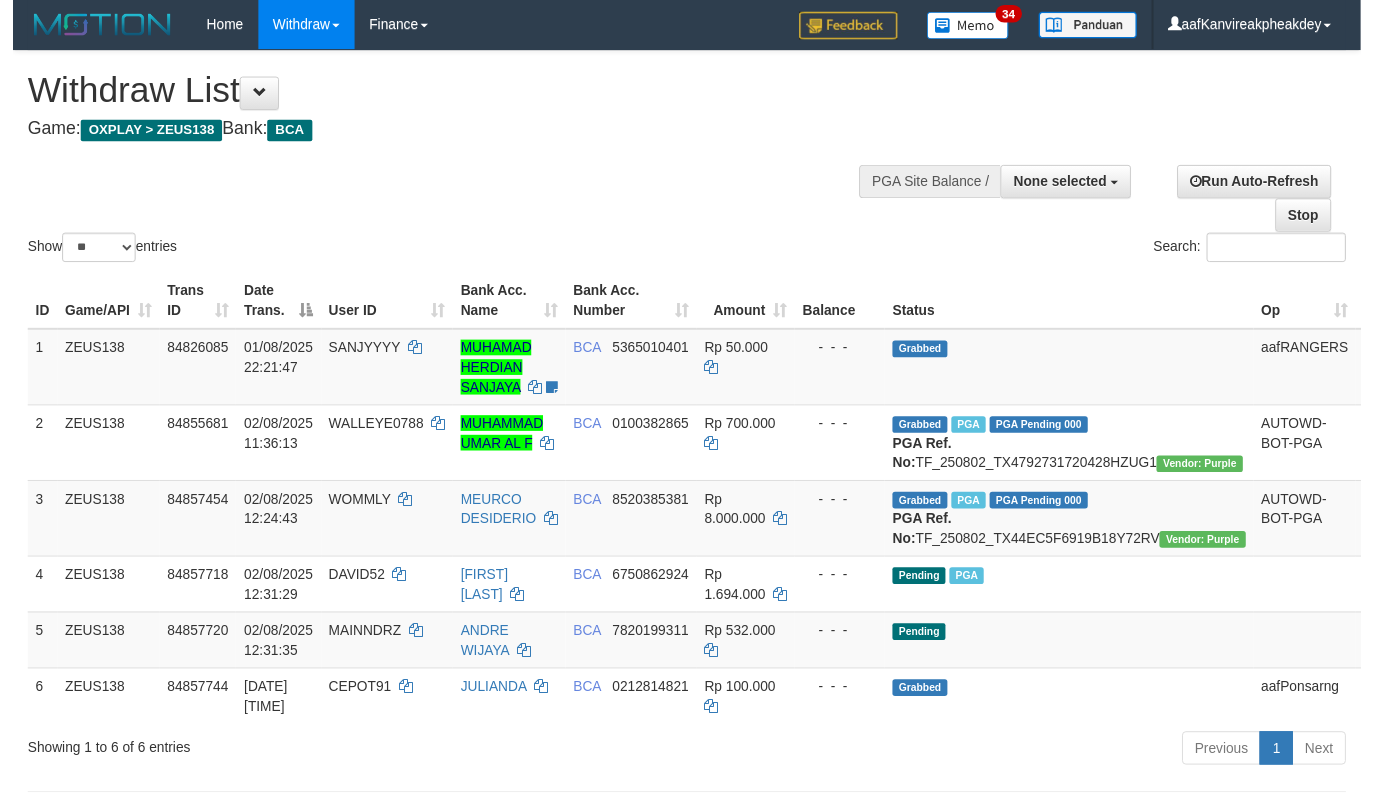scroll, scrollTop: 0, scrollLeft: 0, axis: both 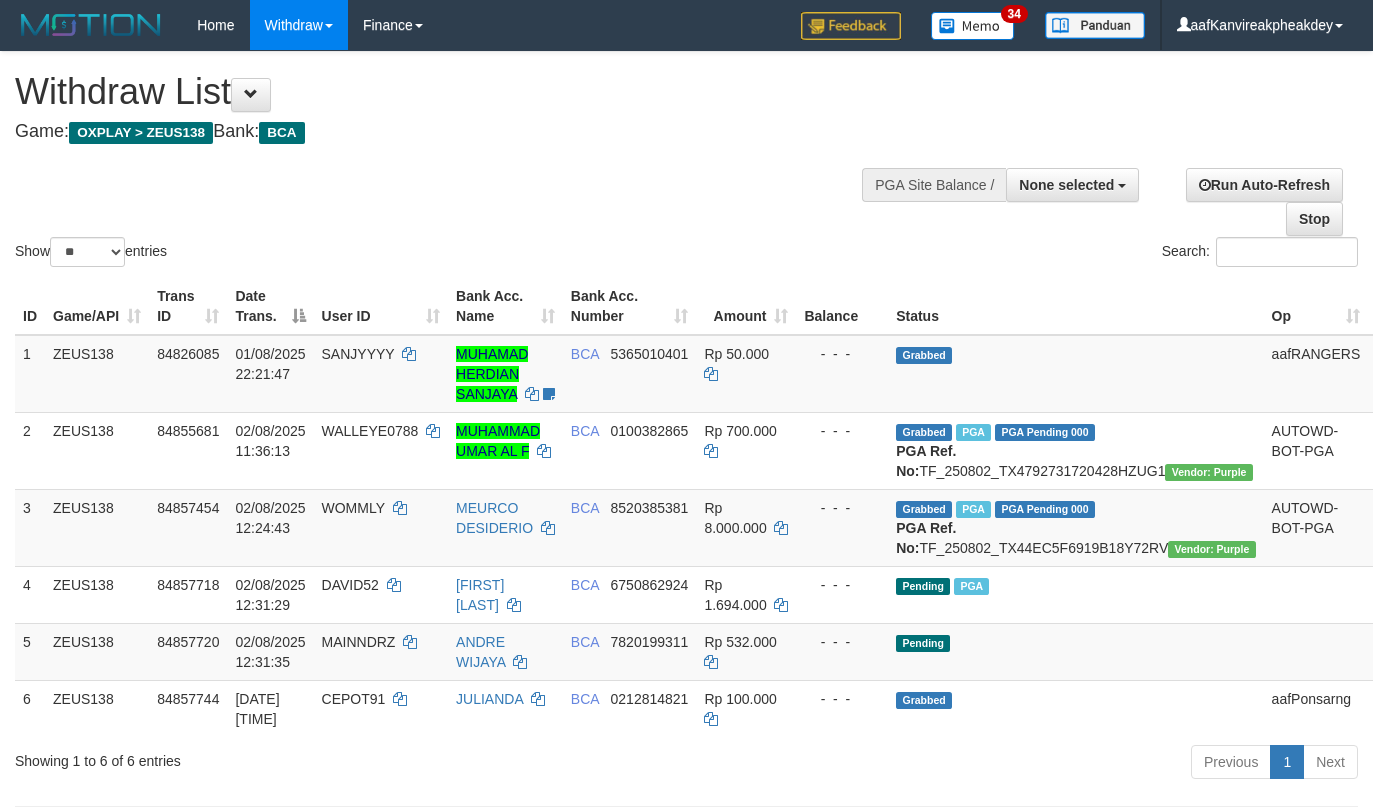 select 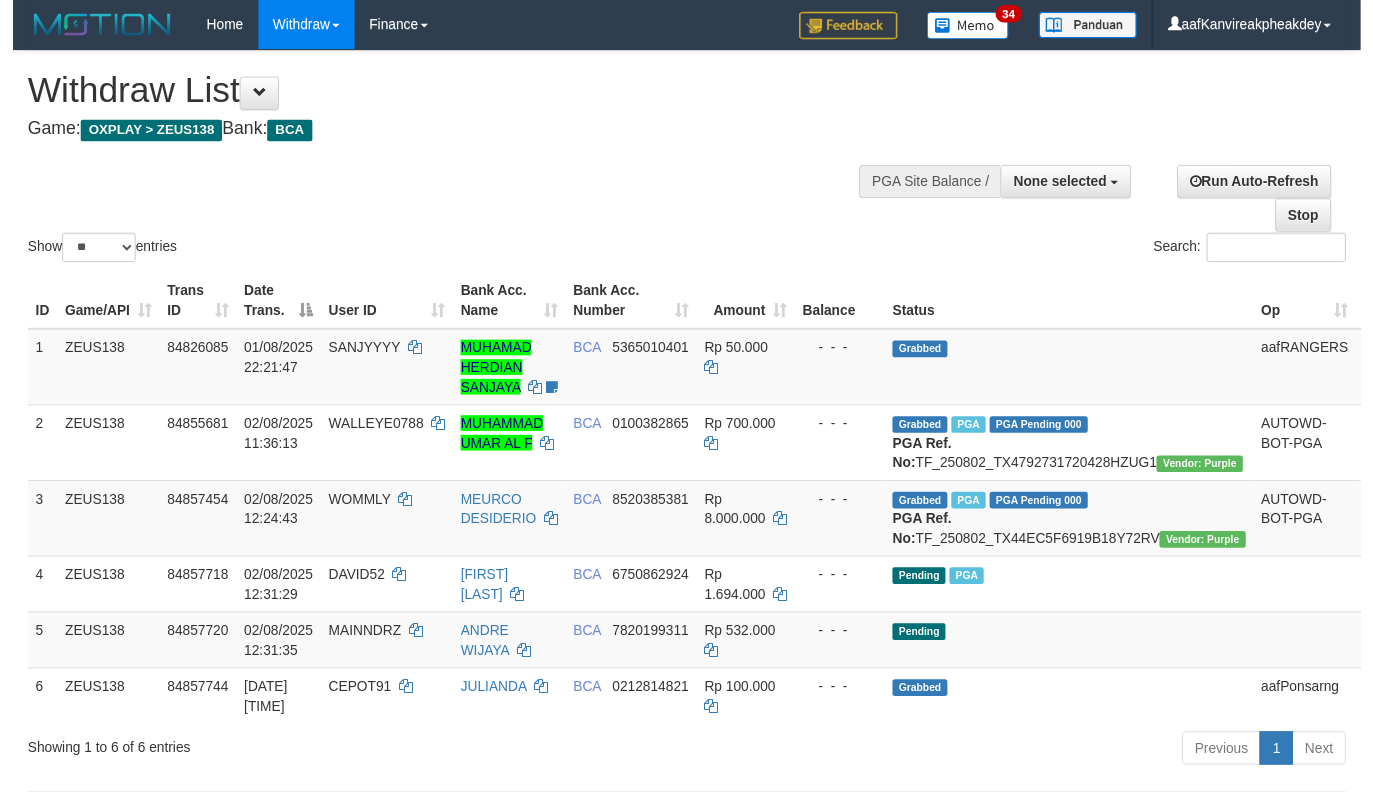 scroll, scrollTop: 0, scrollLeft: 0, axis: both 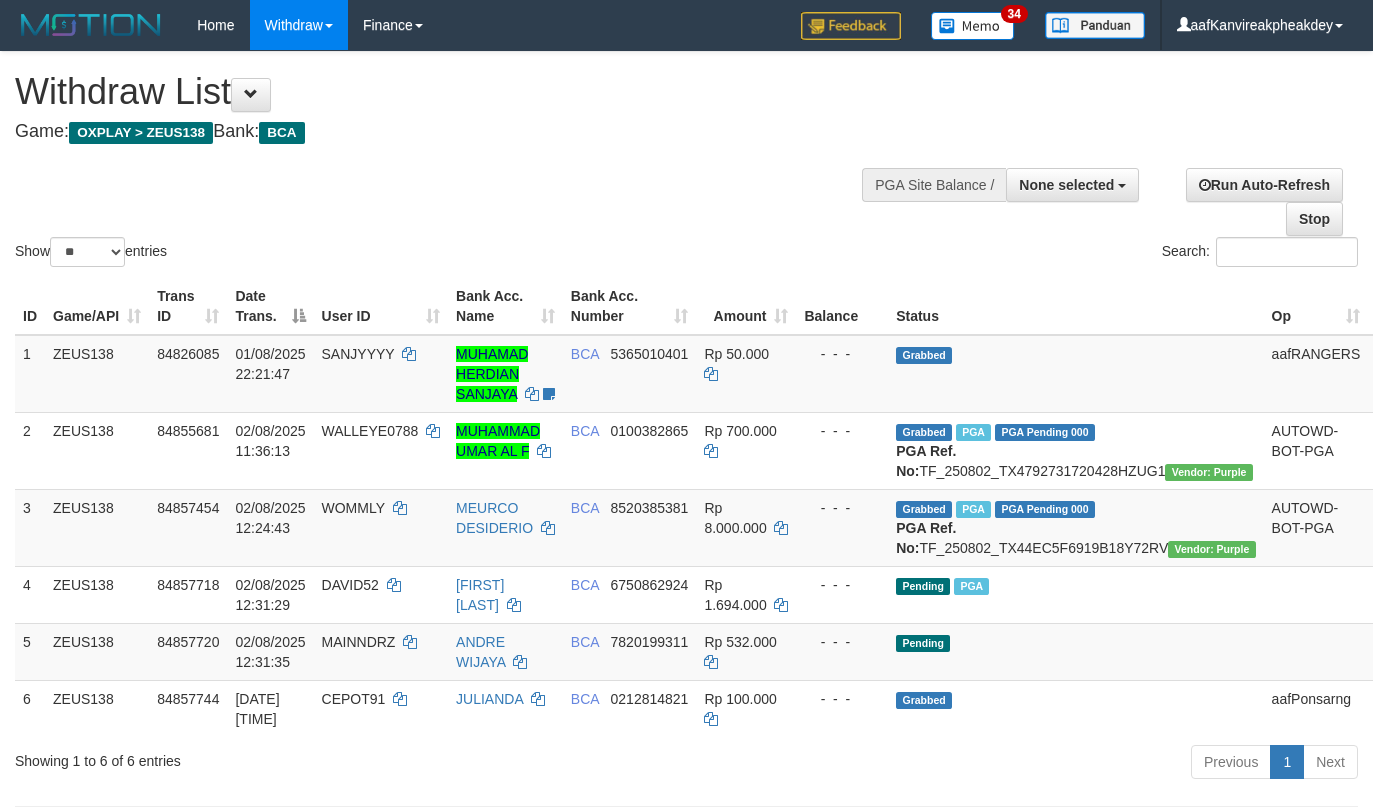 select 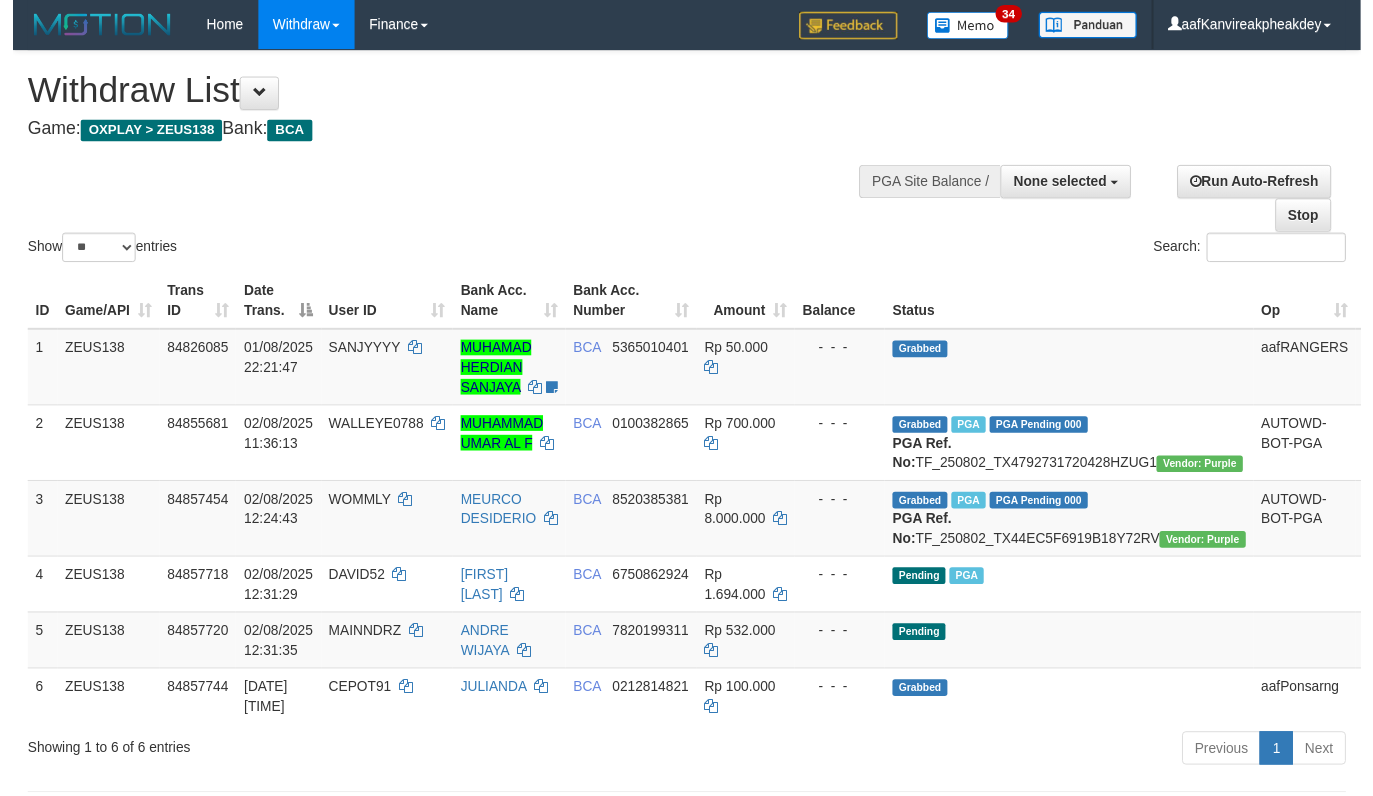 scroll, scrollTop: 0, scrollLeft: 0, axis: both 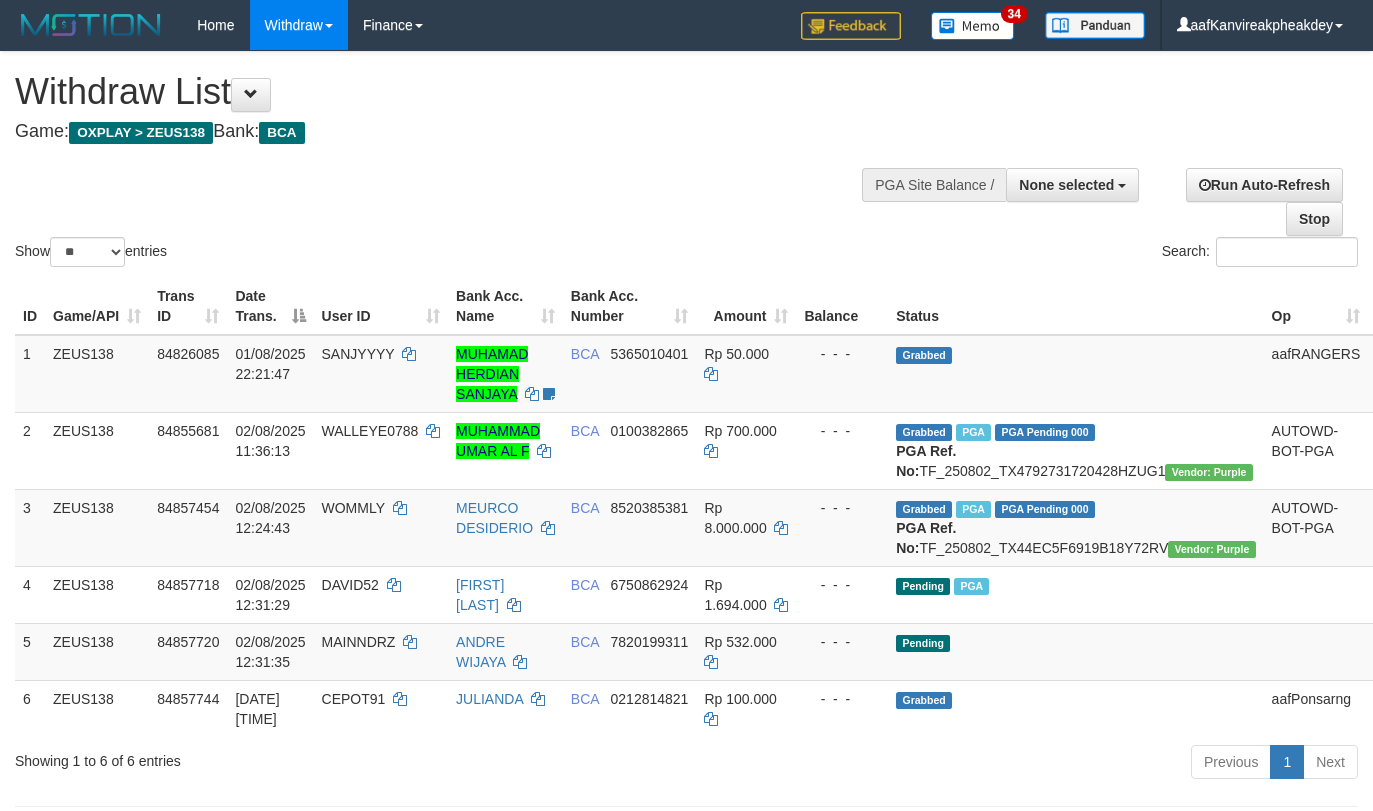 select 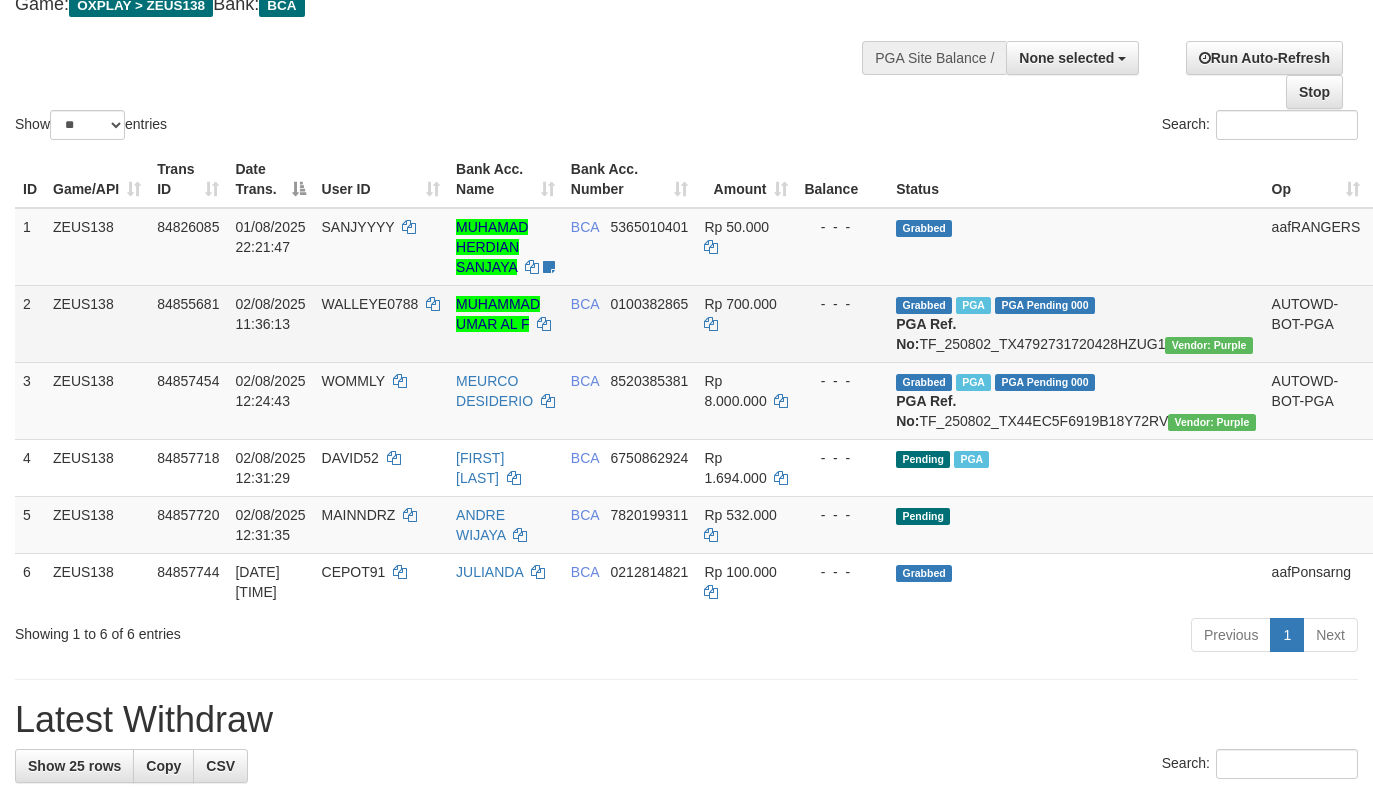 scroll, scrollTop: 194, scrollLeft: 0, axis: vertical 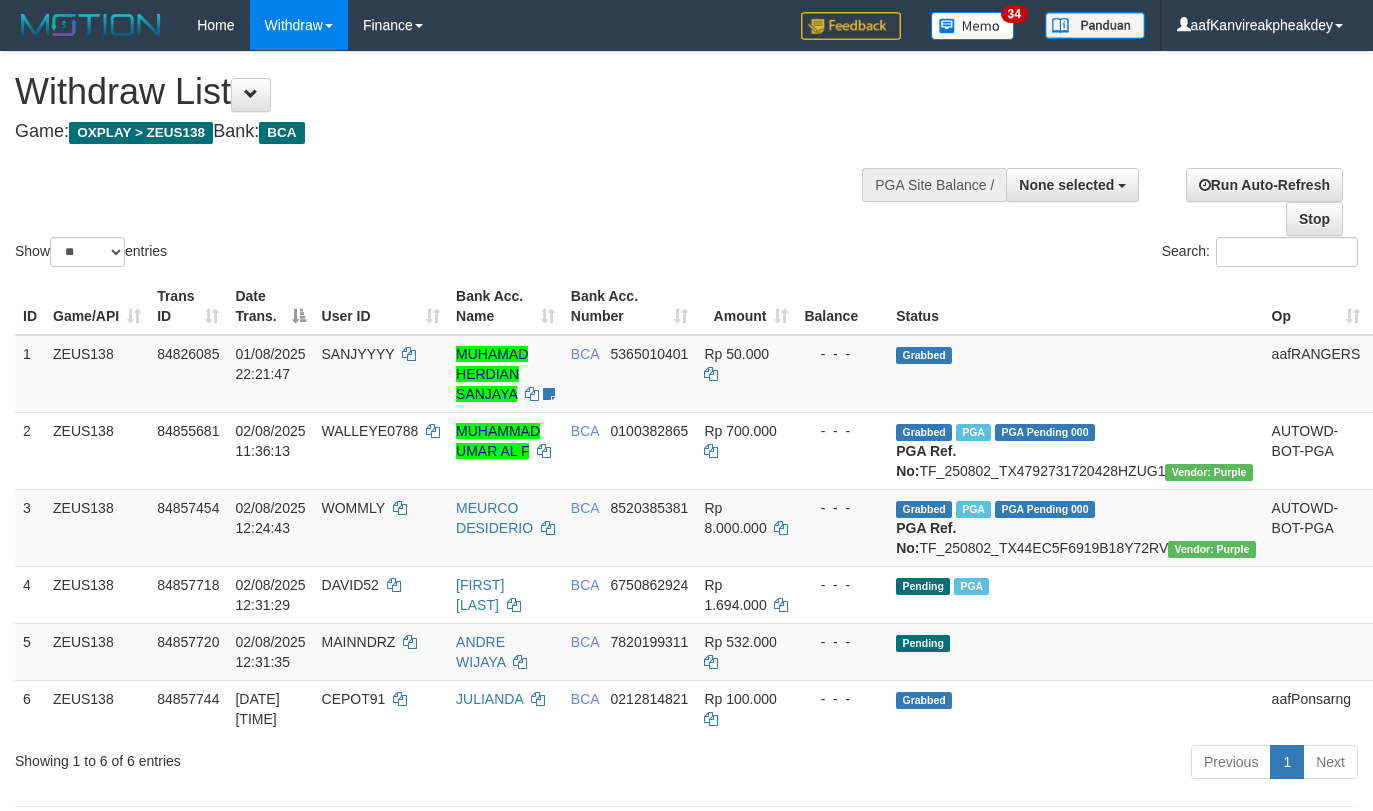 select 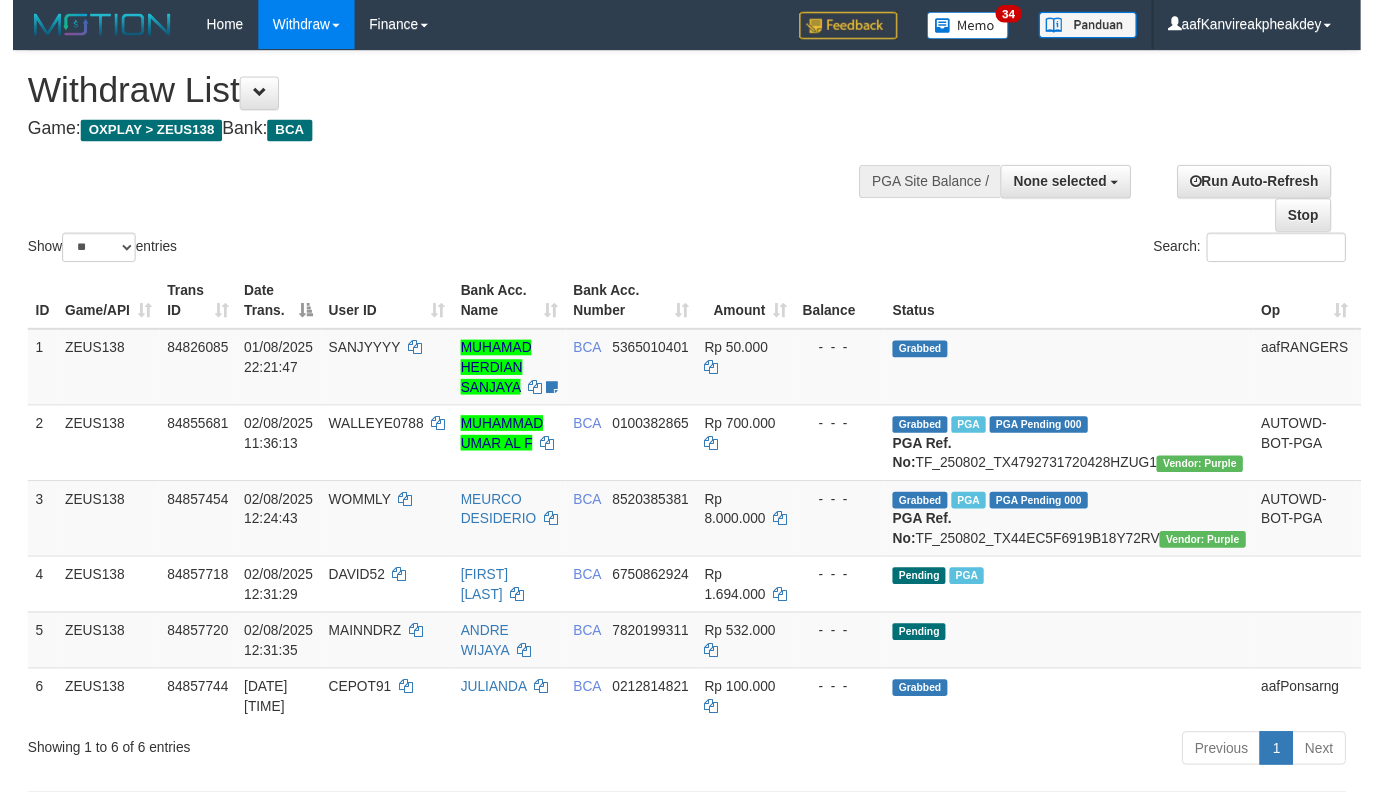 scroll, scrollTop: 194, scrollLeft: 0, axis: vertical 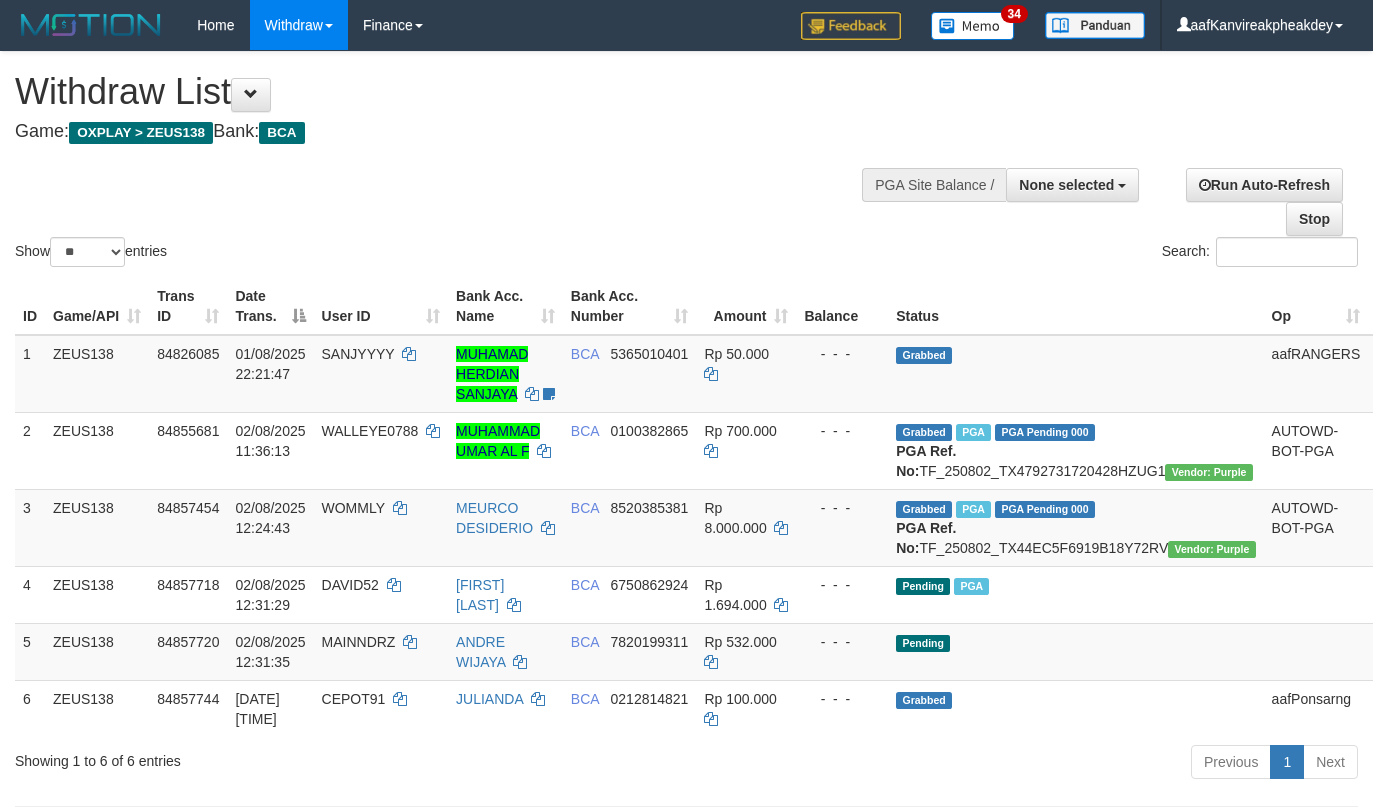 select 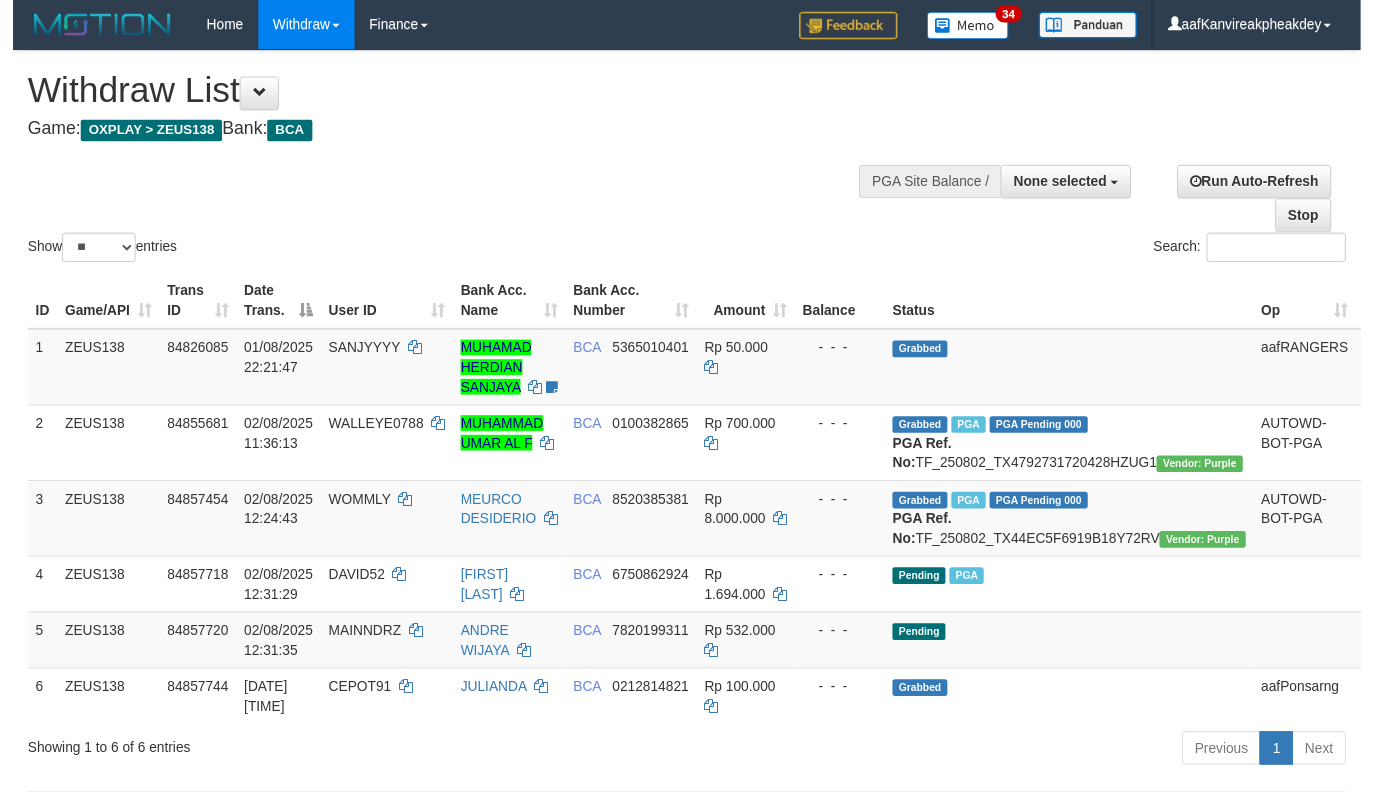 scroll, scrollTop: 194, scrollLeft: 0, axis: vertical 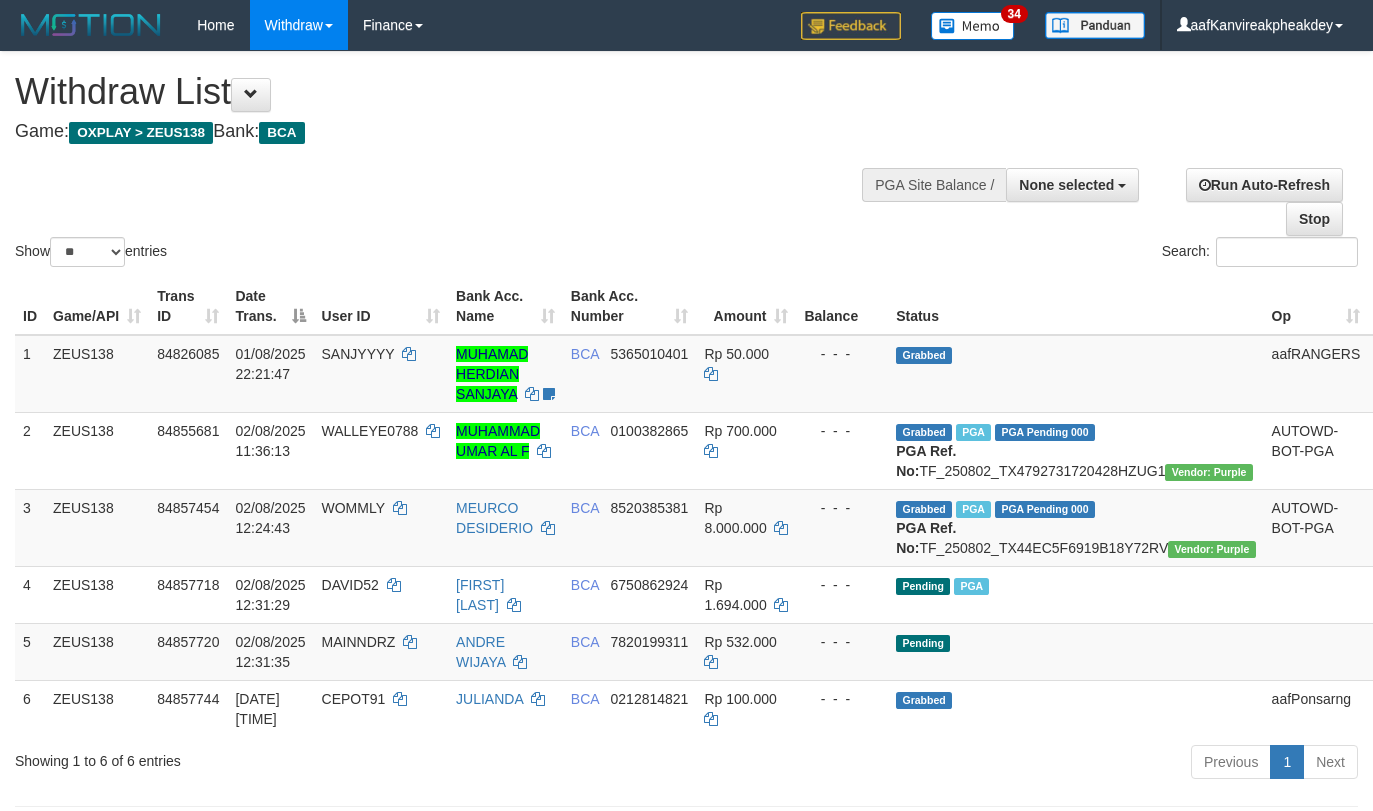 select 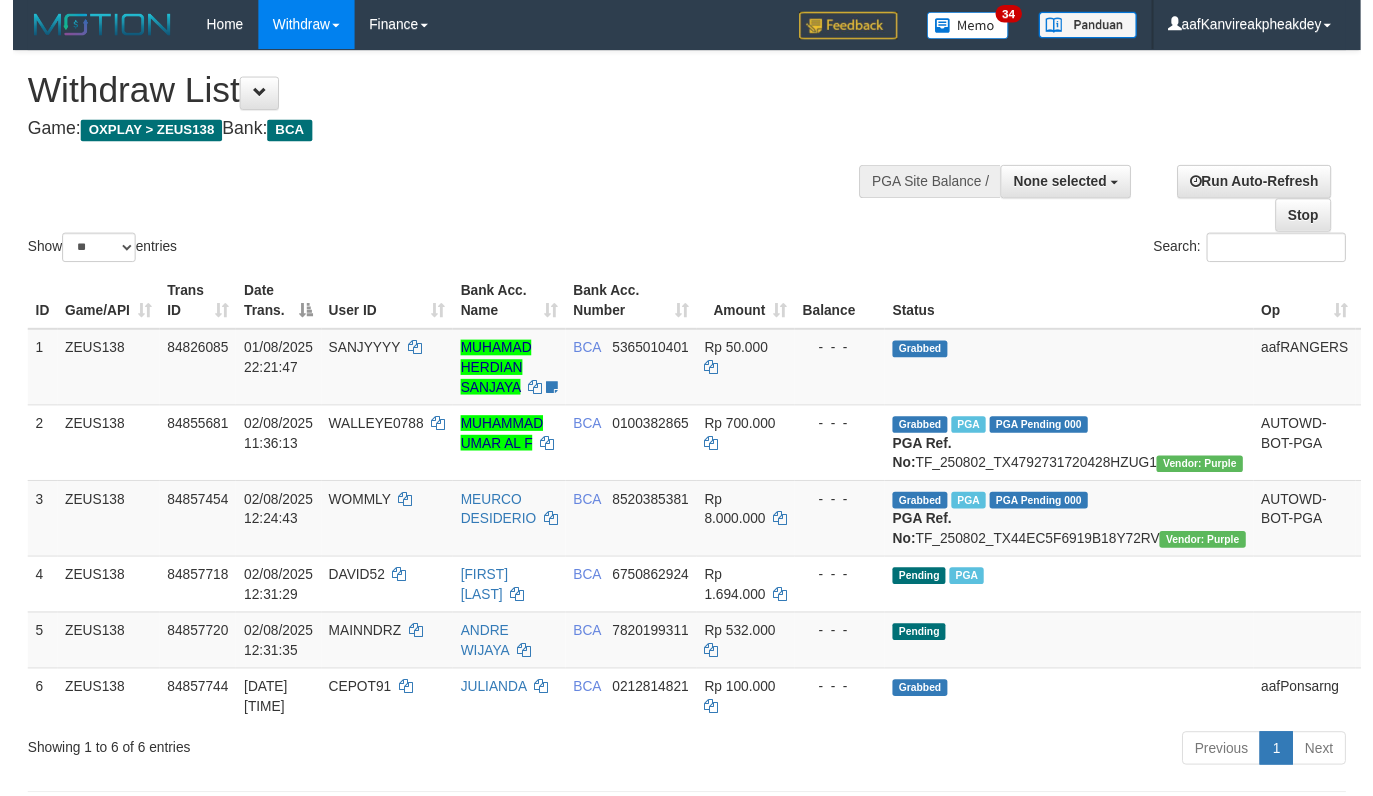 scroll, scrollTop: 194, scrollLeft: 0, axis: vertical 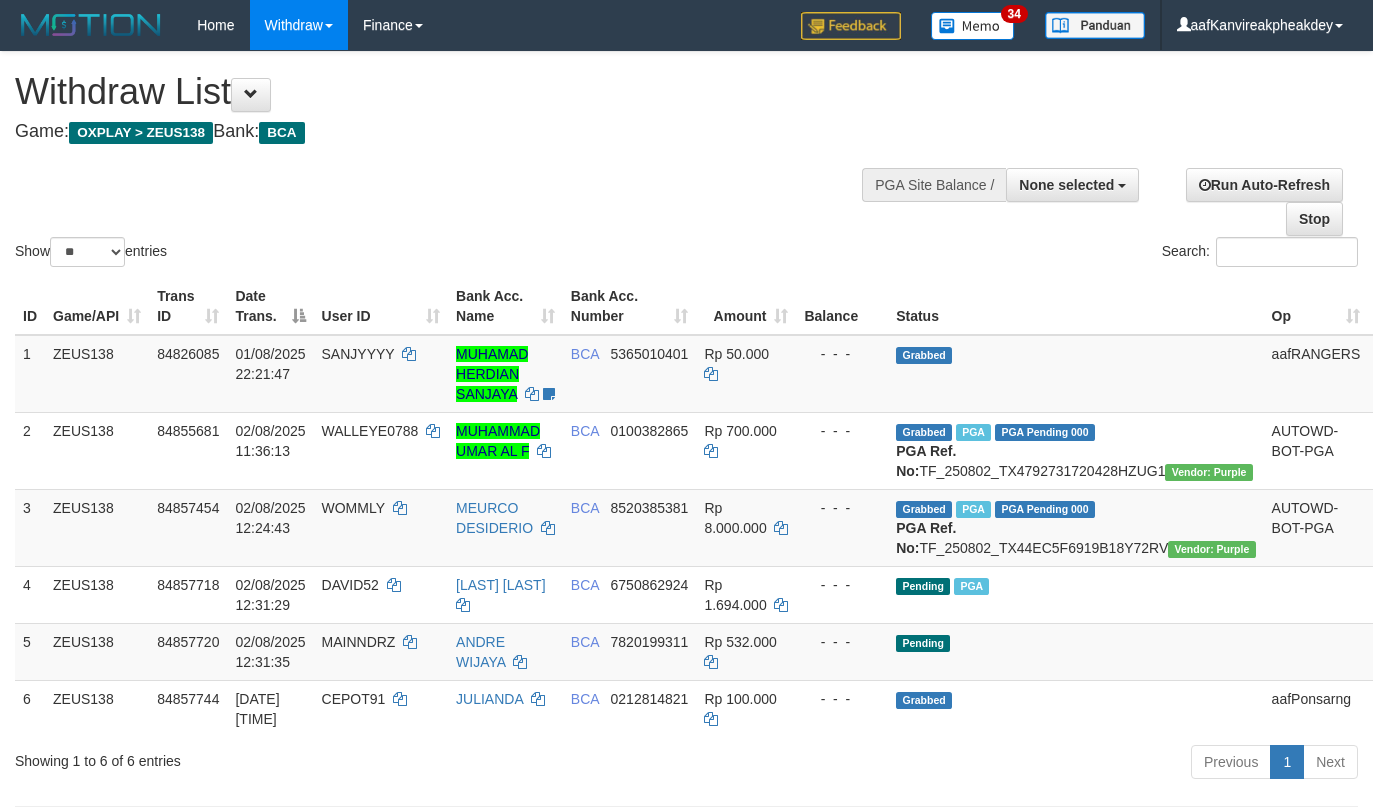 select 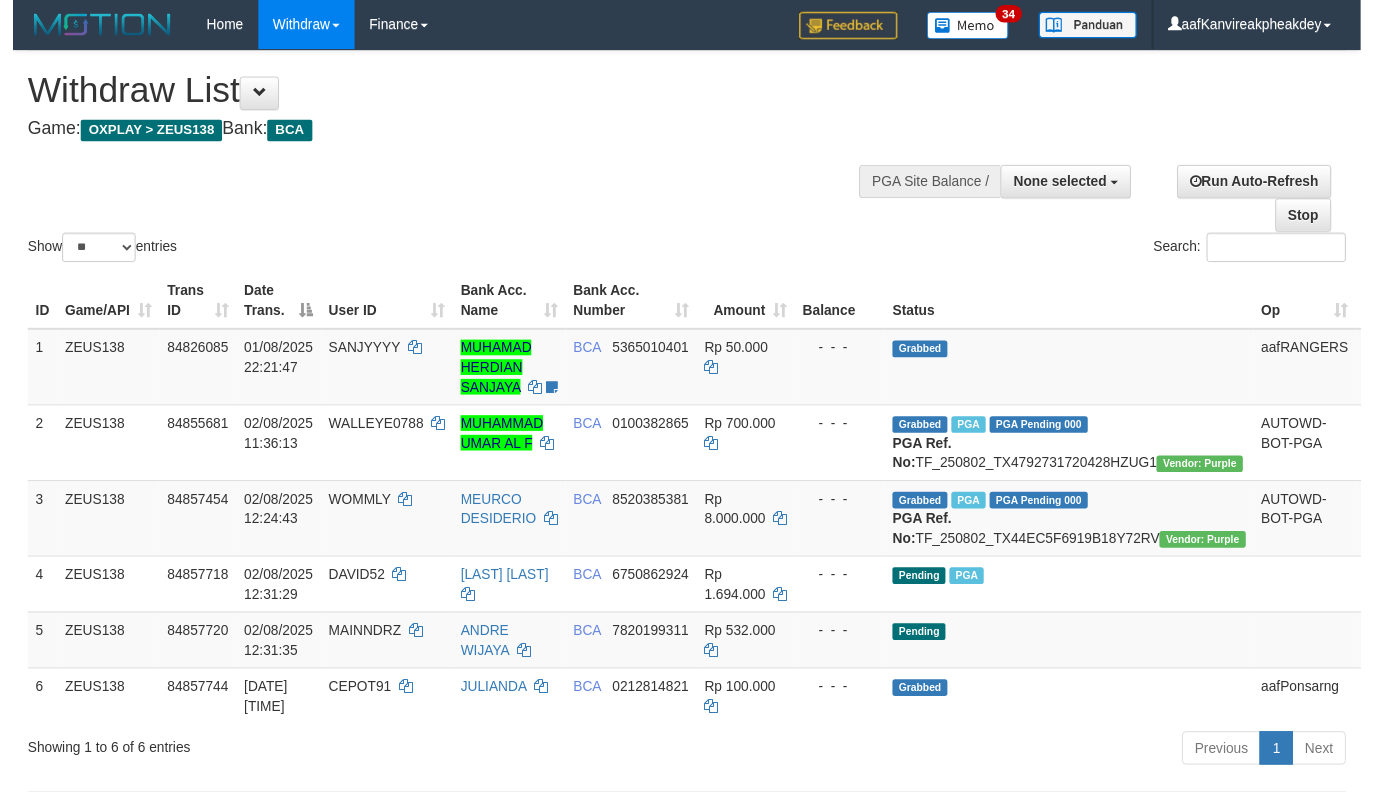 scroll, scrollTop: 194, scrollLeft: 0, axis: vertical 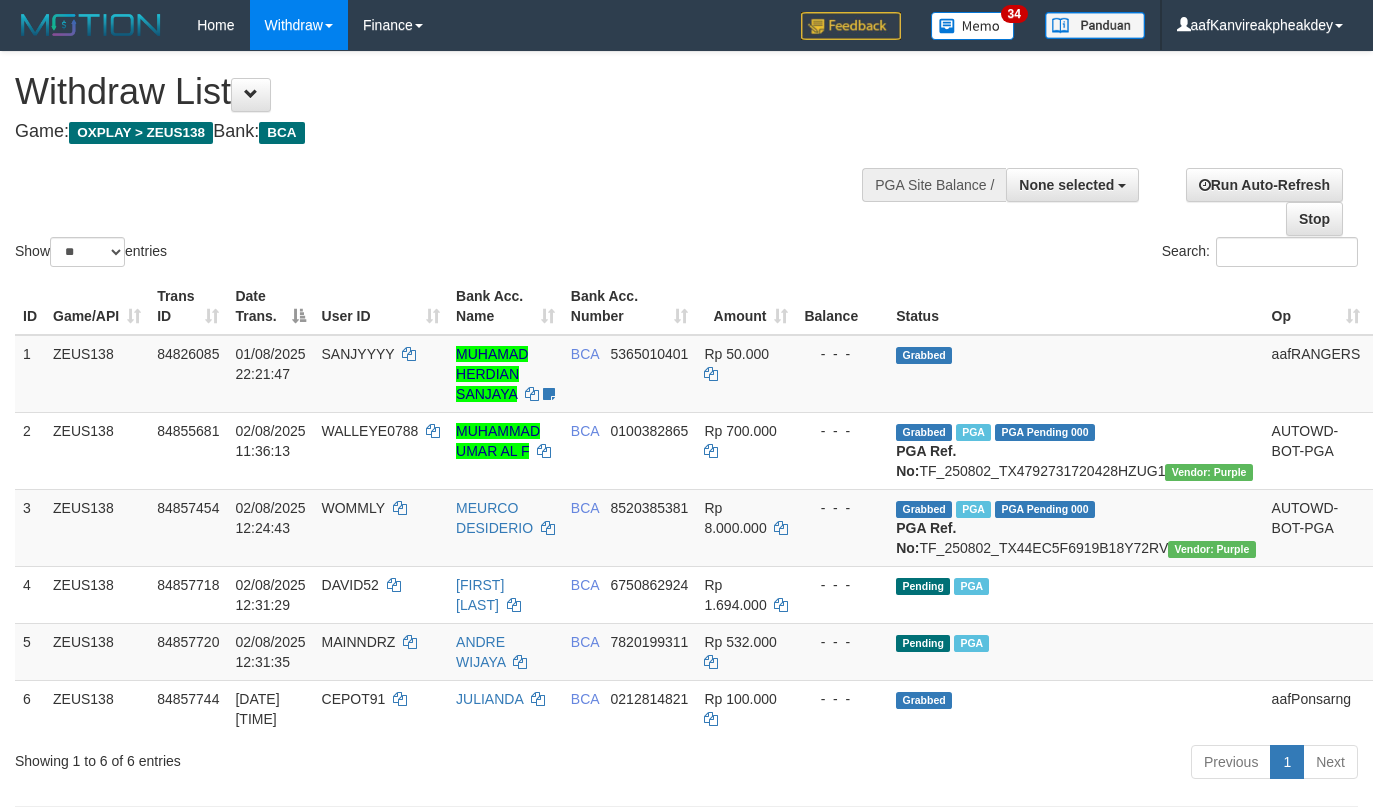 select 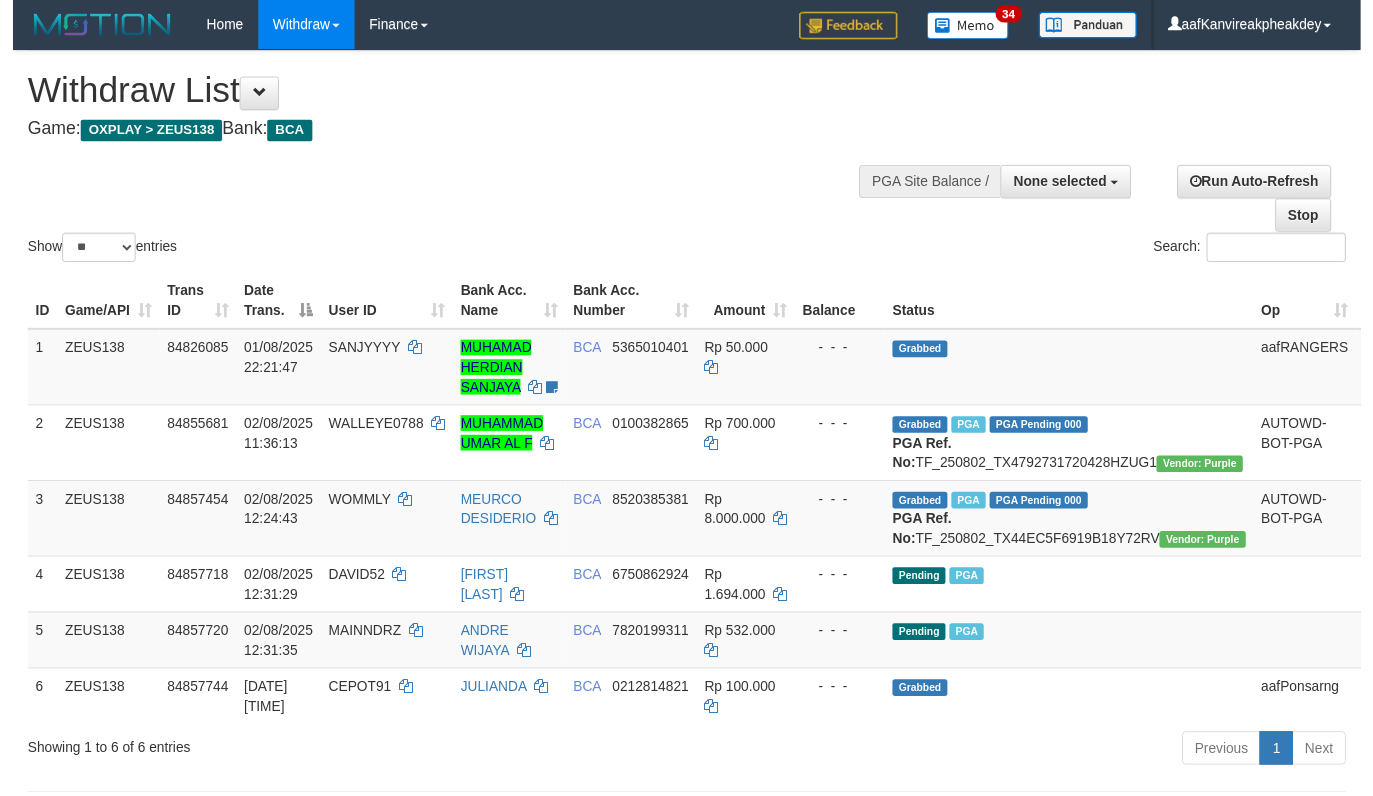 scroll, scrollTop: 194, scrollLeft: 0, axis: vertical 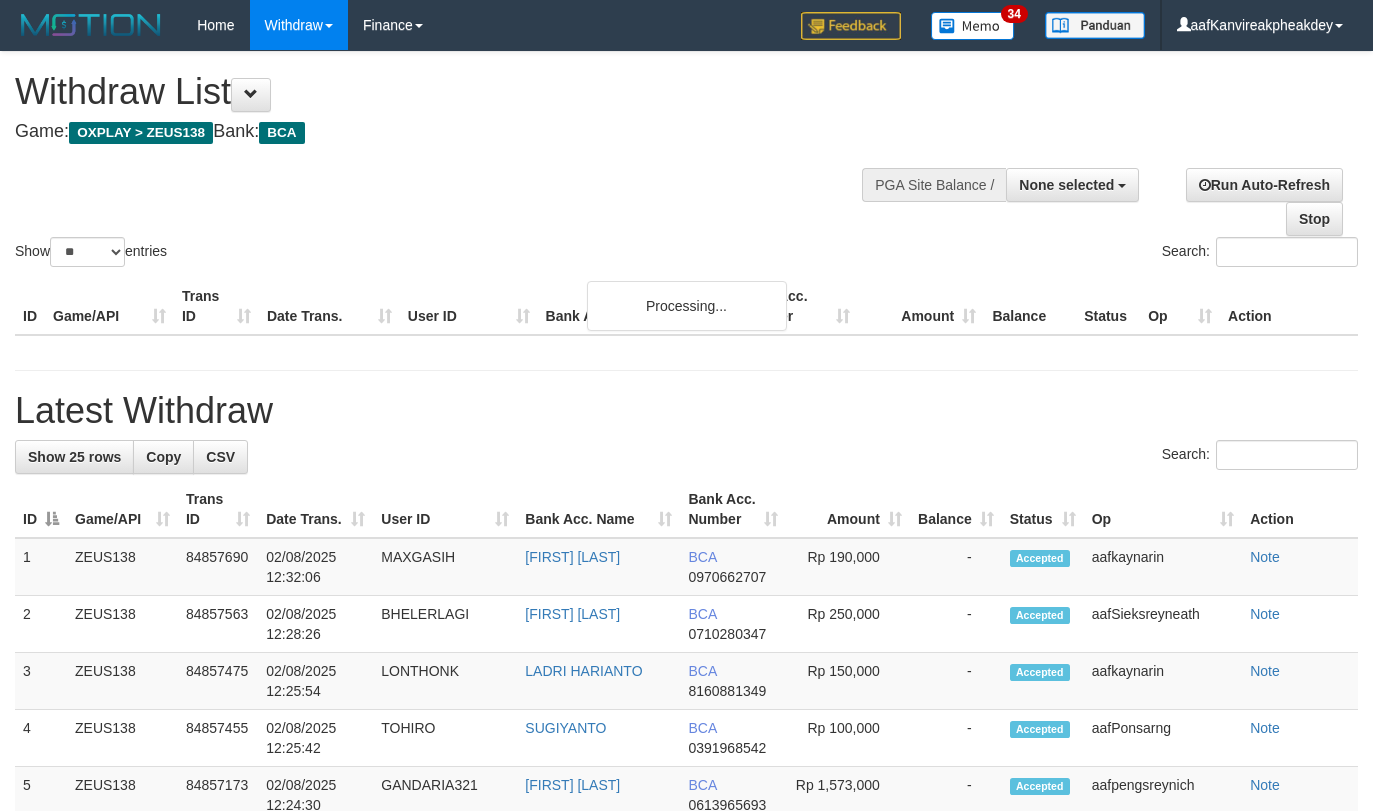 select 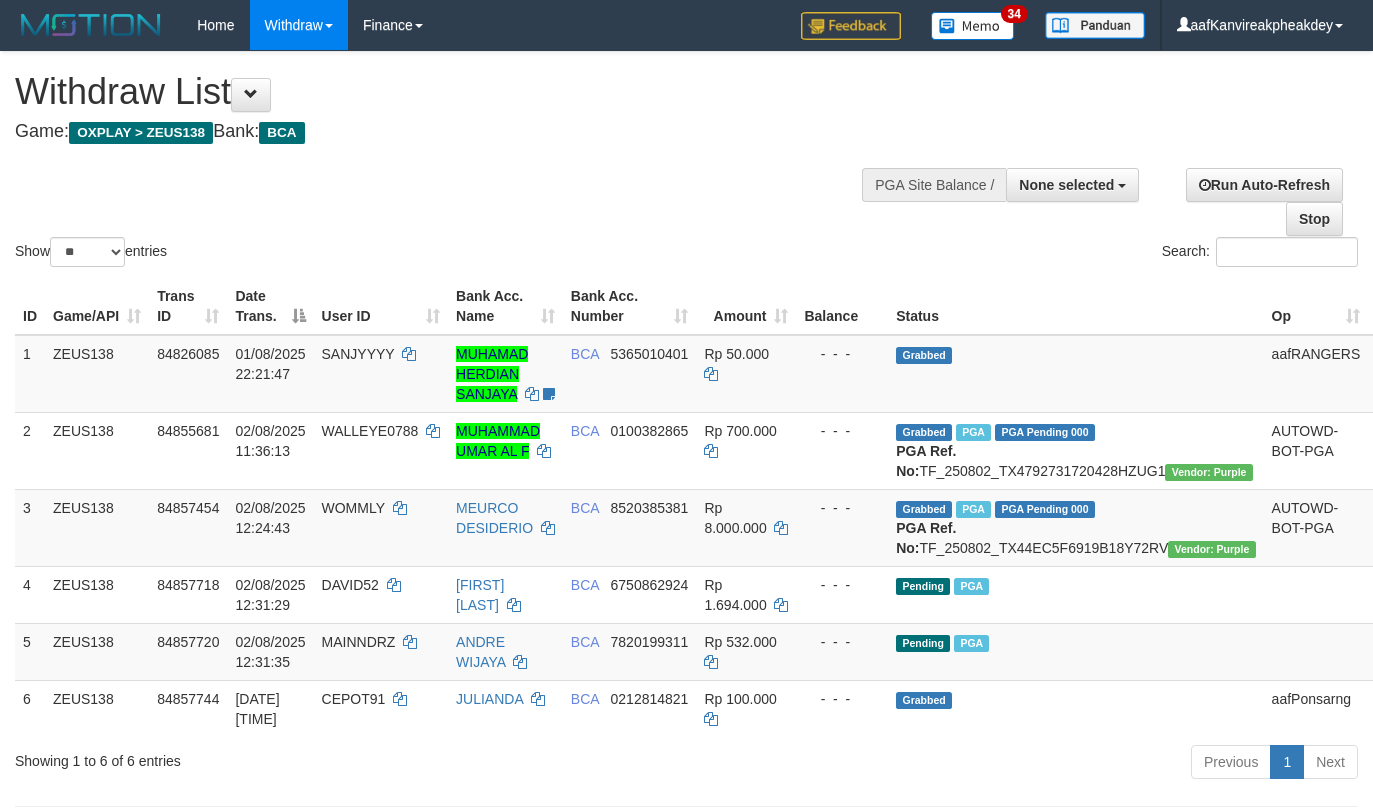 select 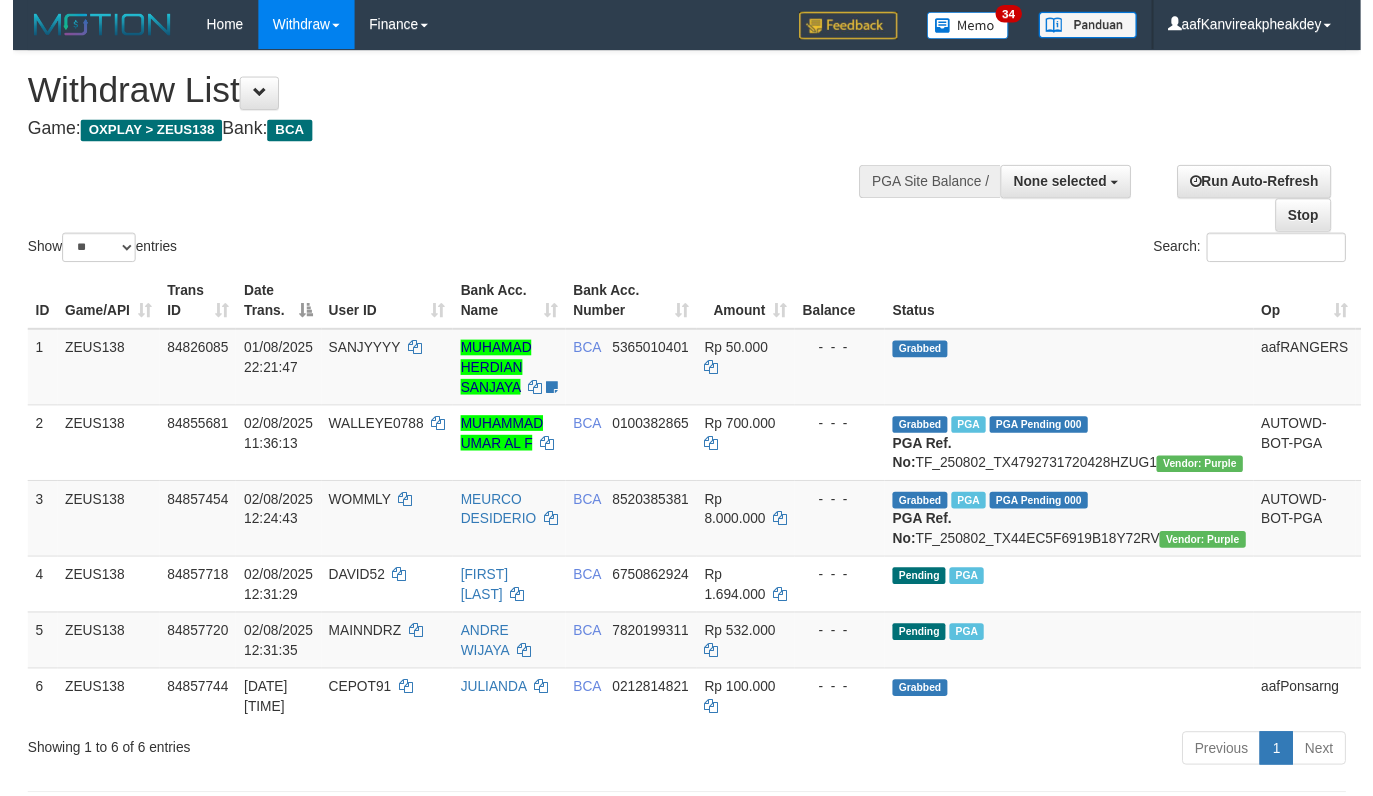 scroll, scrollTop: 194, scrollLeft: 0, axis: vertical 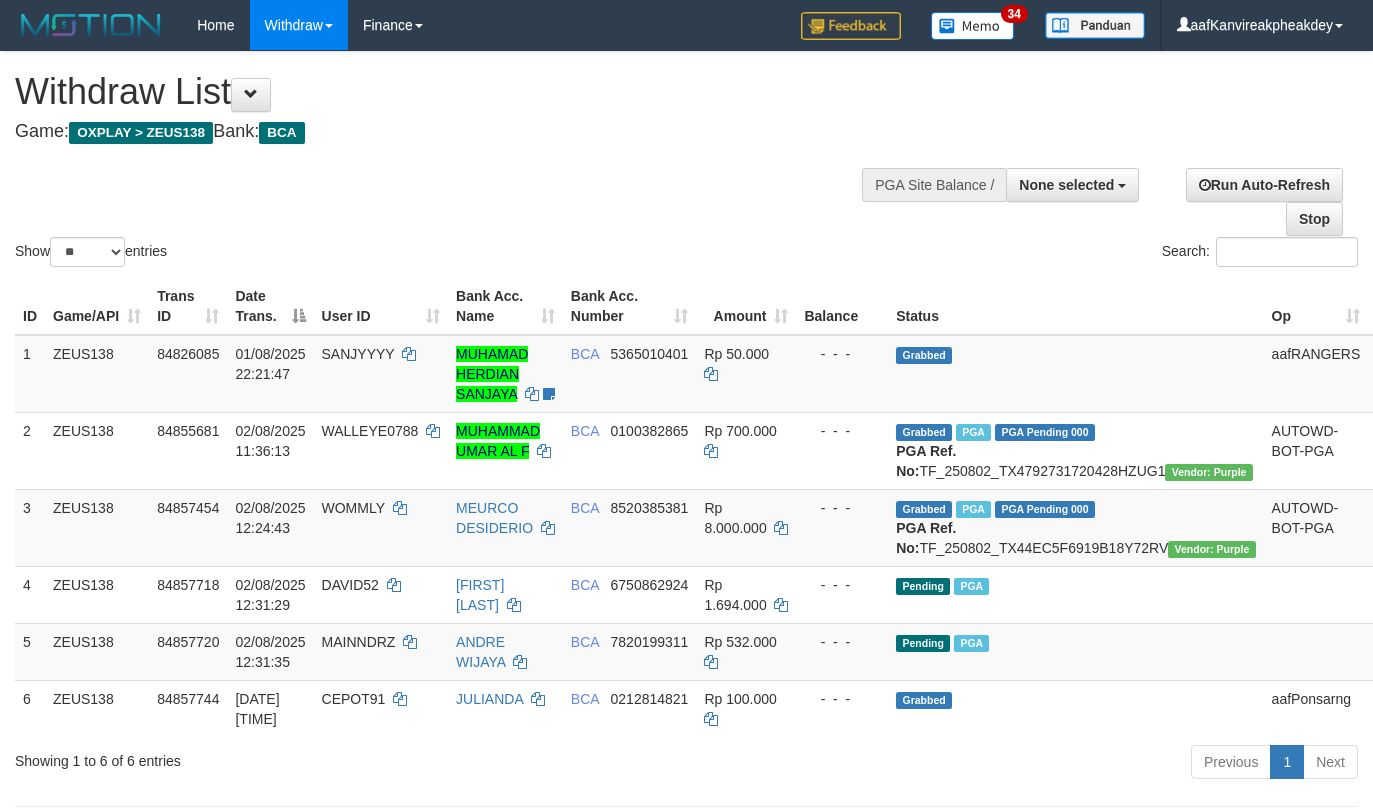 select 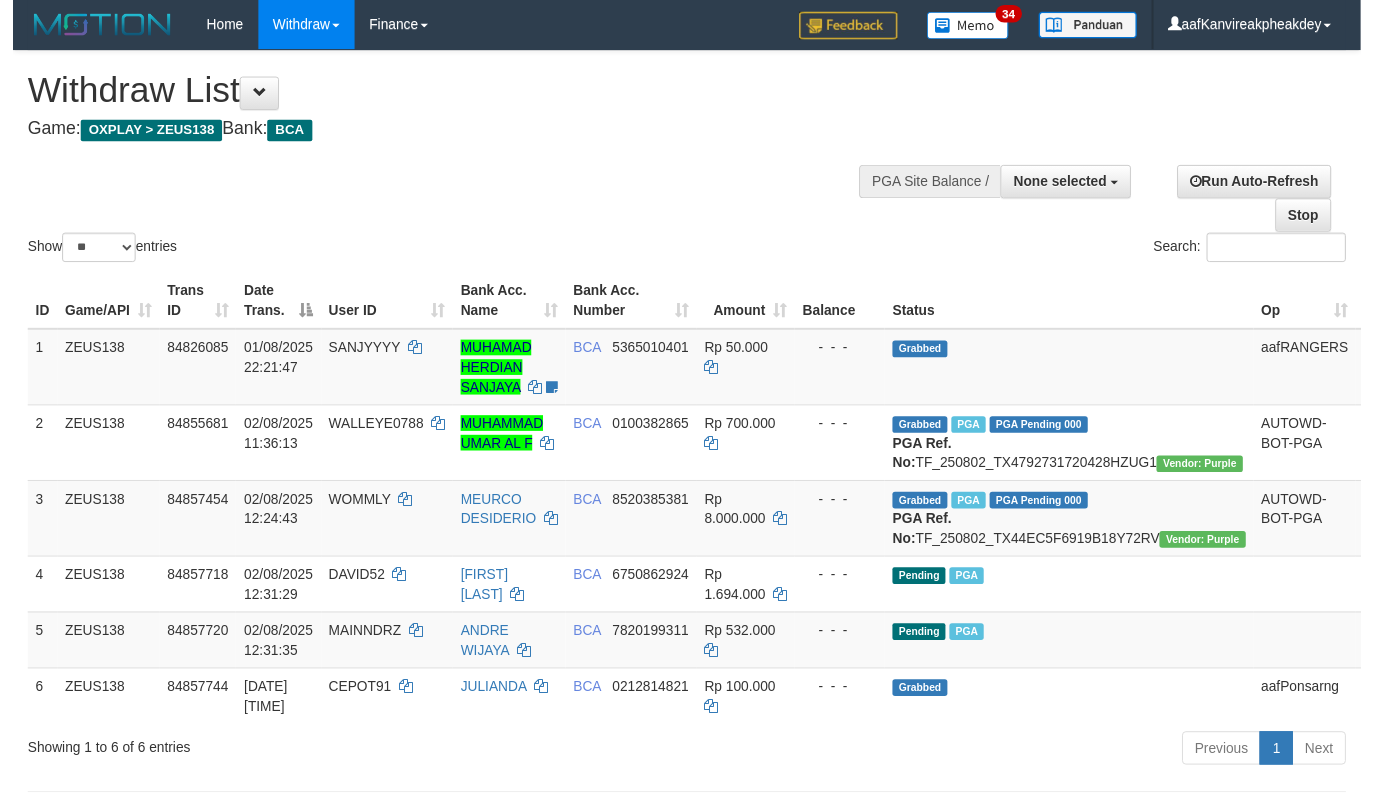 scroll, scrollTop: 194, scrollLeft: 0, axis: vertical 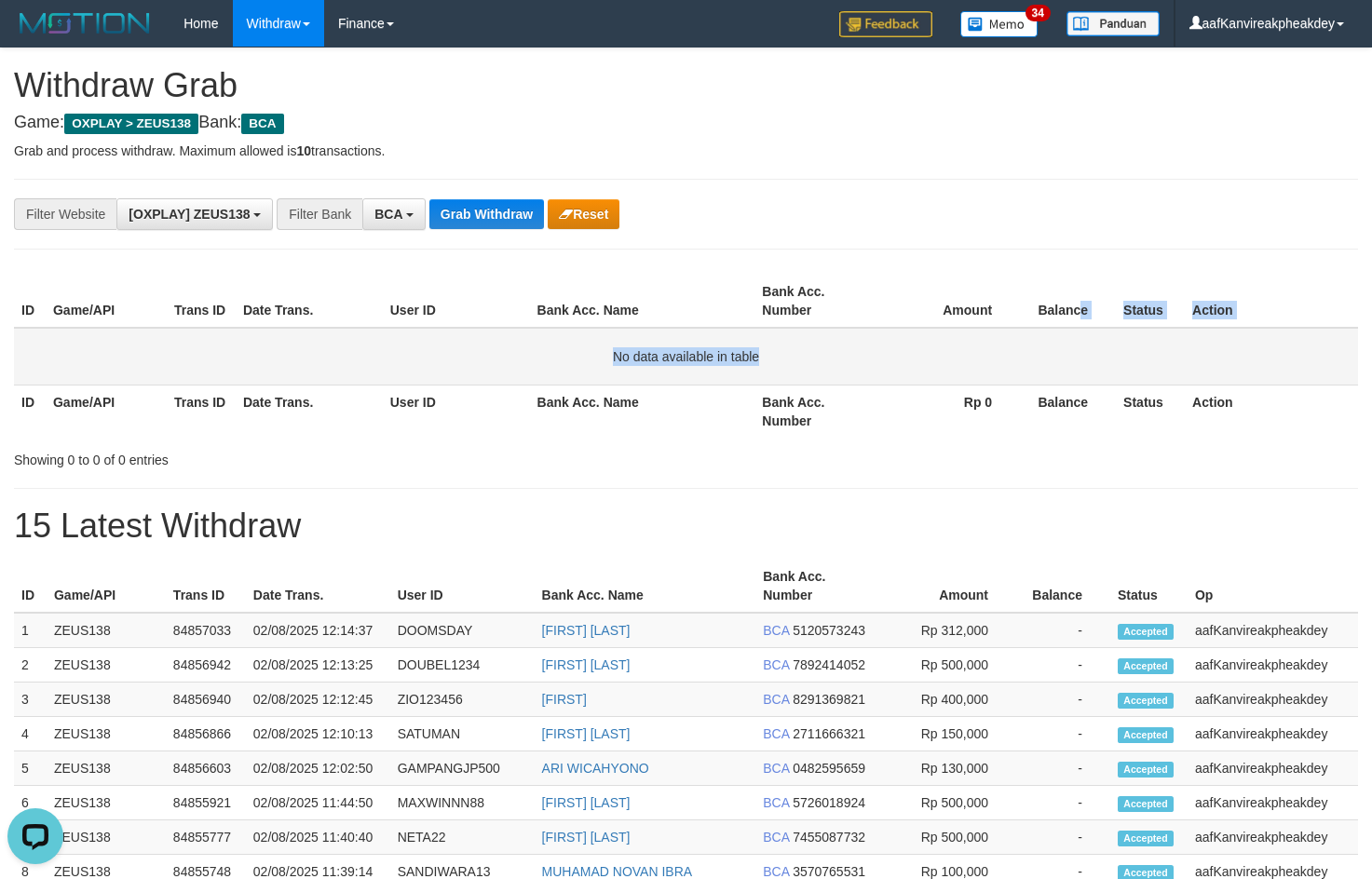 click on "ID Game/API Trans ID Date Trans. User ID Bank Acc. Name Bank Acc. Number Amount Balance Status Action
No data available in table
ID Game/API Trans ID Date Trans. User ID Bank Acc. Name Bank Acc. Number Rp 0 Balance Status Action" at bounding box center (686, 356) 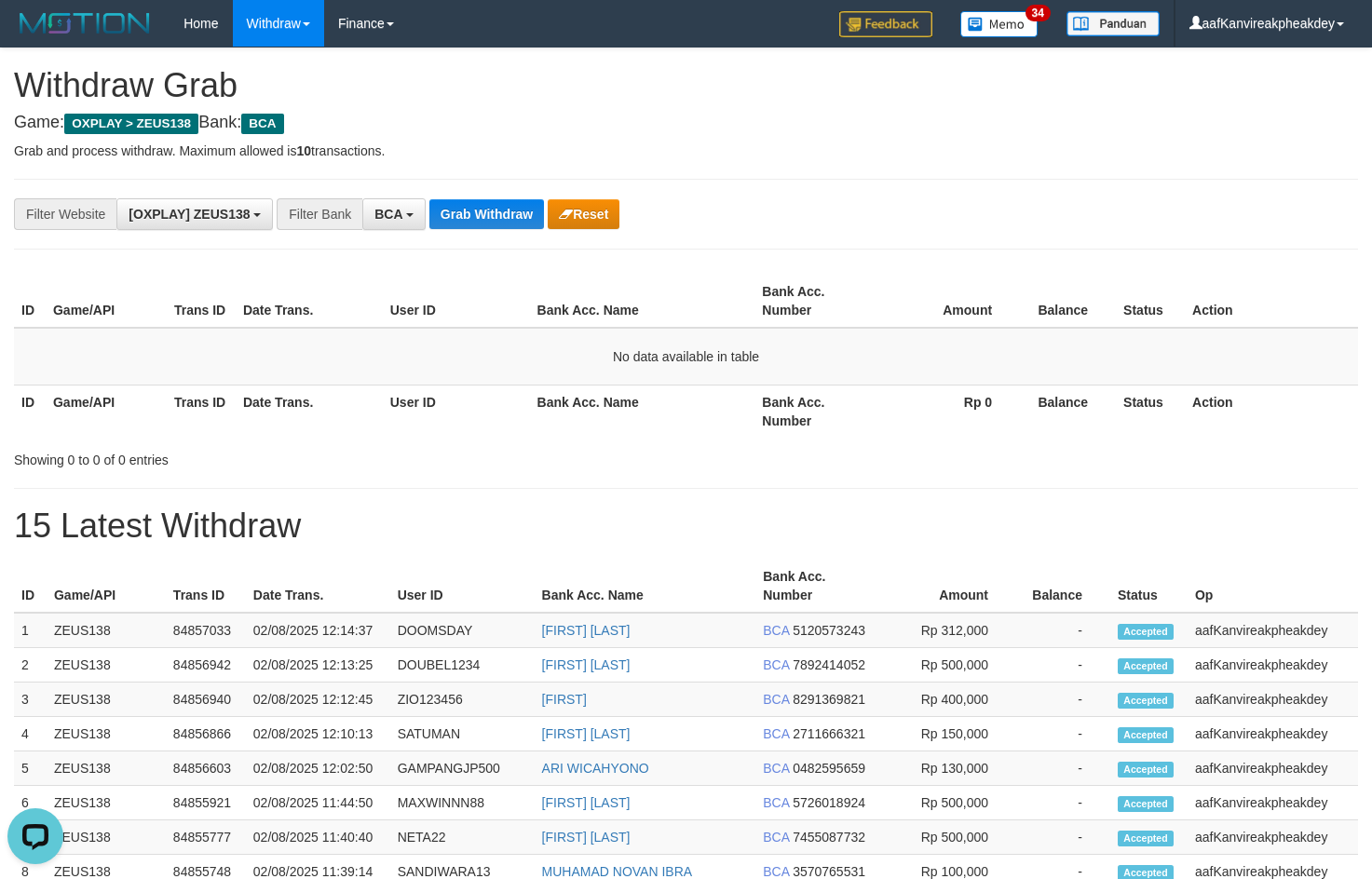 click on "**********" at bounding box center [686, 214] 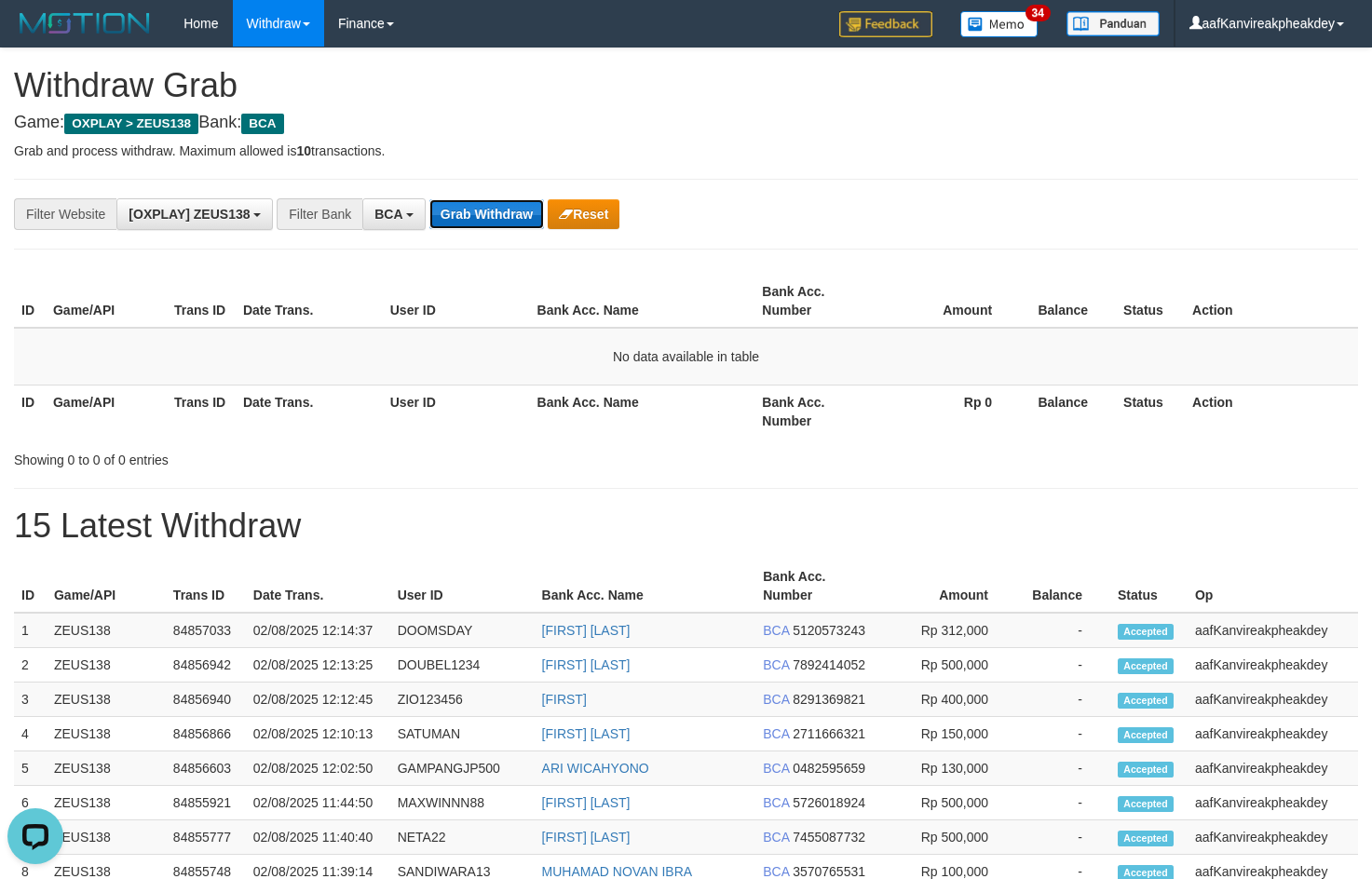 click on "Grab Withdraw" at bounding box center (486, 214) 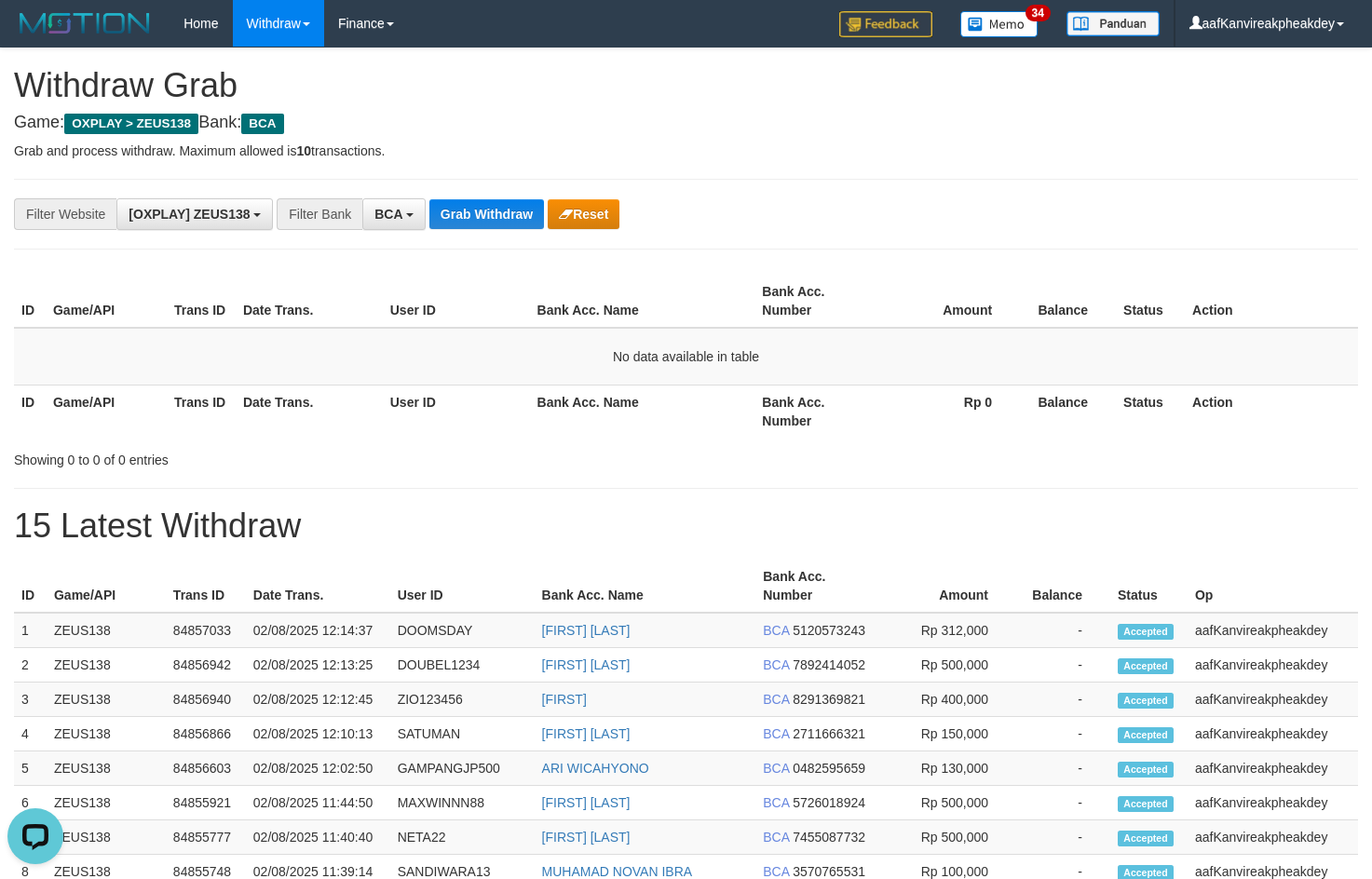click on "**********" at bounding box center [686, 214] 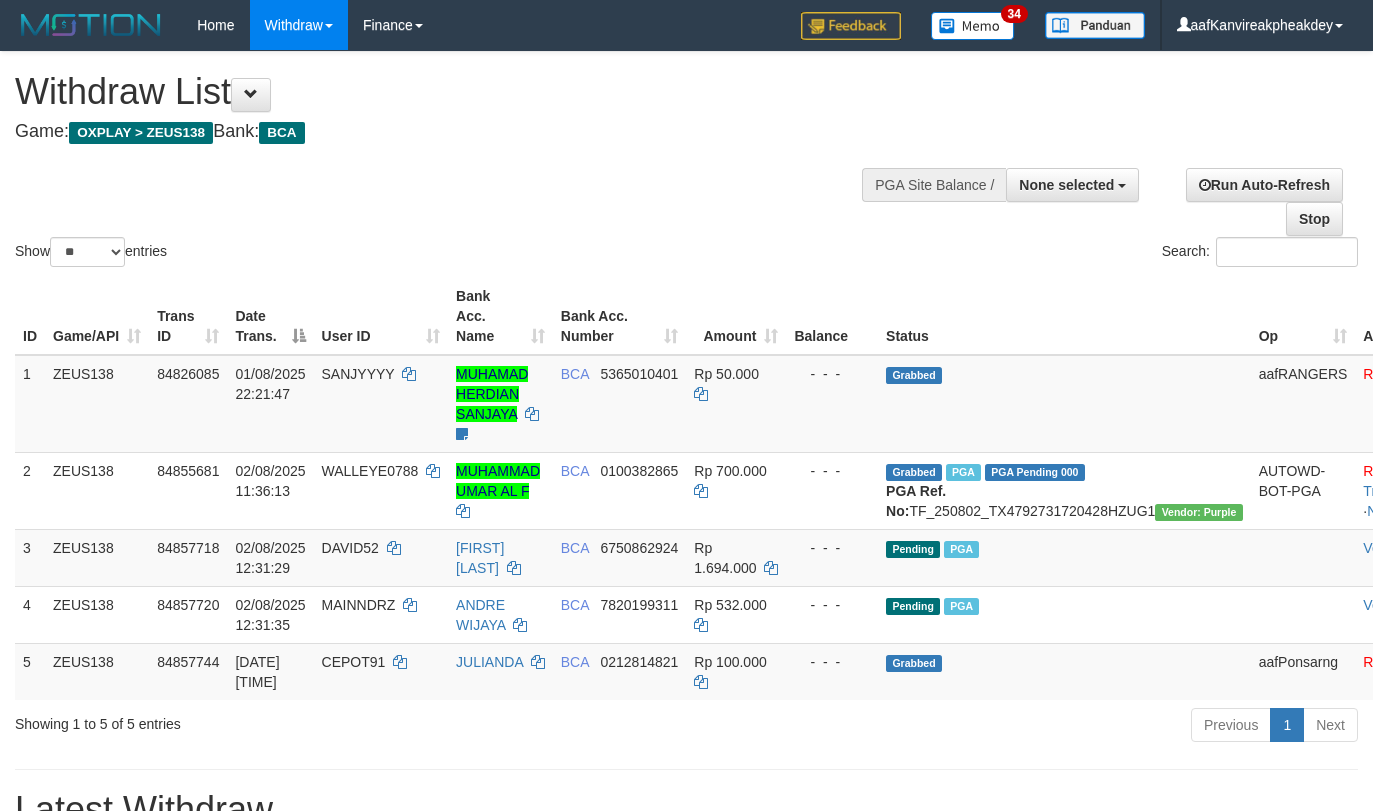 select 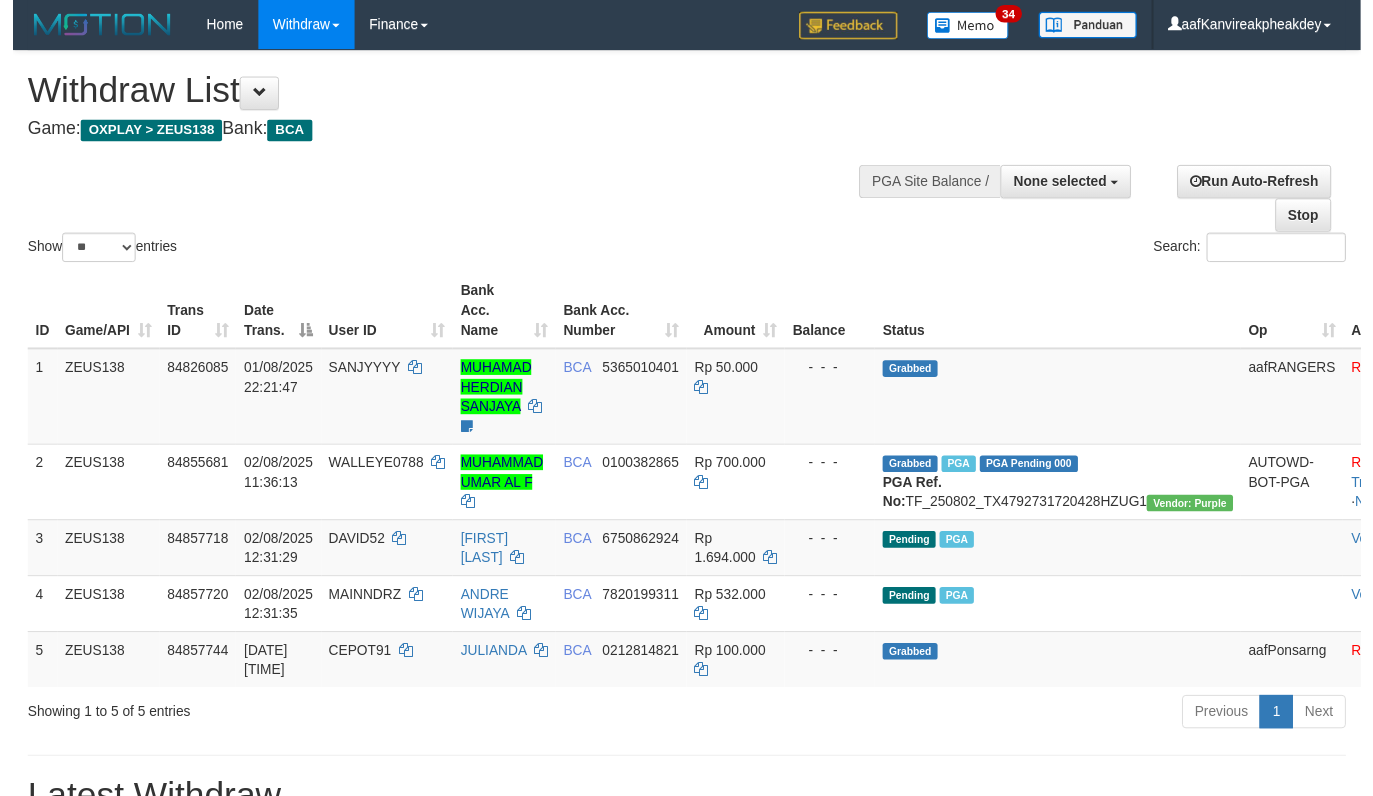 scroll, scrollTop: 194, scrollLeft: 0, axis: vertical 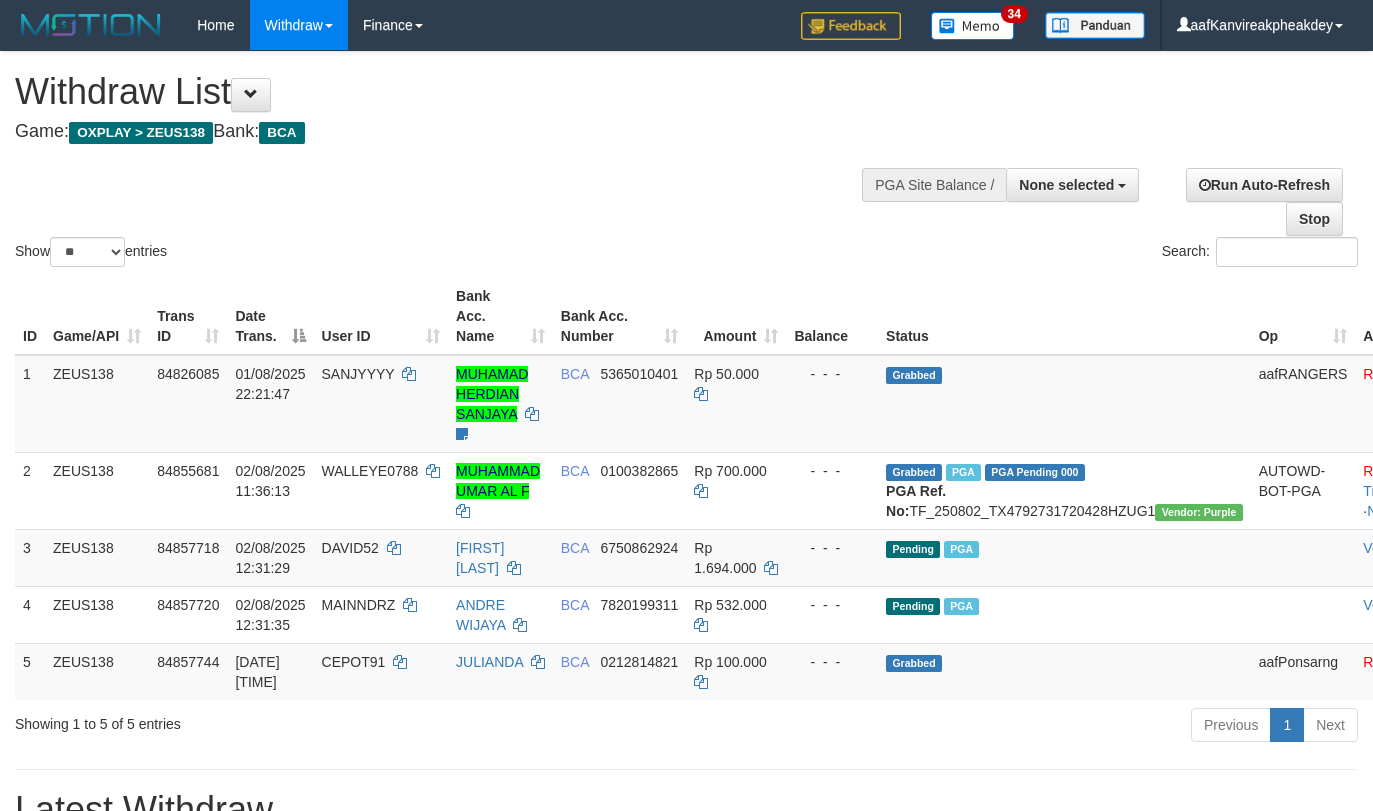 select 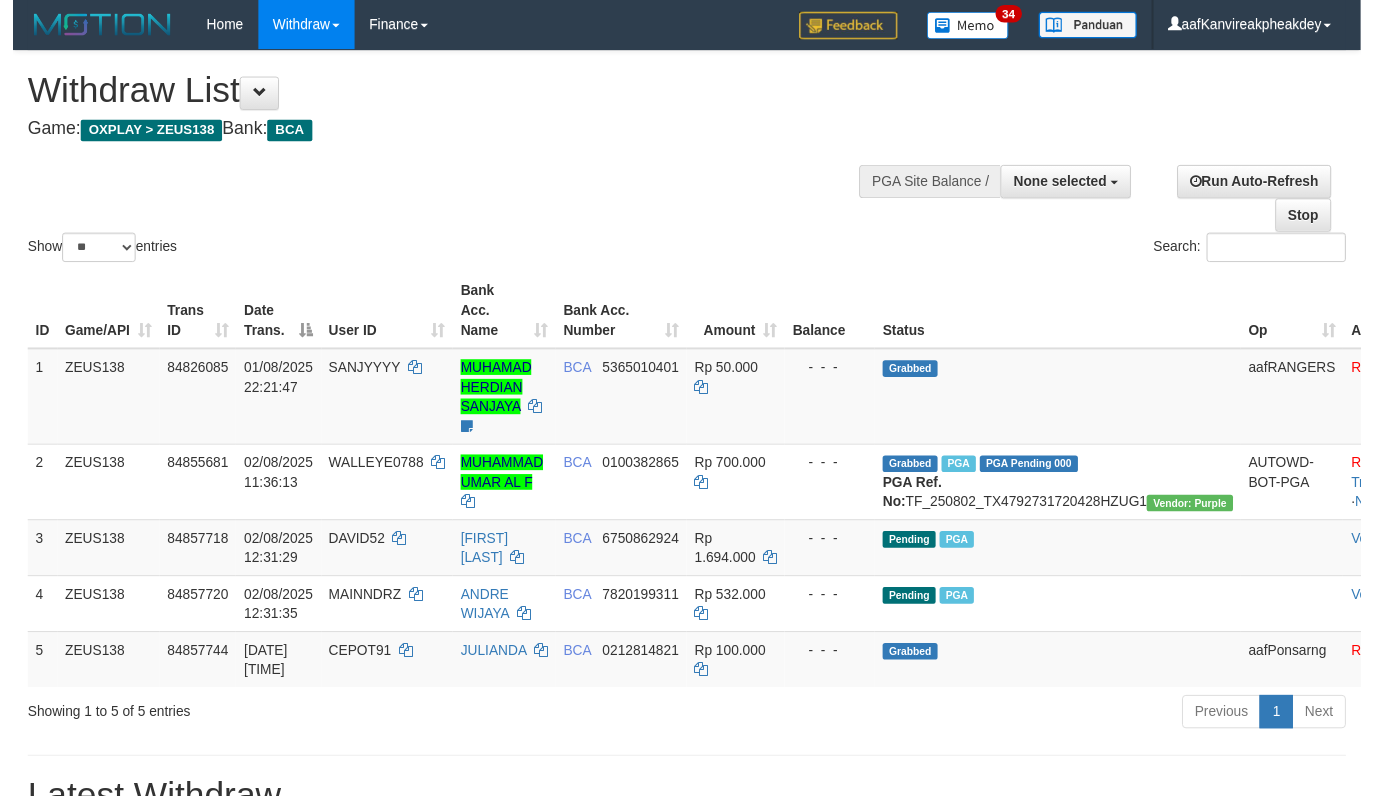 scroll, scrollTop: 194, scrollLeft: 0, axis: vertical 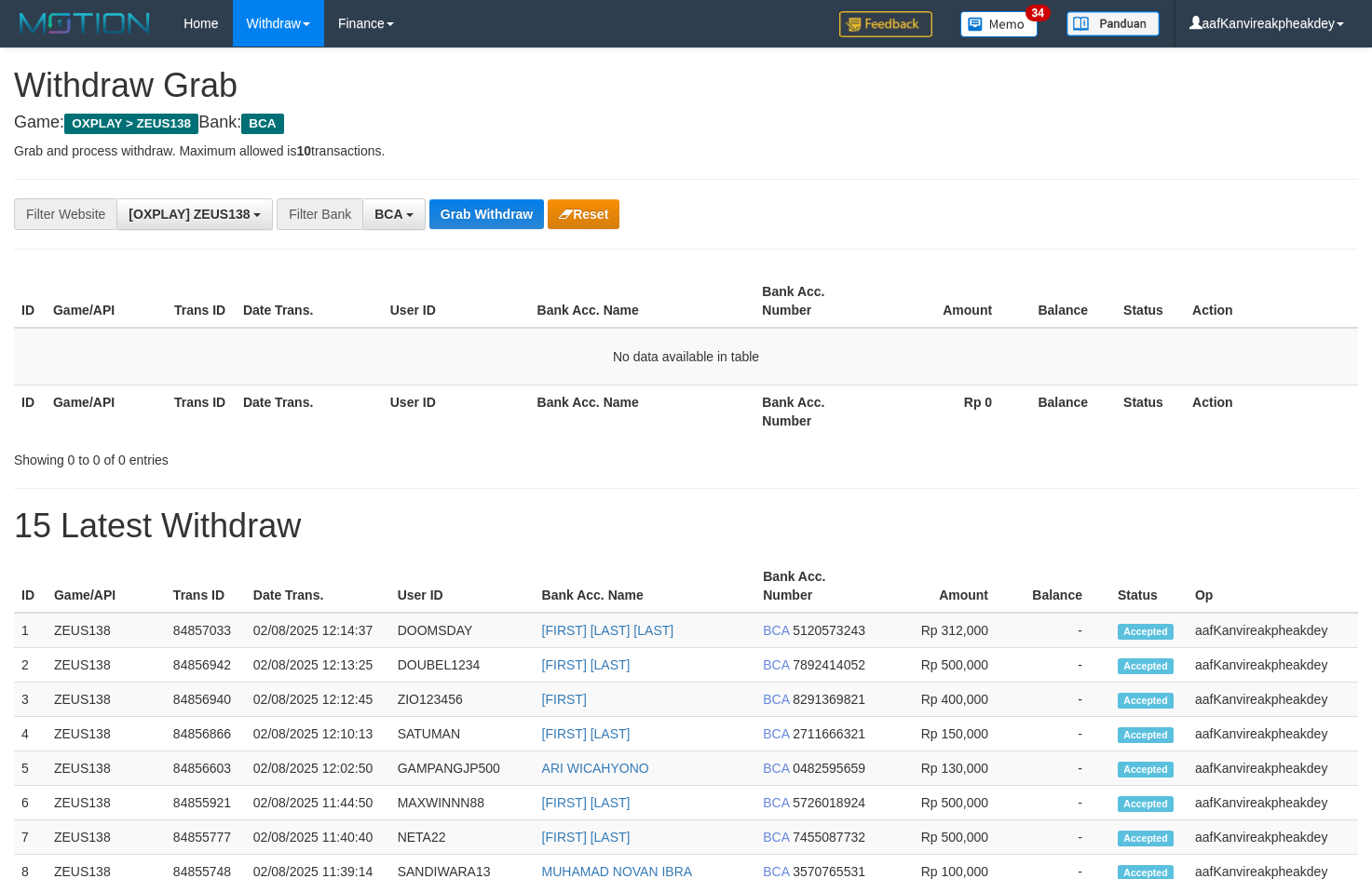 click on "Grab Withdraw" at bounding box center [486, 214] 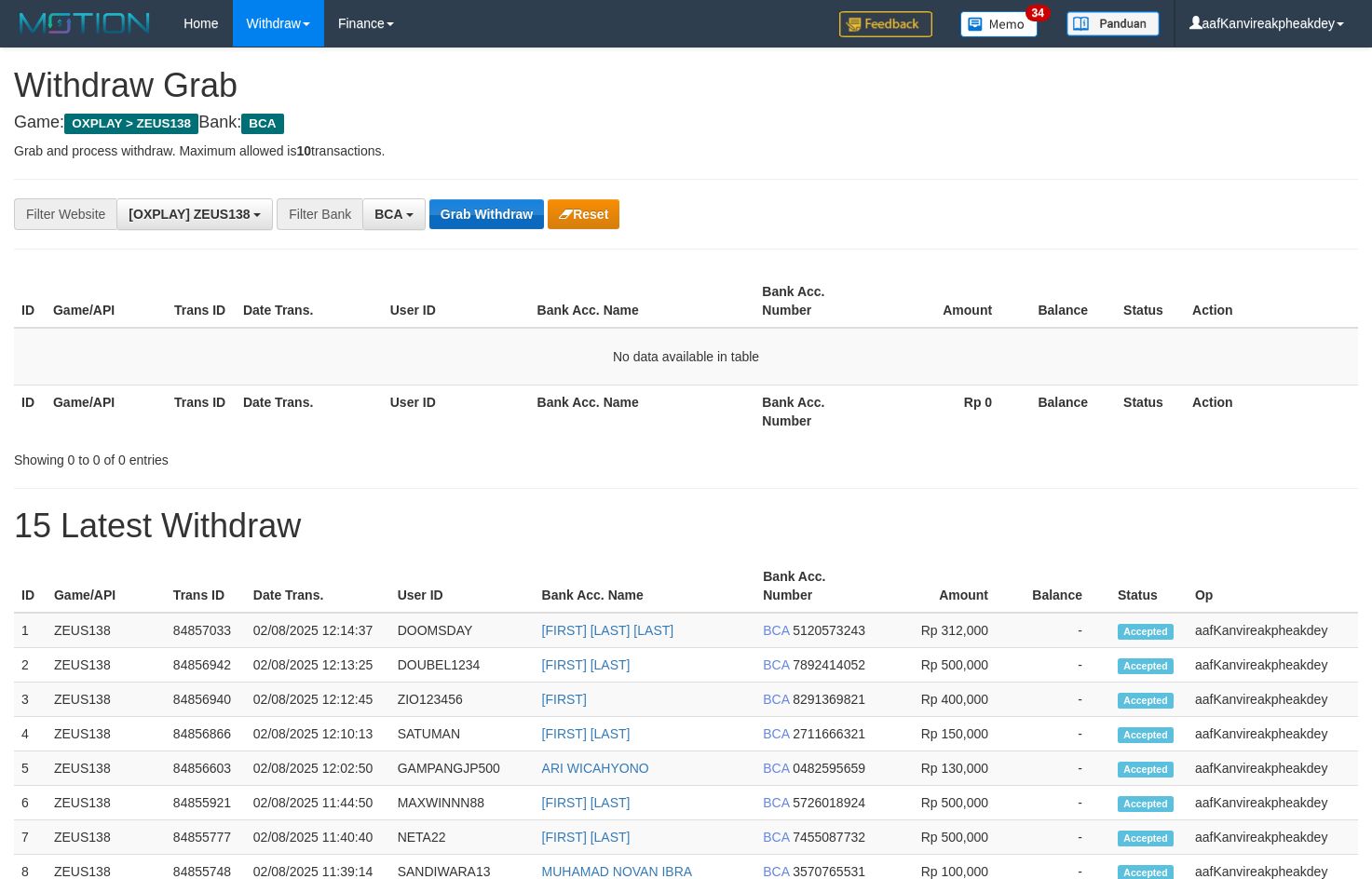 click on "Grab Withdraw" at bounding box center (486, 214) 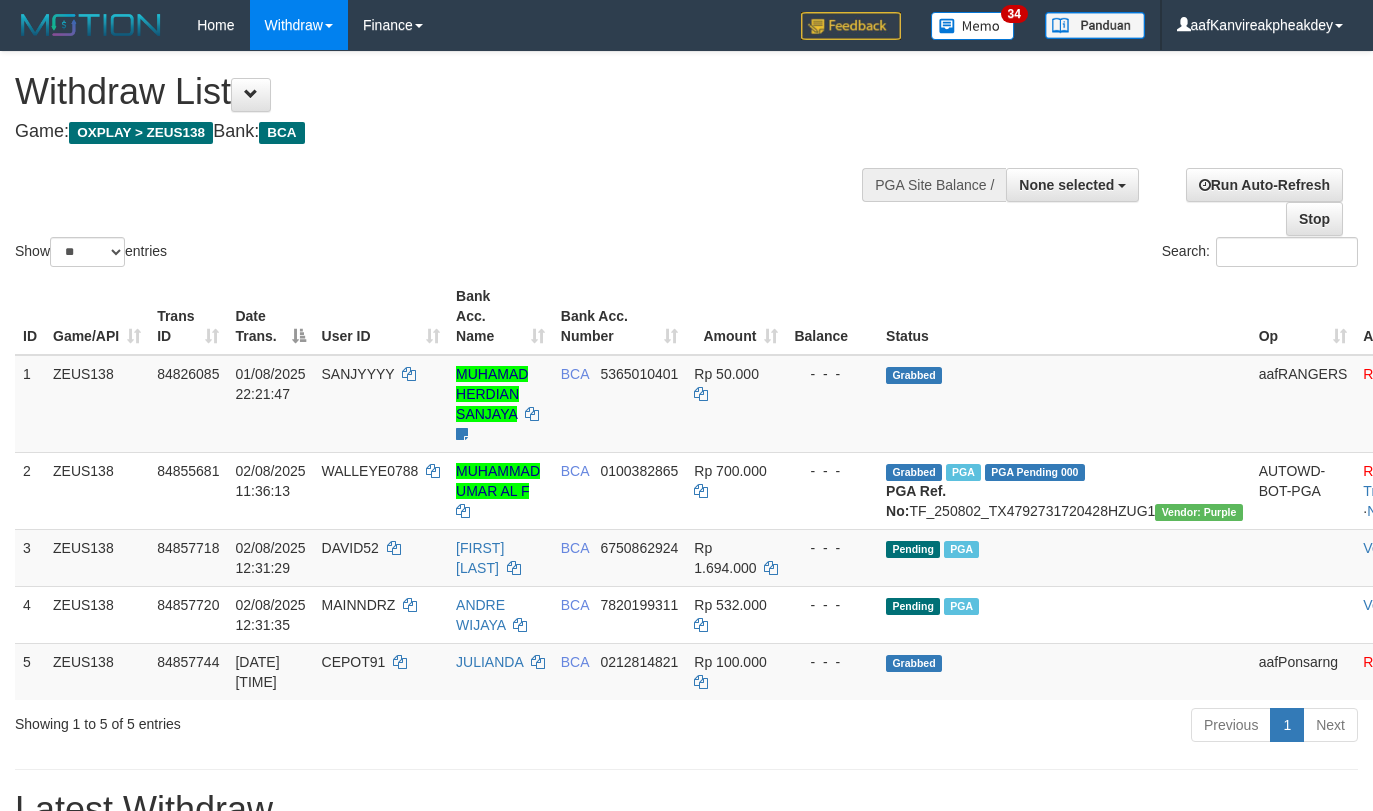 select 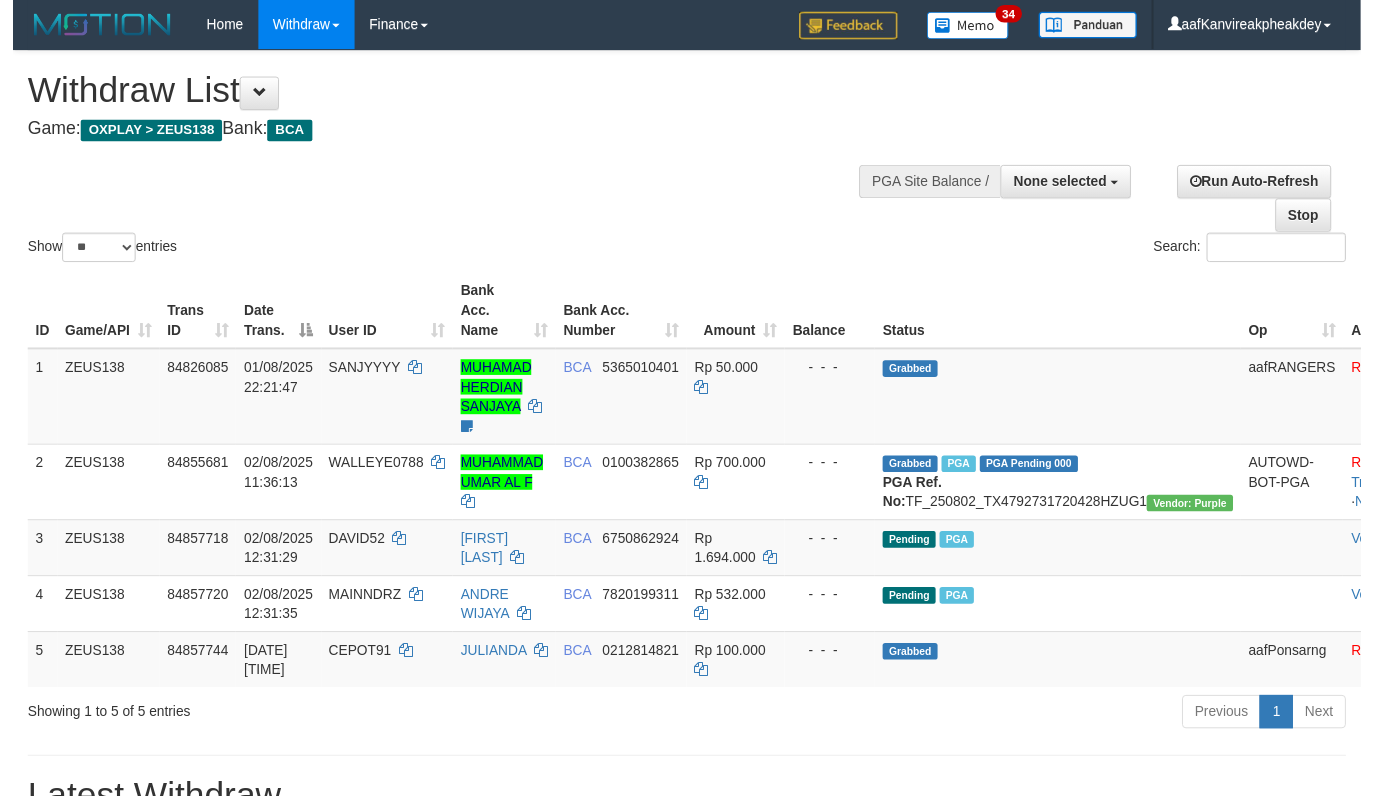 scroll, scrollTop: 194, scrollLeft: 0, axis: vertical 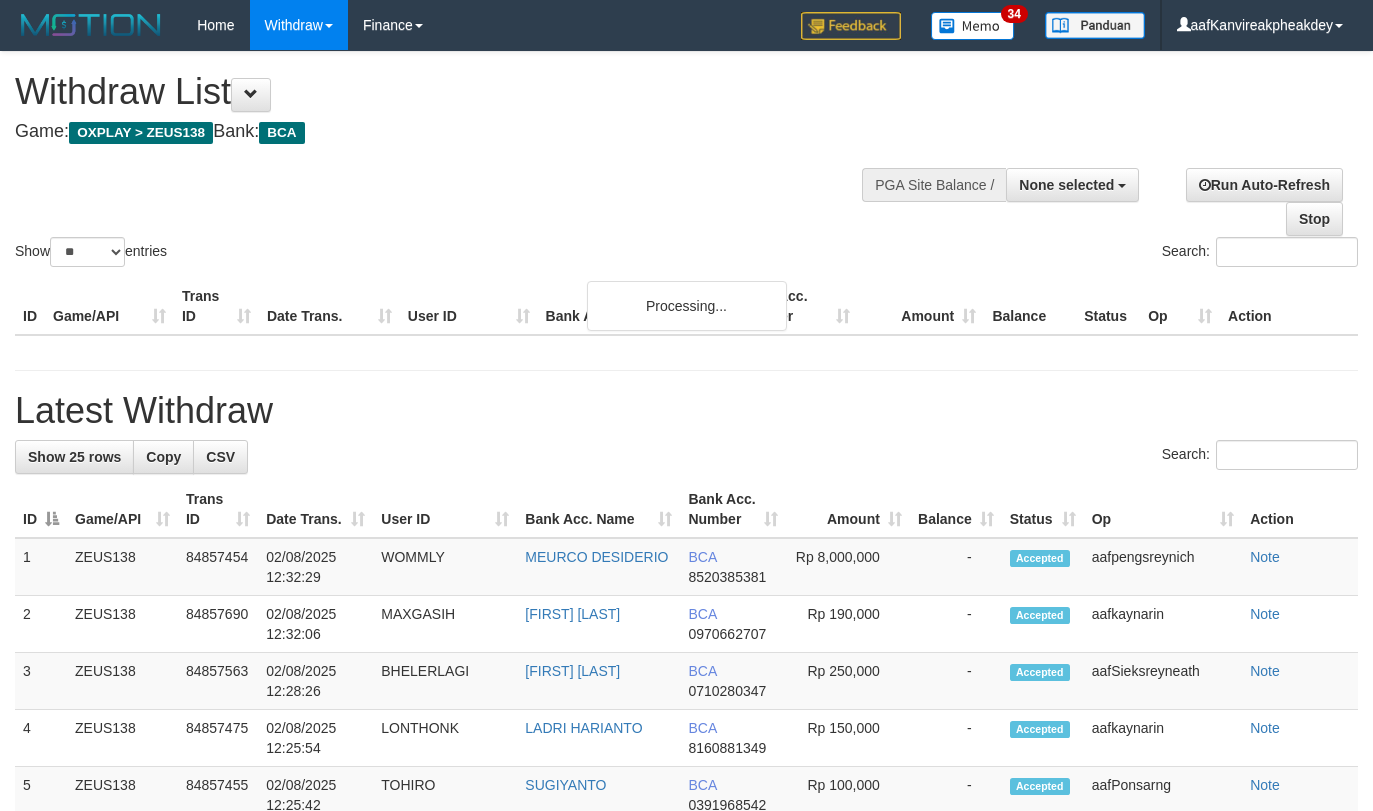 select 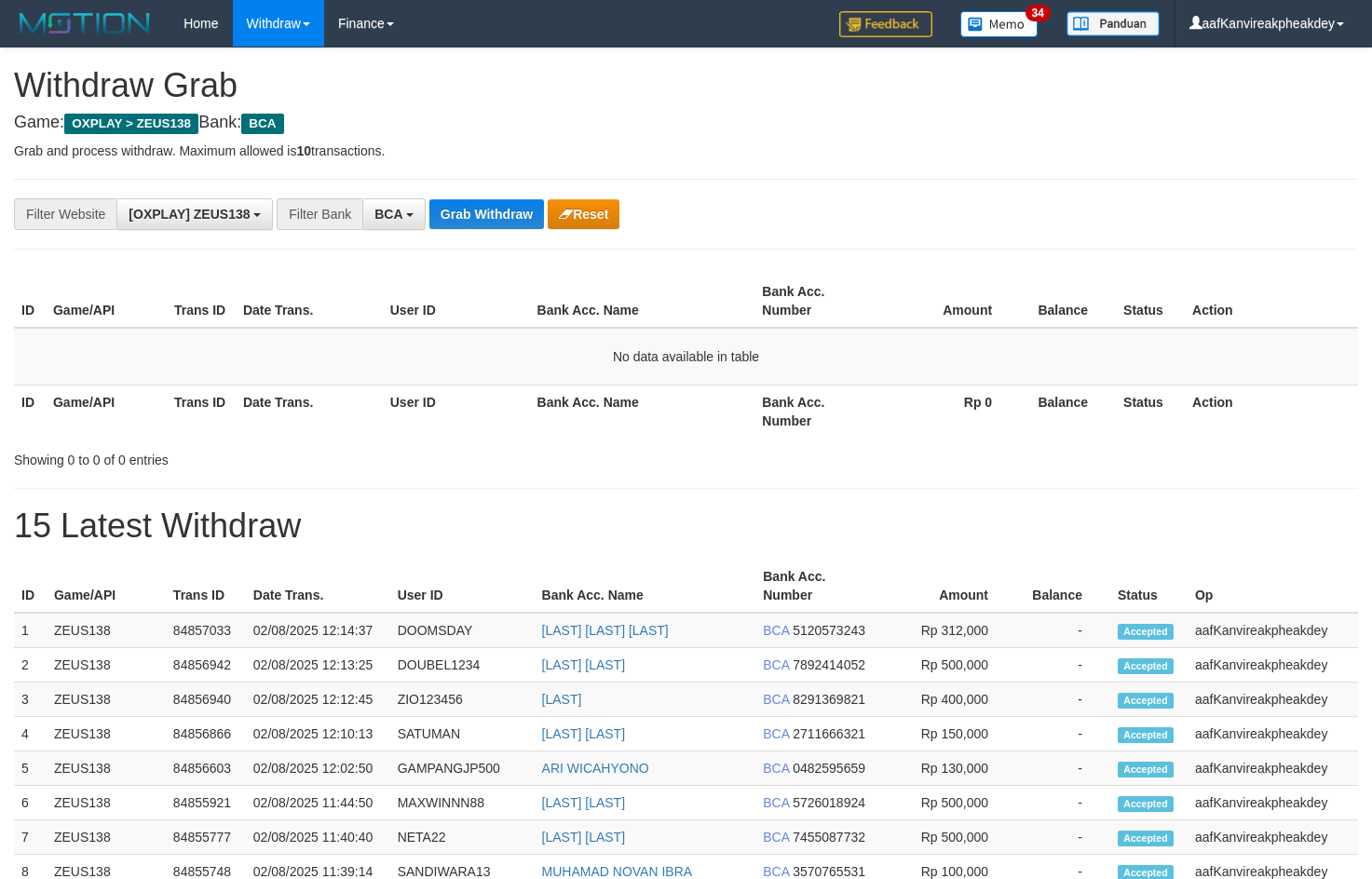 scroll, scrollTop: 0, scrollLeft: 0, axis: both 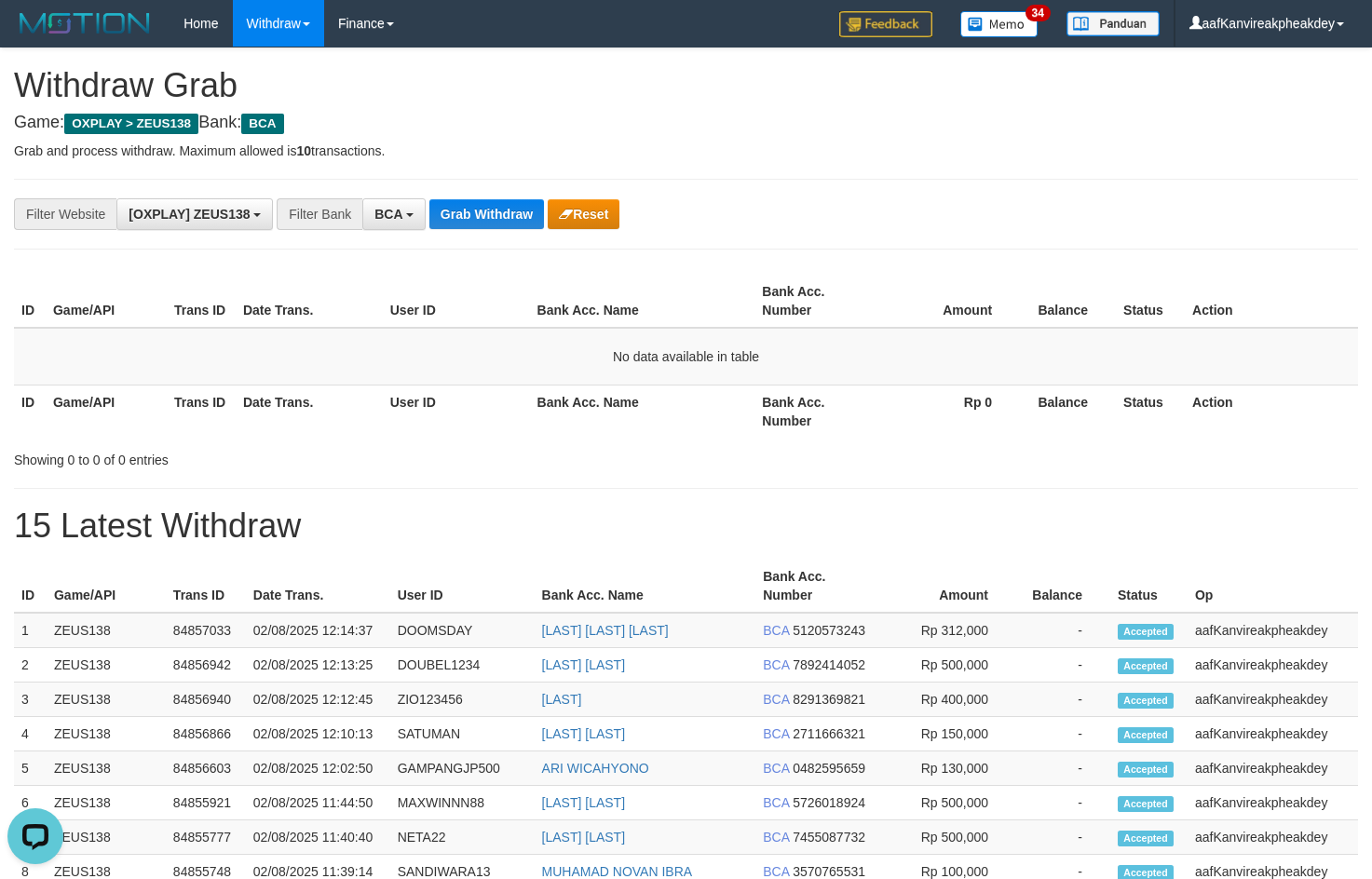 click on "Amount" at bounding box center (947, 301) 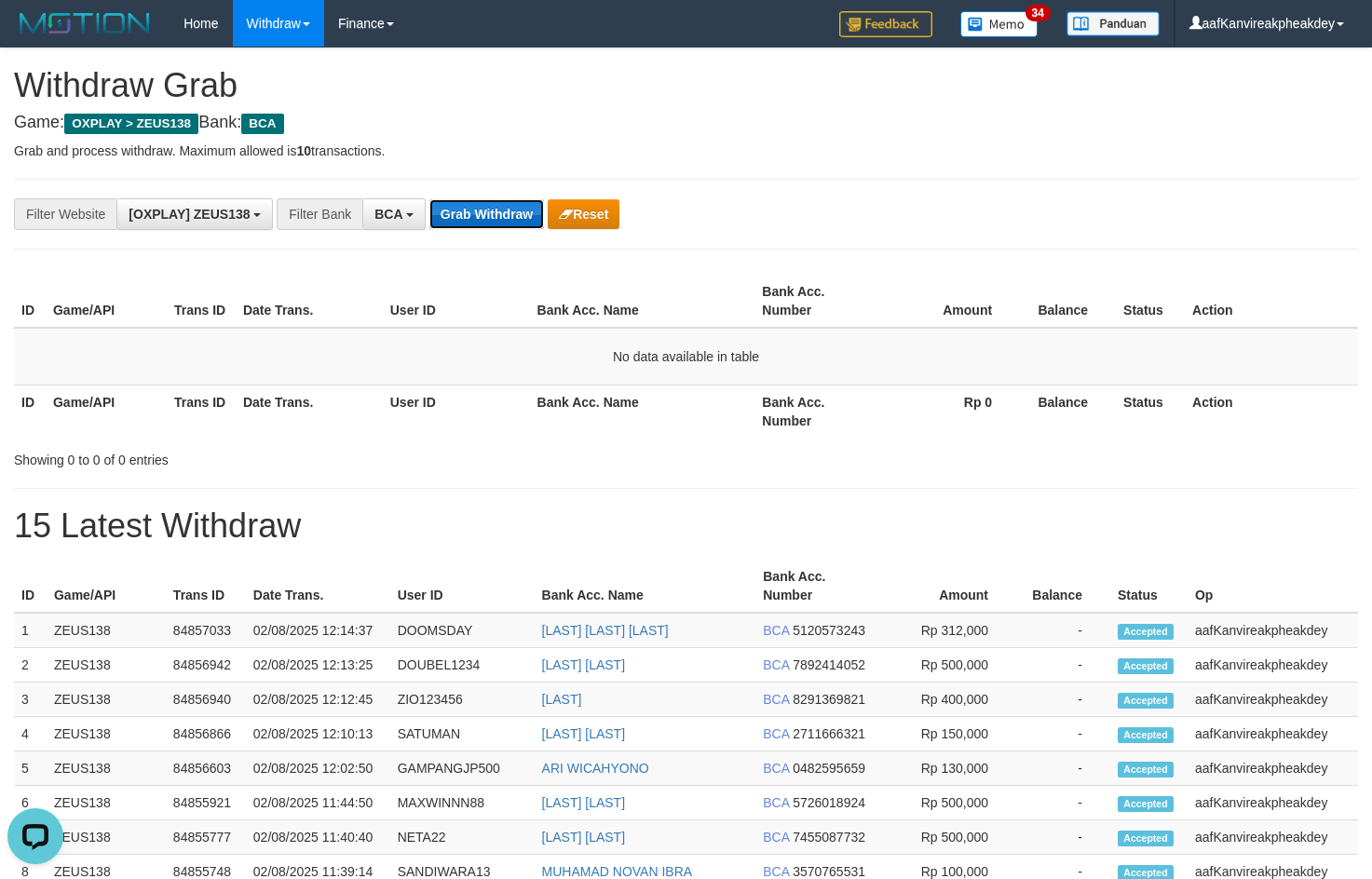 click on "Grab Withdraw" at bounding box center [486, 214] 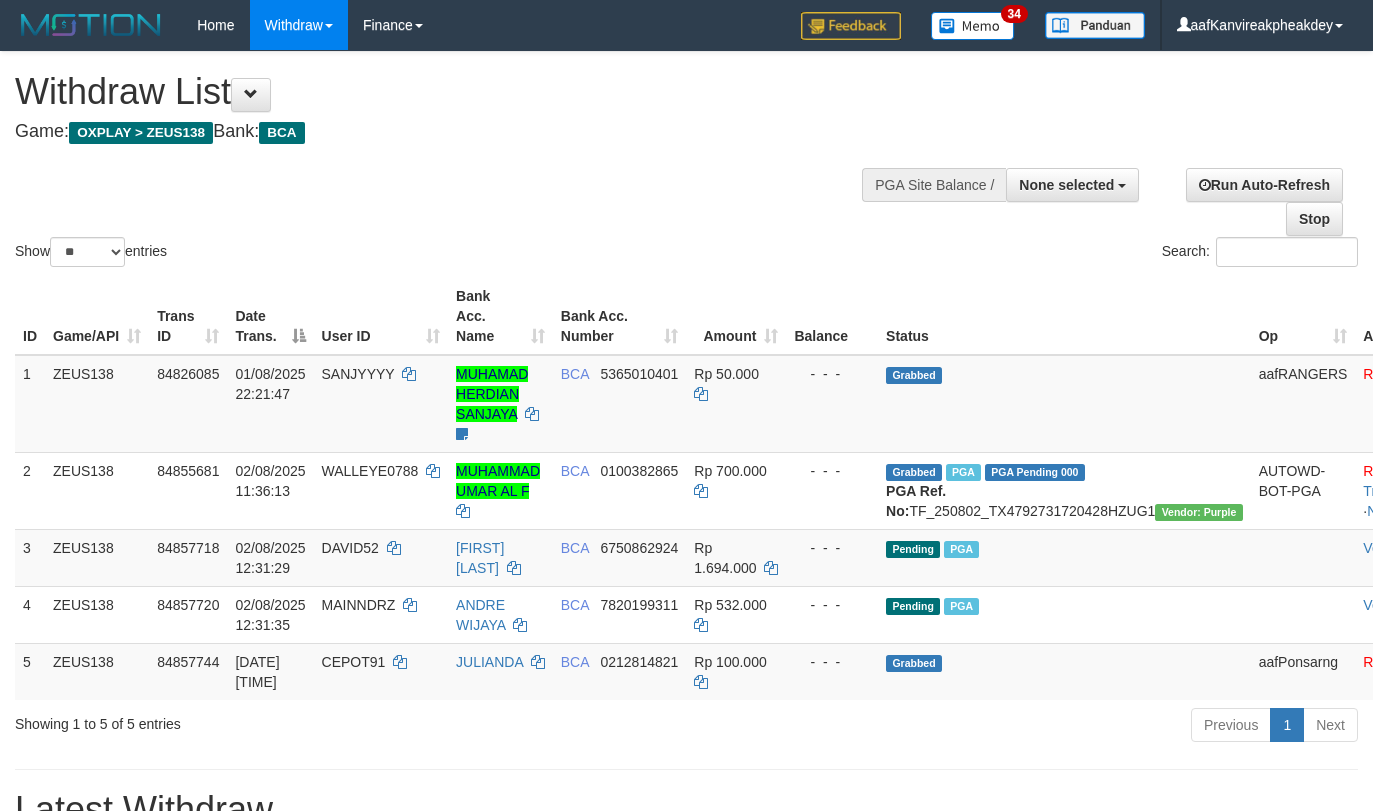 select 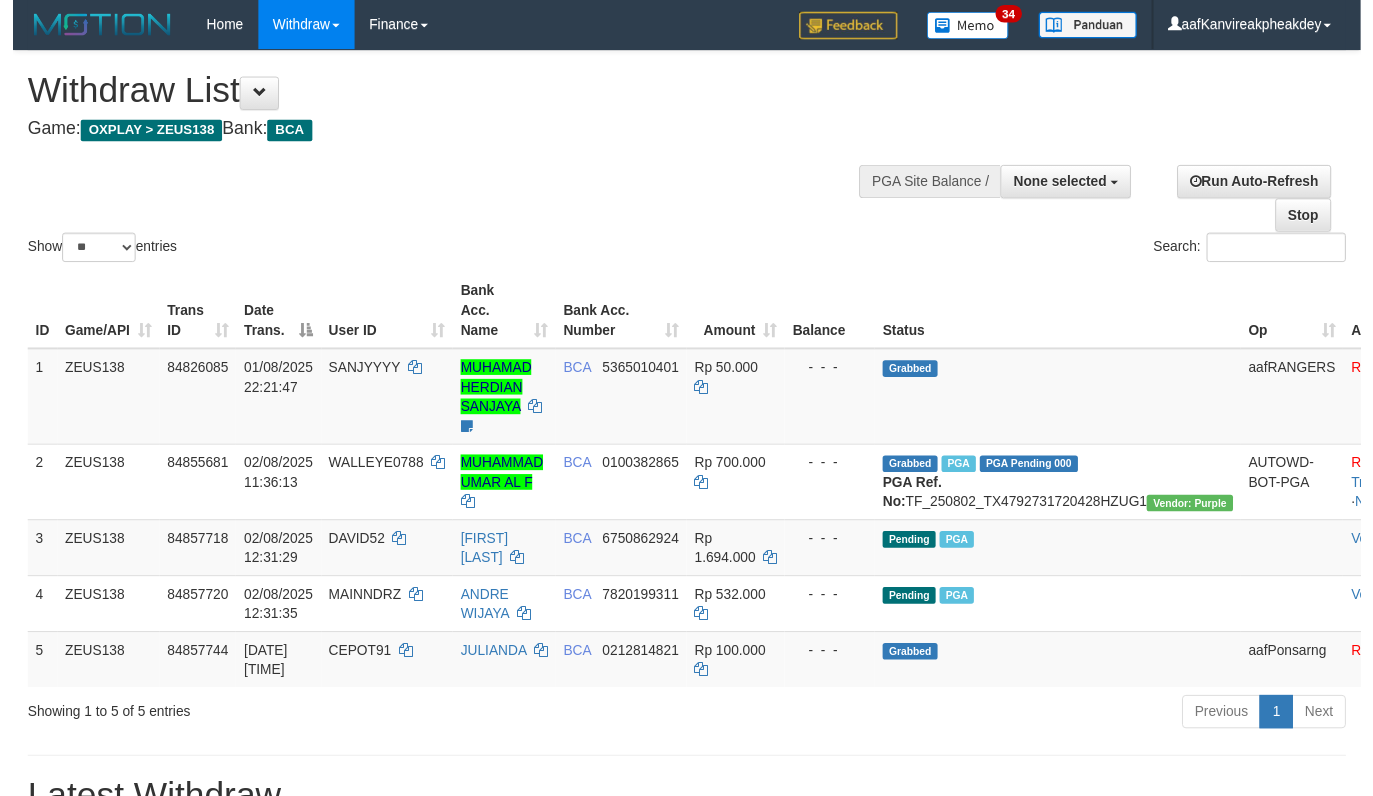 scroll, scrollTop: 194, scrollLeft: 0, axis: vertical 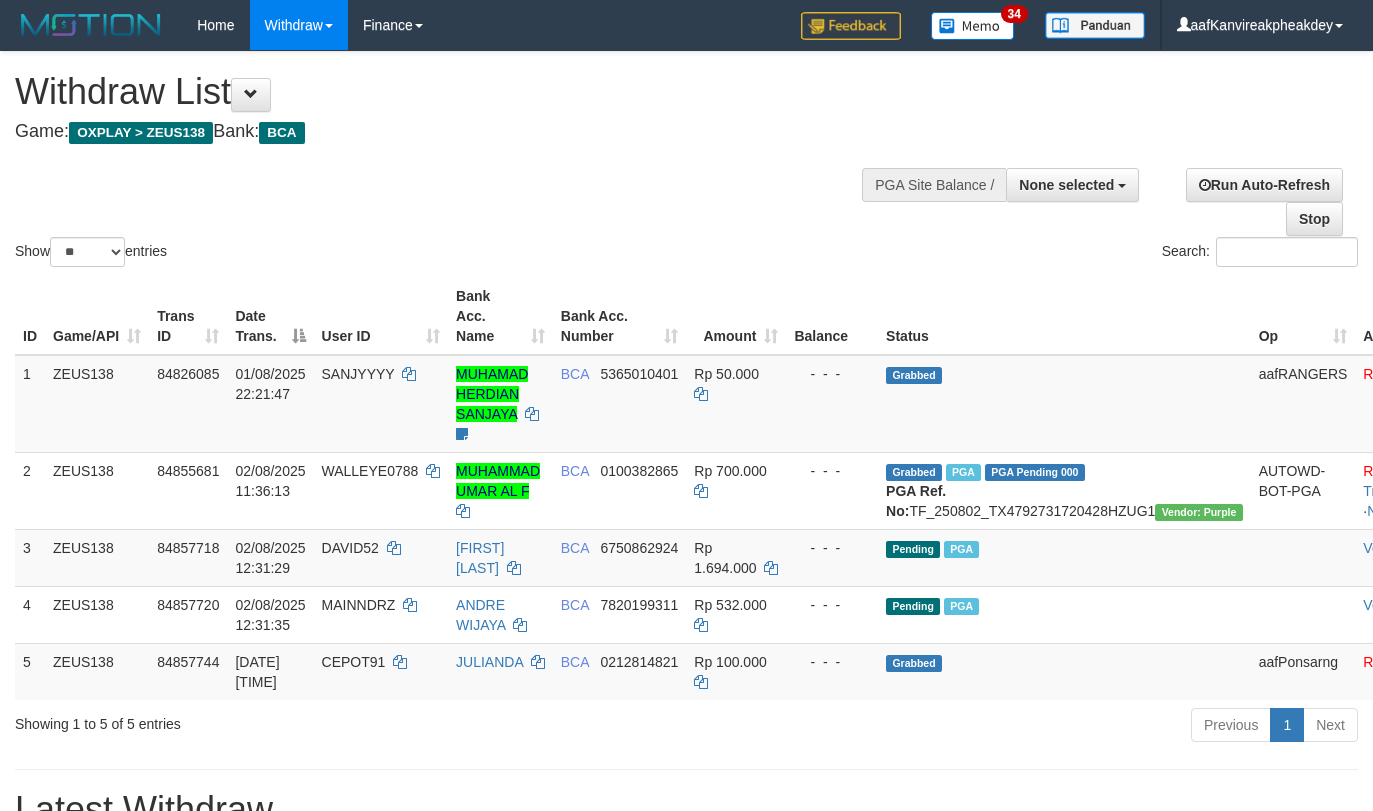 select 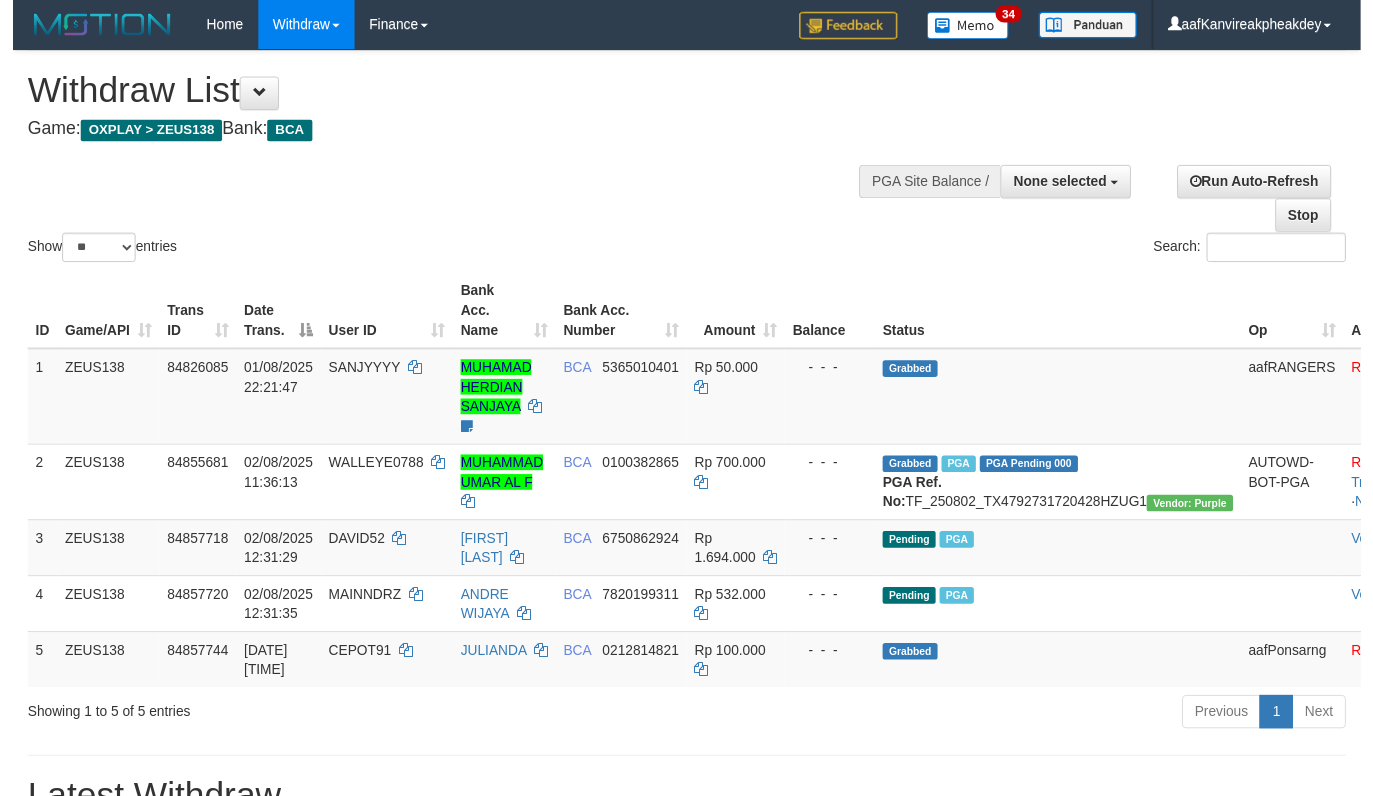 scroll, scrollTop: 194, scrollLeft: 0, axis: vertical 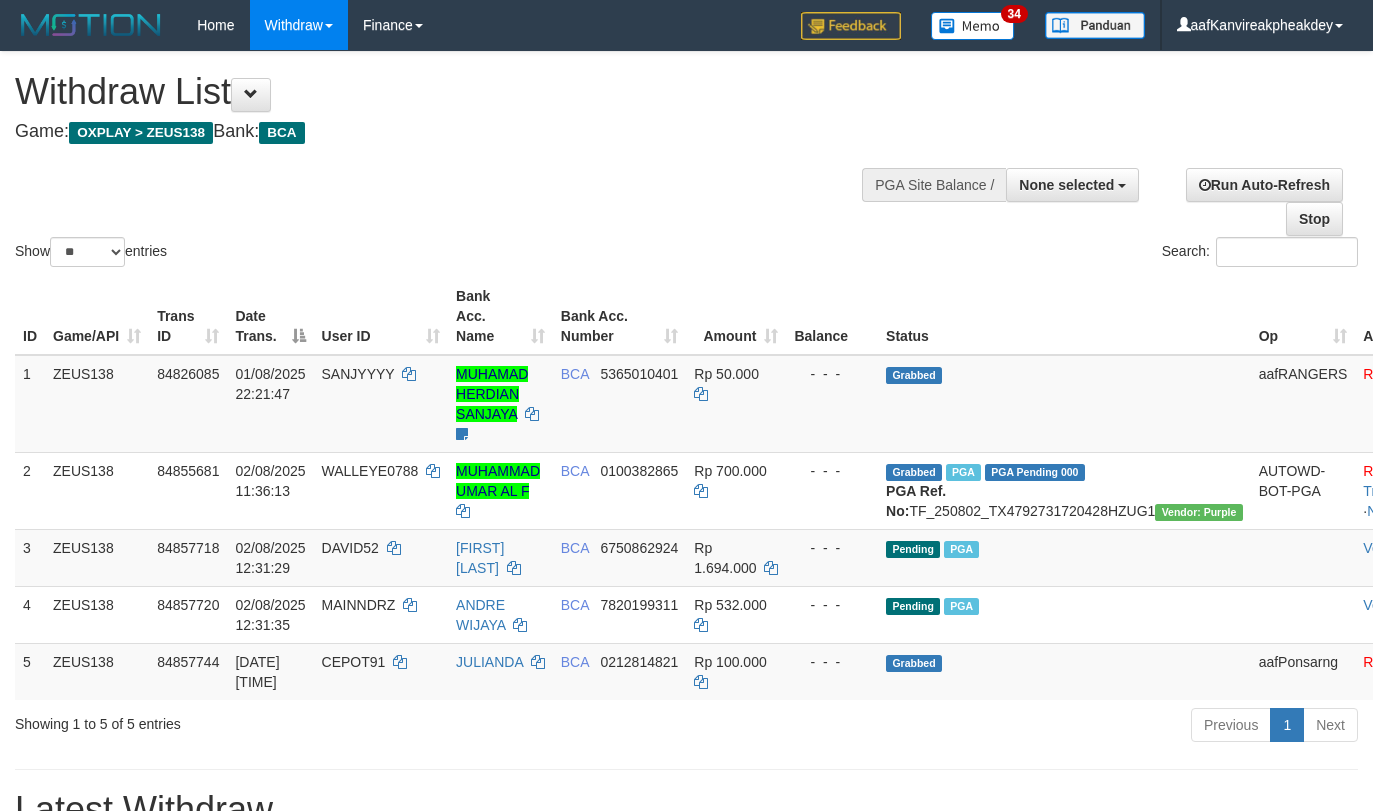 select 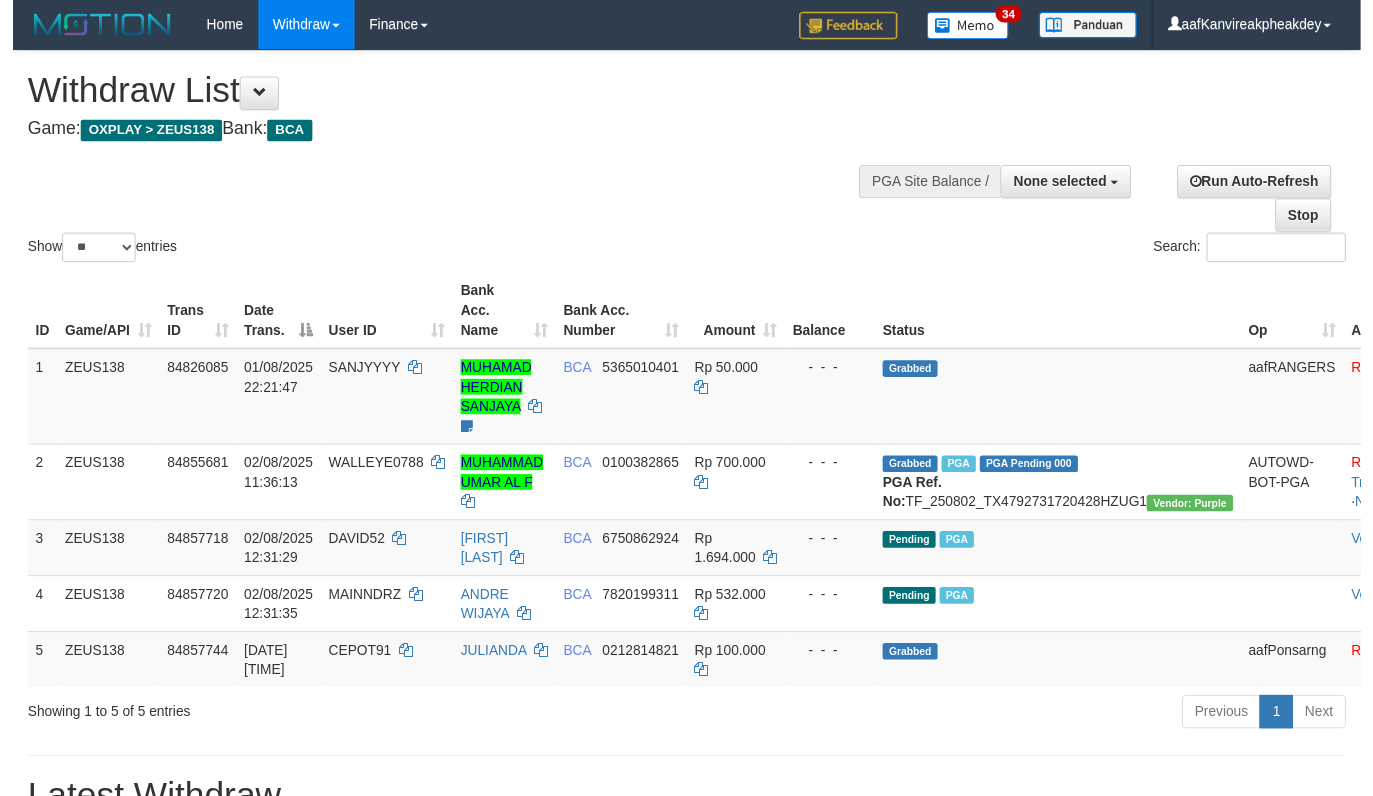 scroll, scrollTop: 194, scrollLeft: 0, axis: vertical 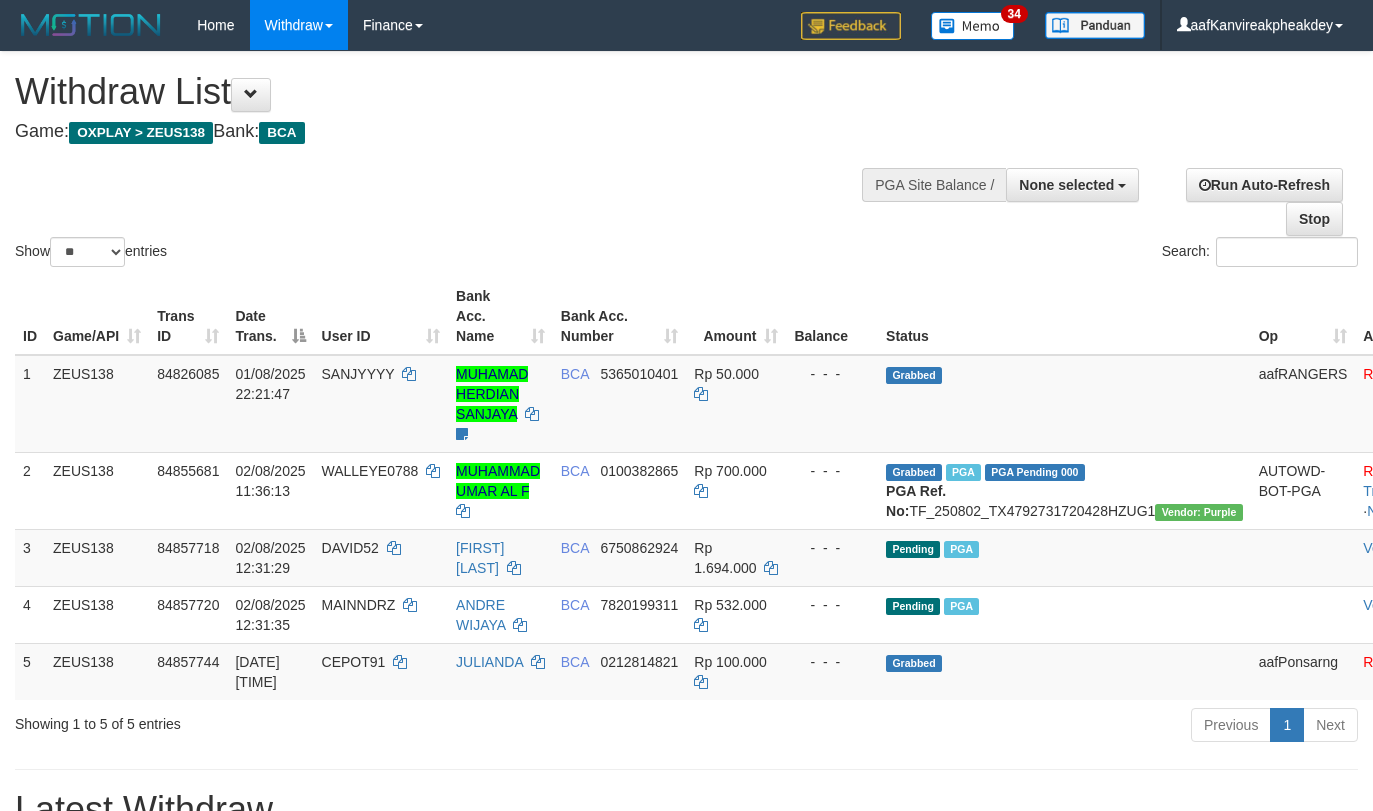 select 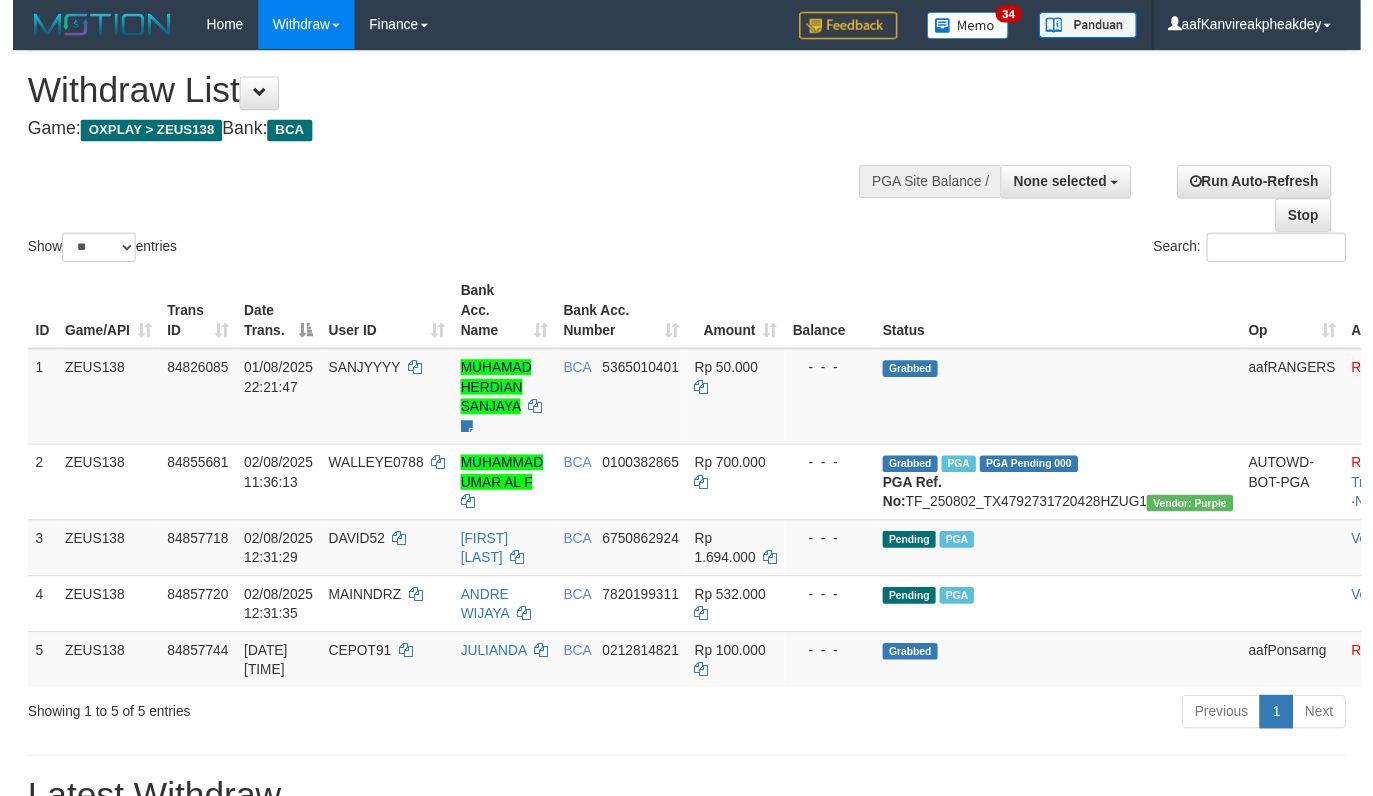 scroll, scrollTop: 194, scrollLeft: 0, axis: vertical 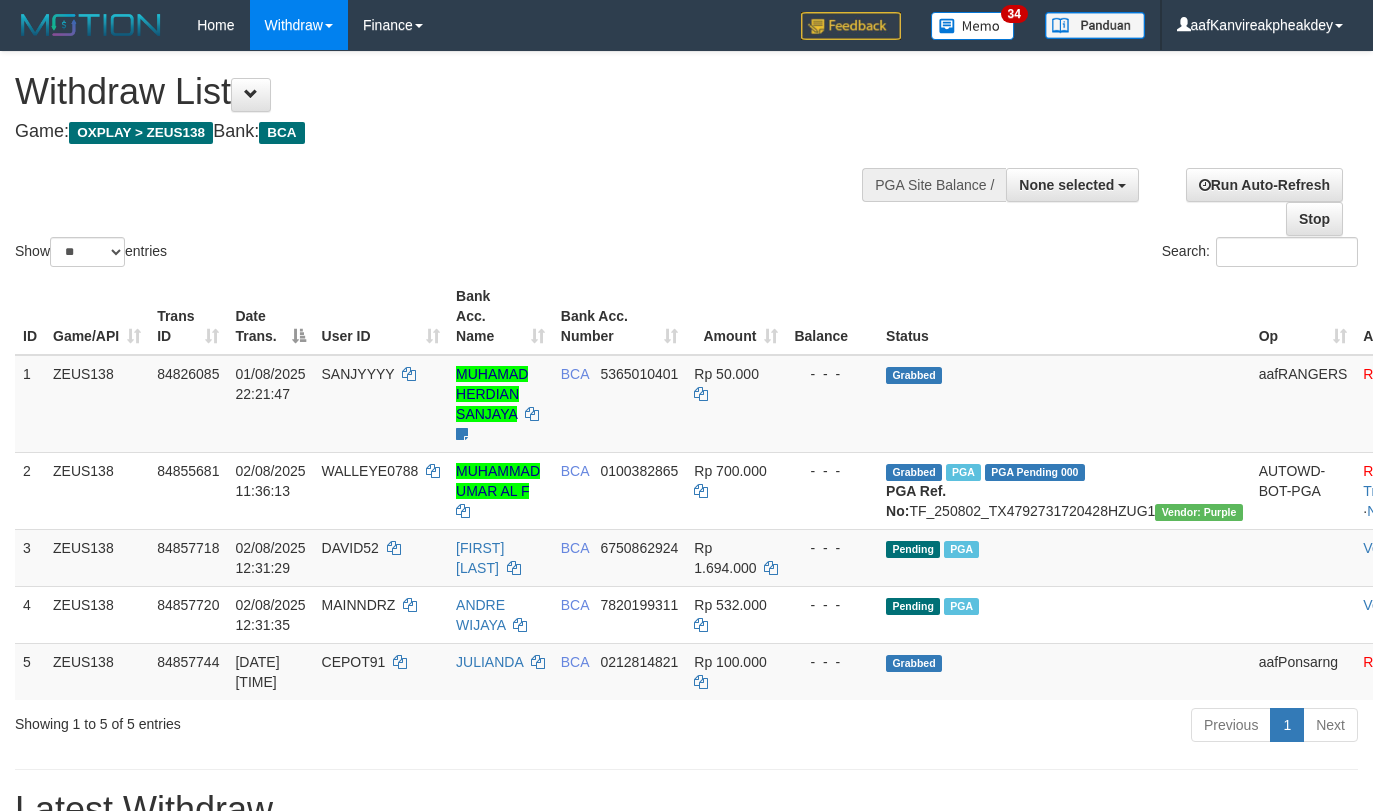 select 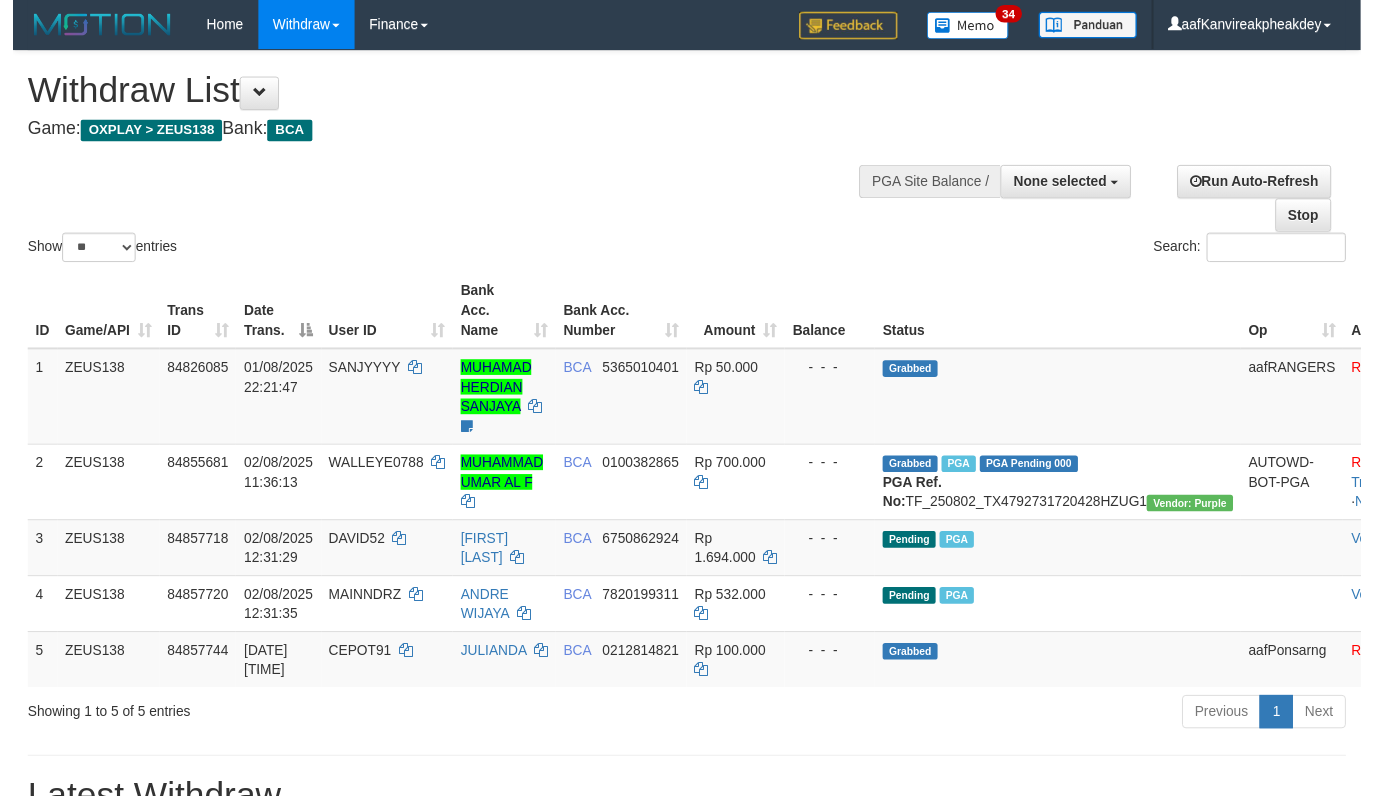 scroll, scrollTop: 194, scrollLeft: 0, axis: vertical 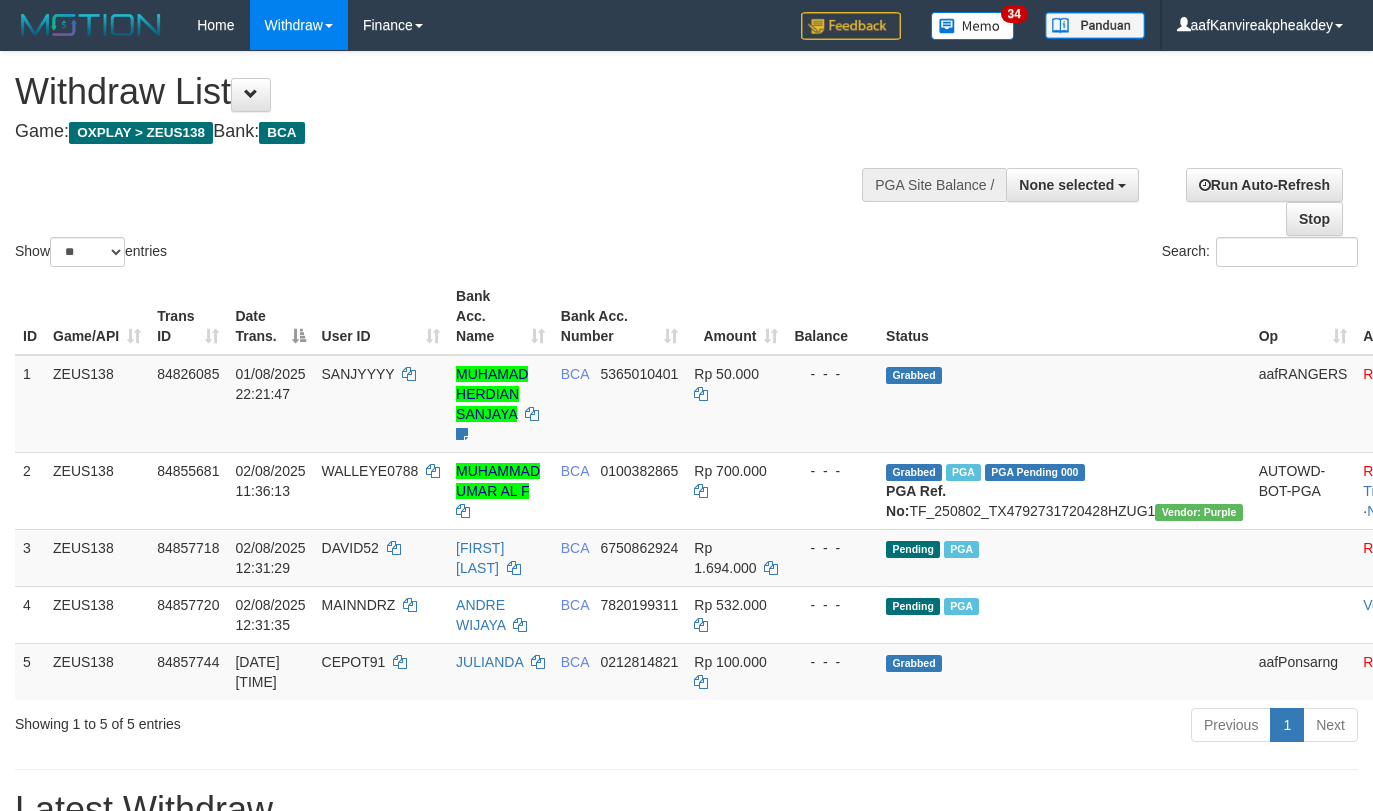 select 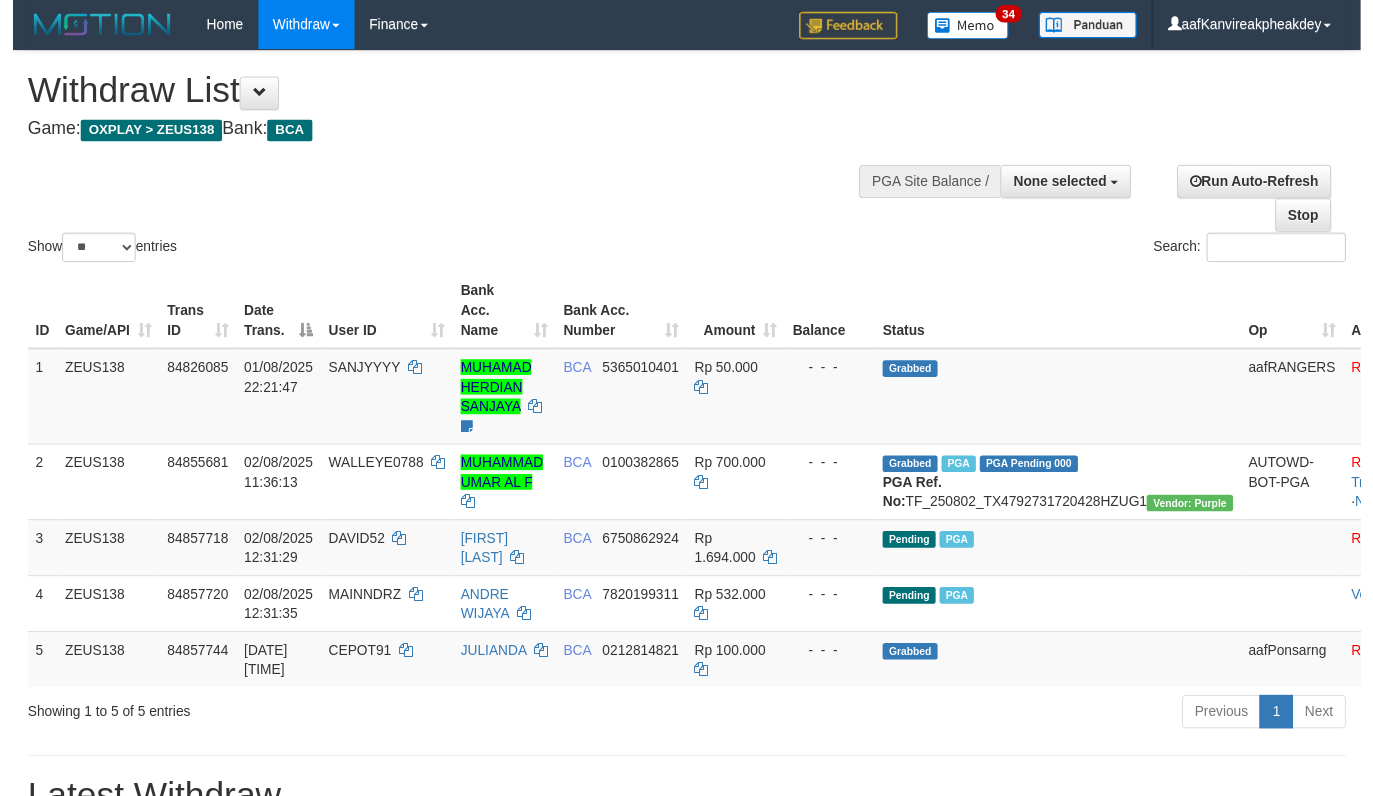 scroll, scrollTop: 194, scrollLeft: 0, axis: vertical 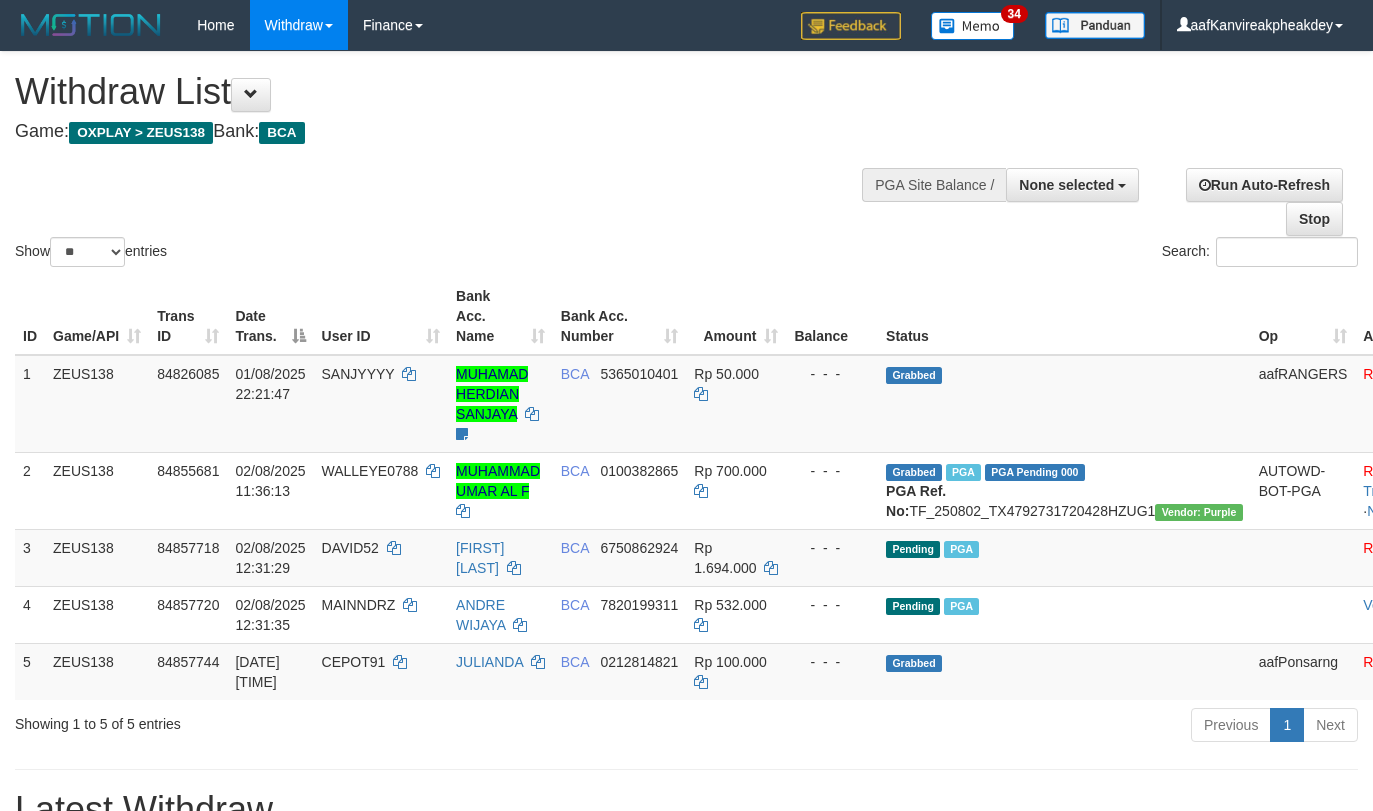 select 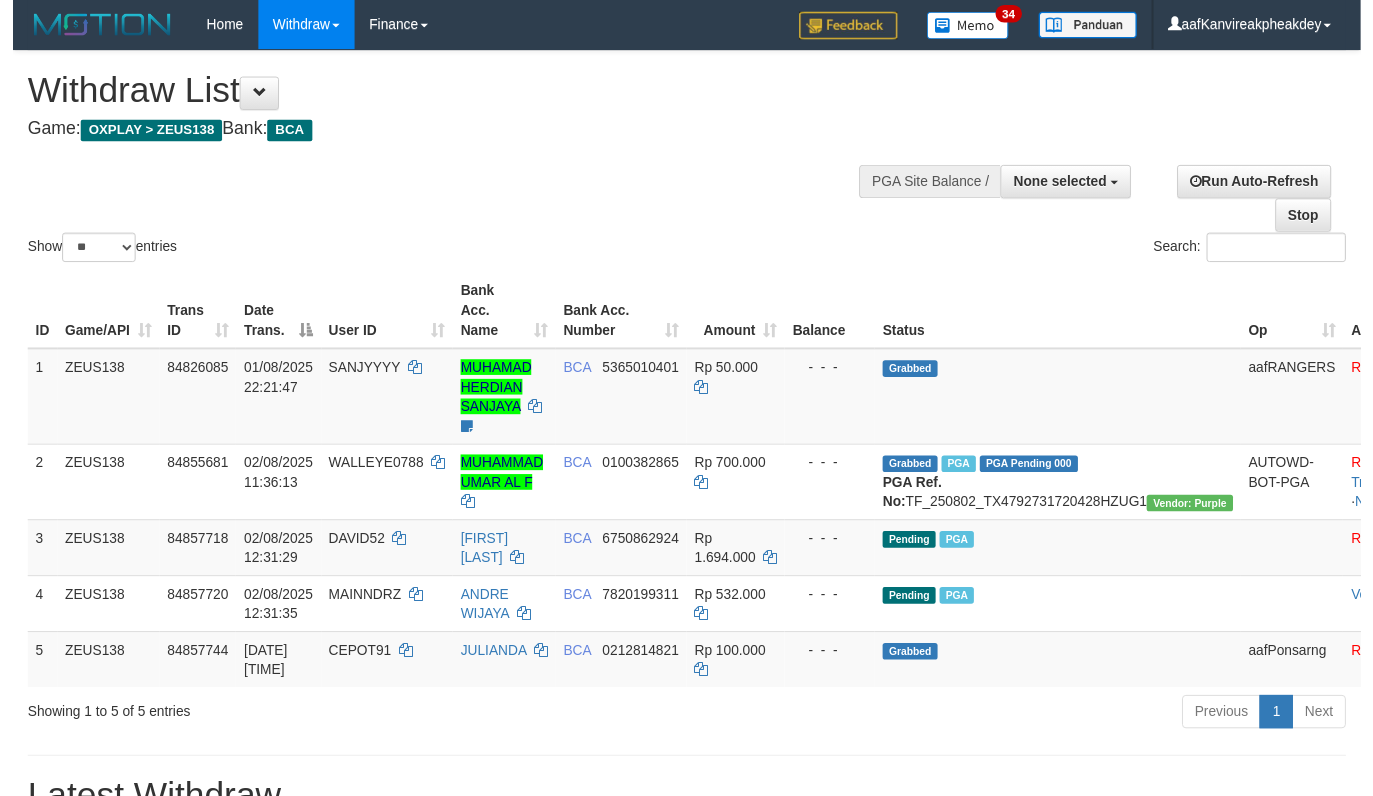 scroll, scrollTop: 194, scrollLeft: 0, axis: vertical 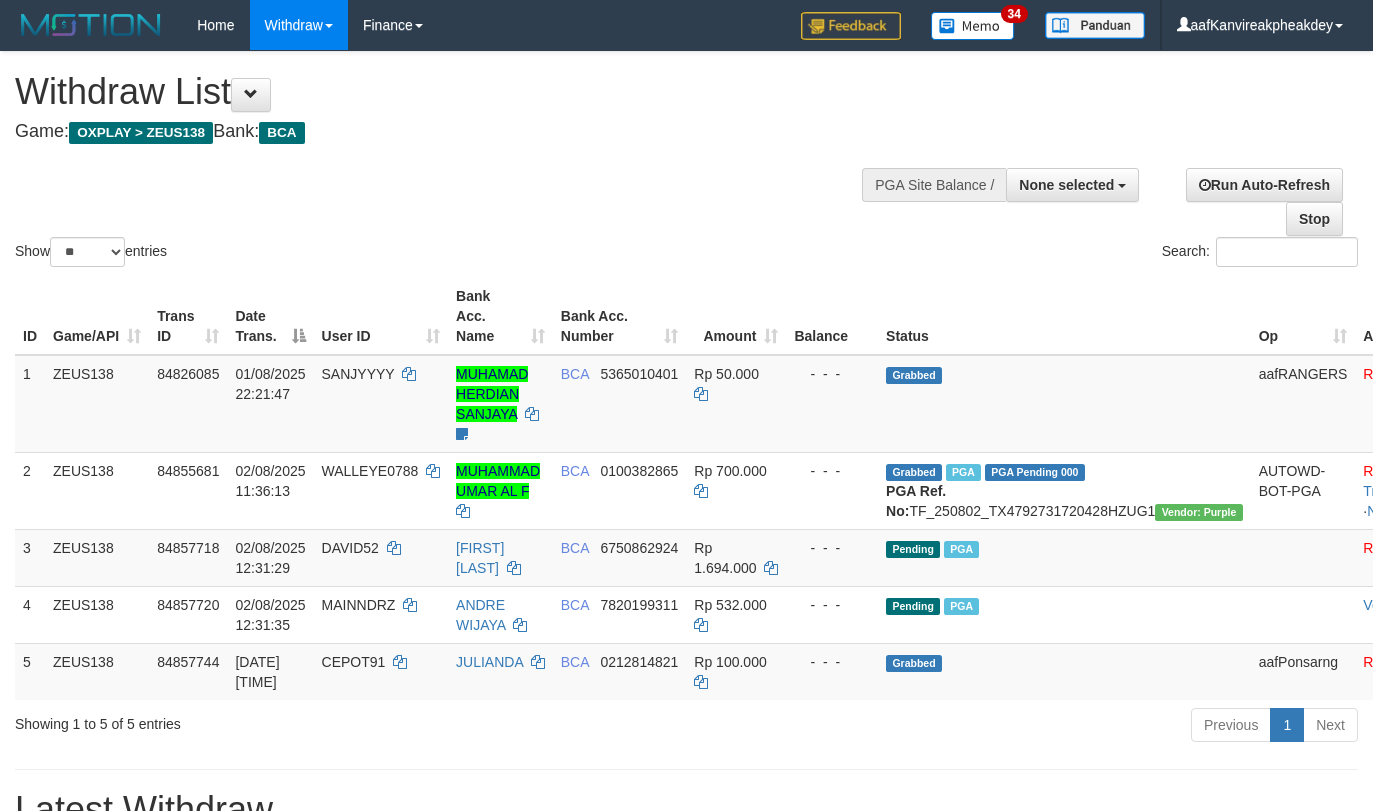 select 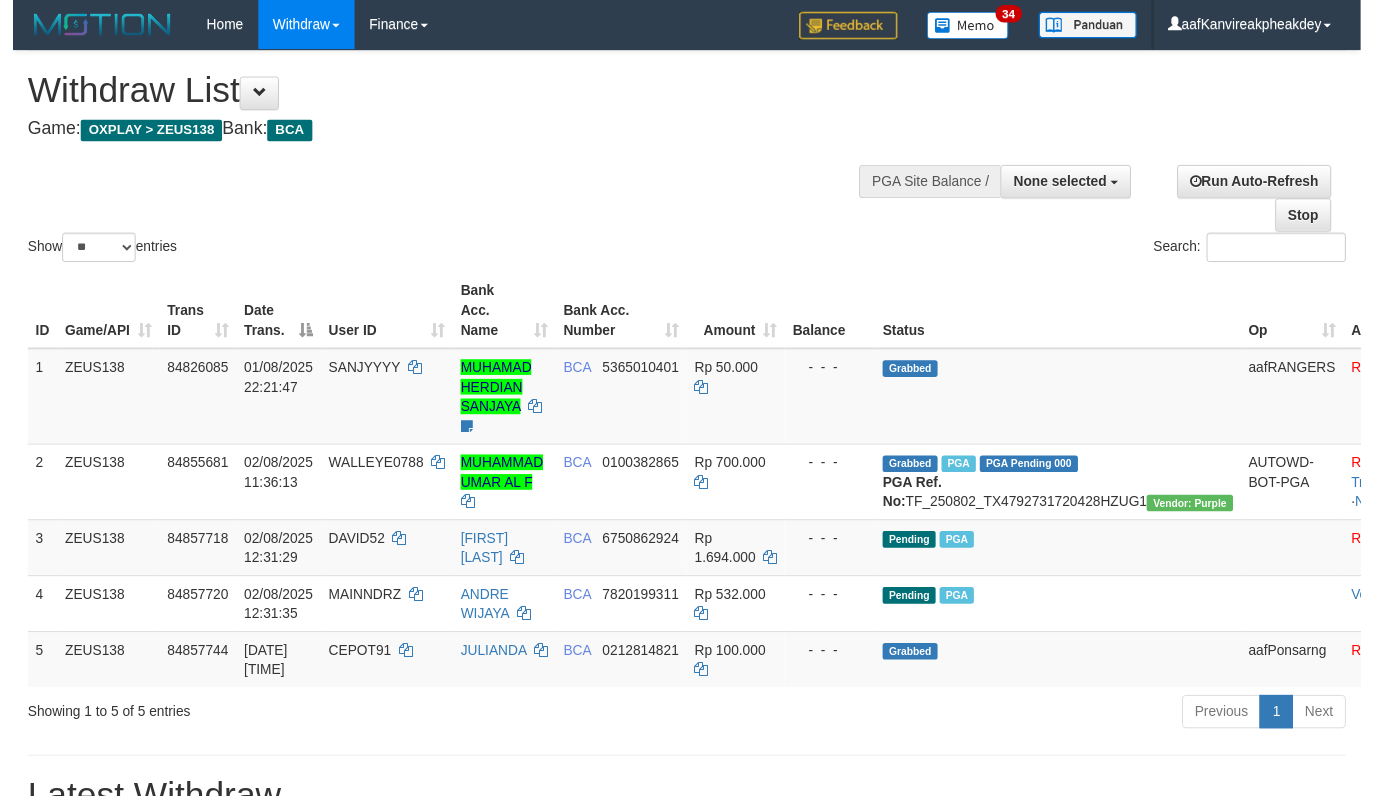 scroll, scrollTop: 194, scrollLeft: 0, axis: vertical 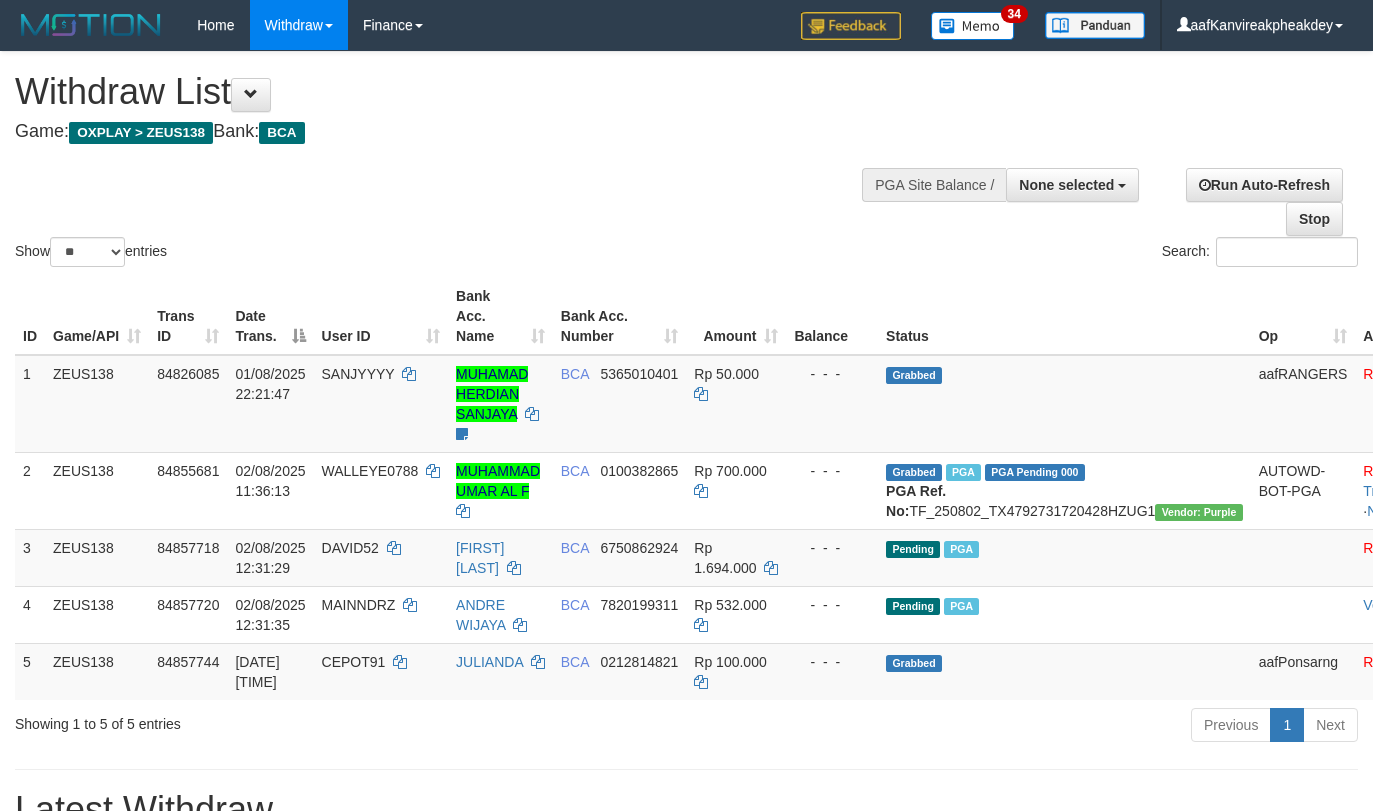 select 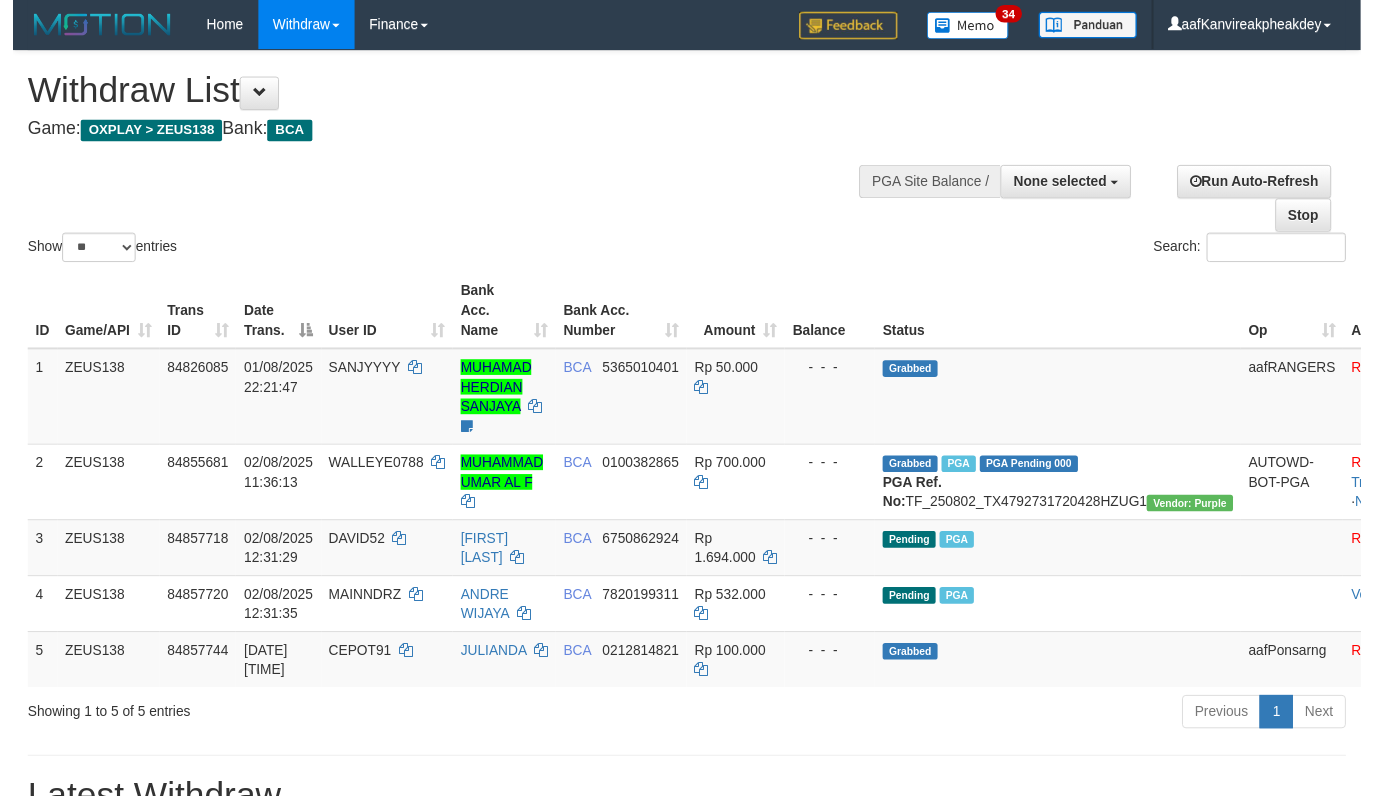 scroll, scrollTop: 194, scrollLeft: 0, axis: vertical 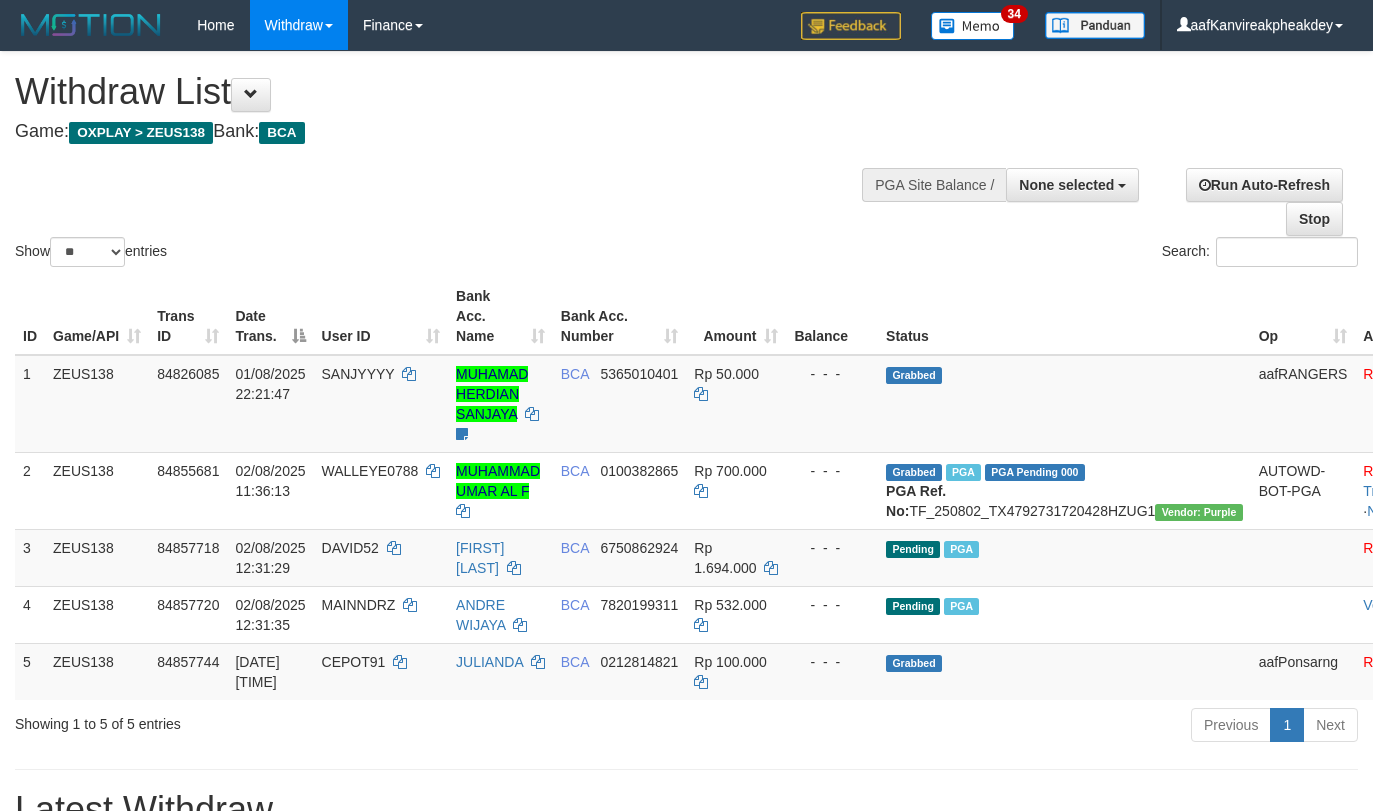 select 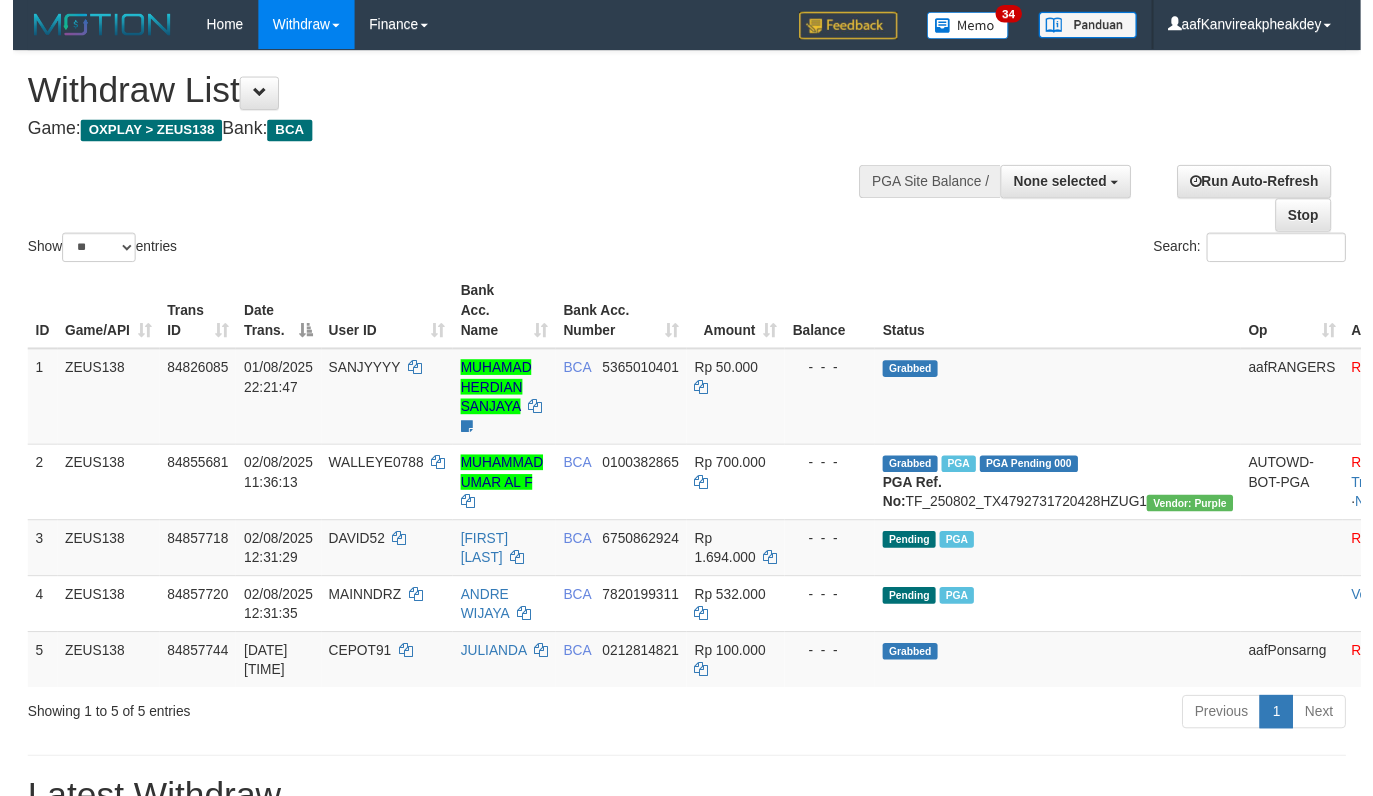scroll, scrollTop: 194, scrollLeft: 0, axis: vertical 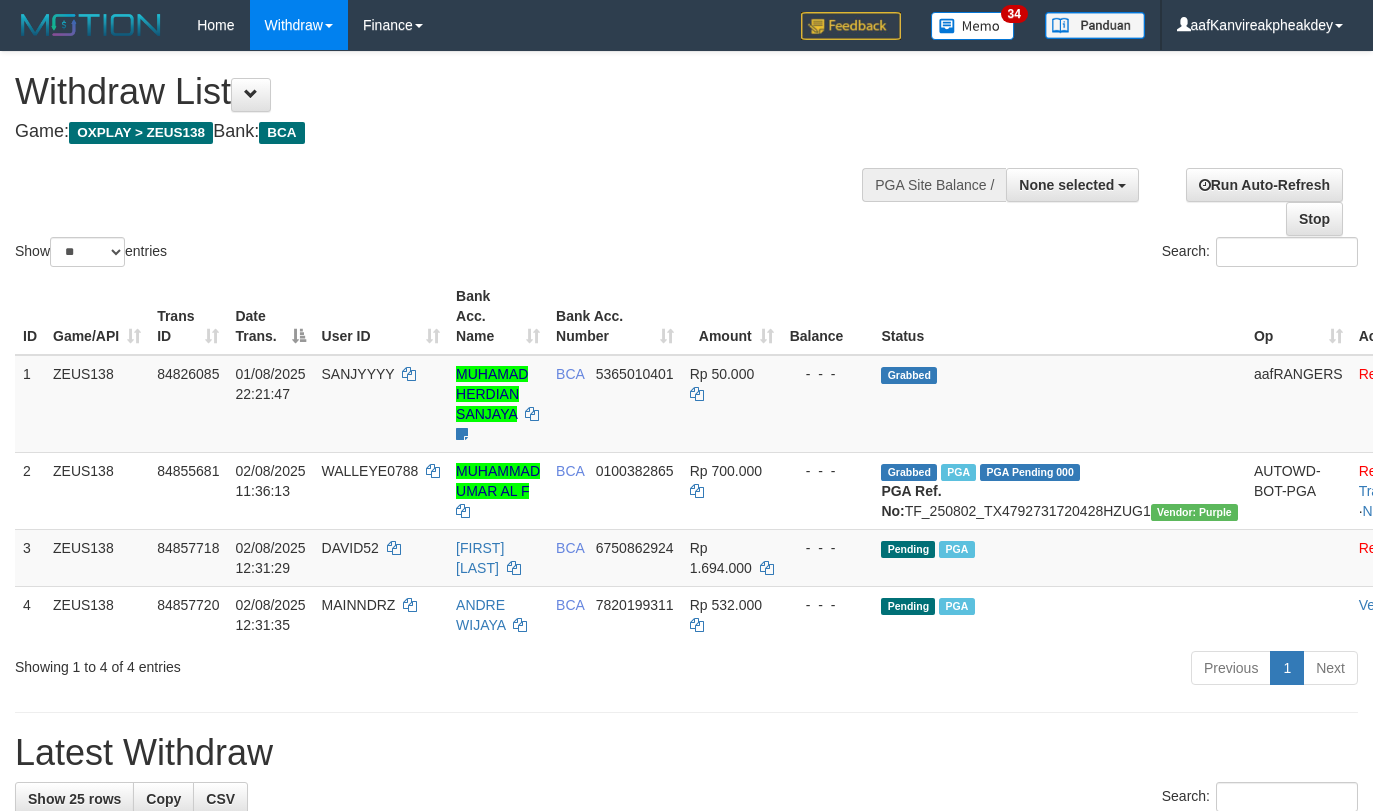 select 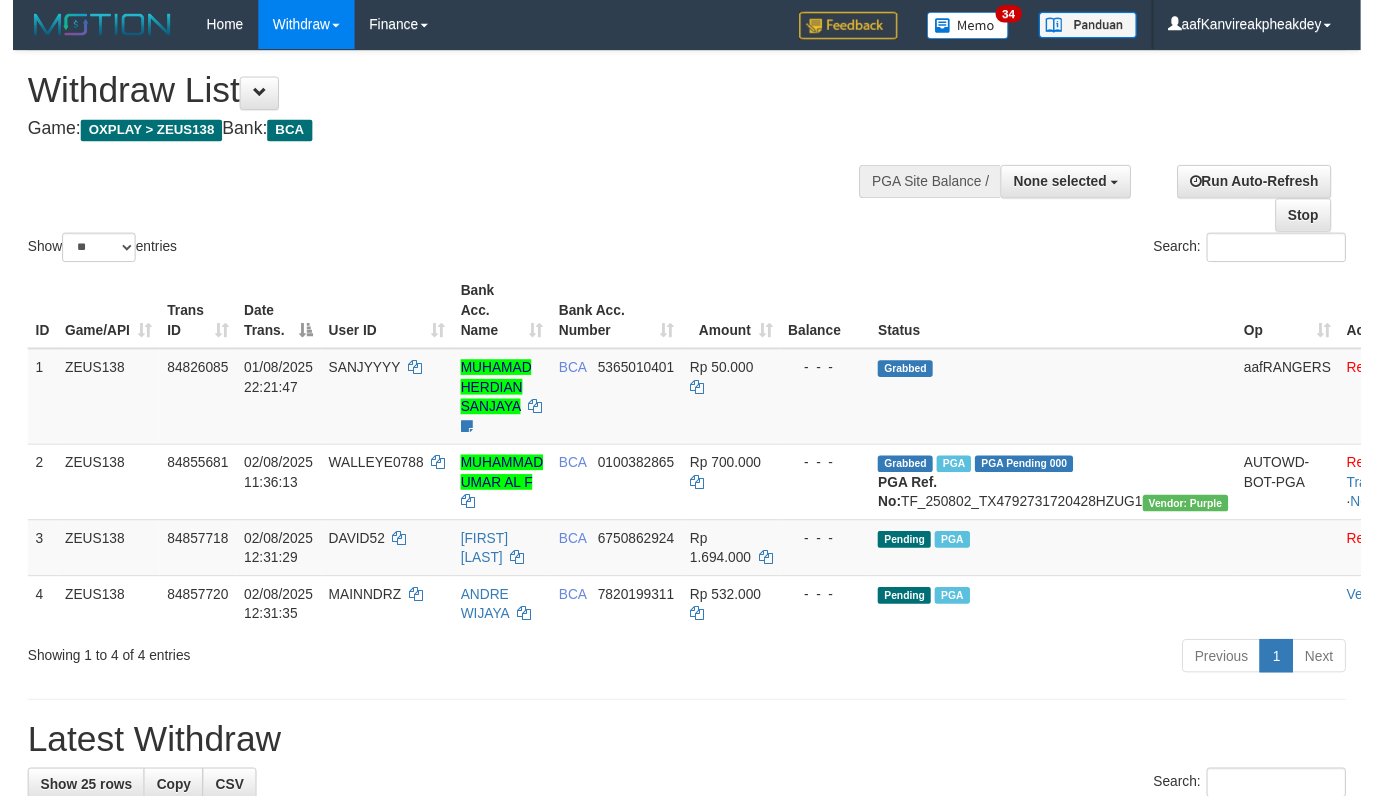 scroll, scrollTop: 194, scrollLeft: 0, axis: vertical 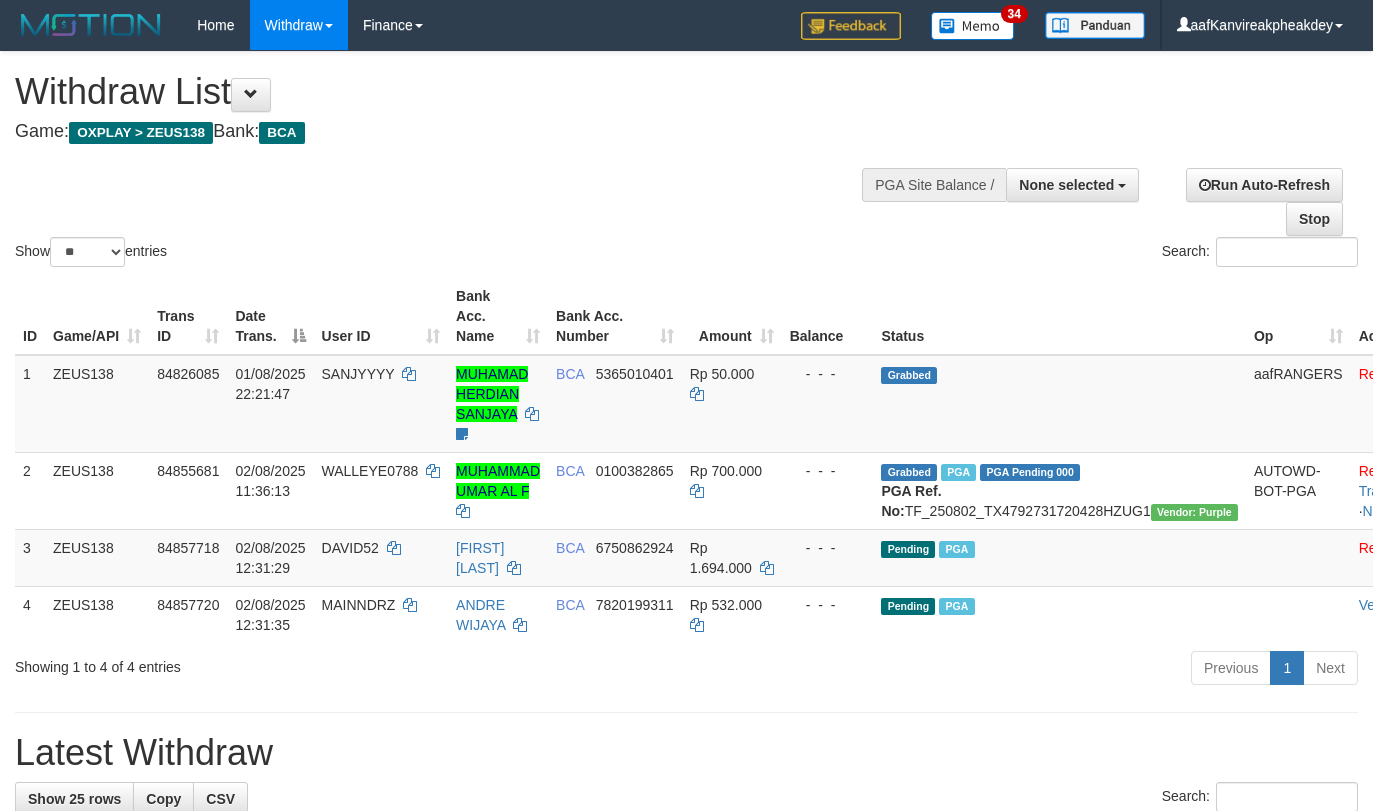 select 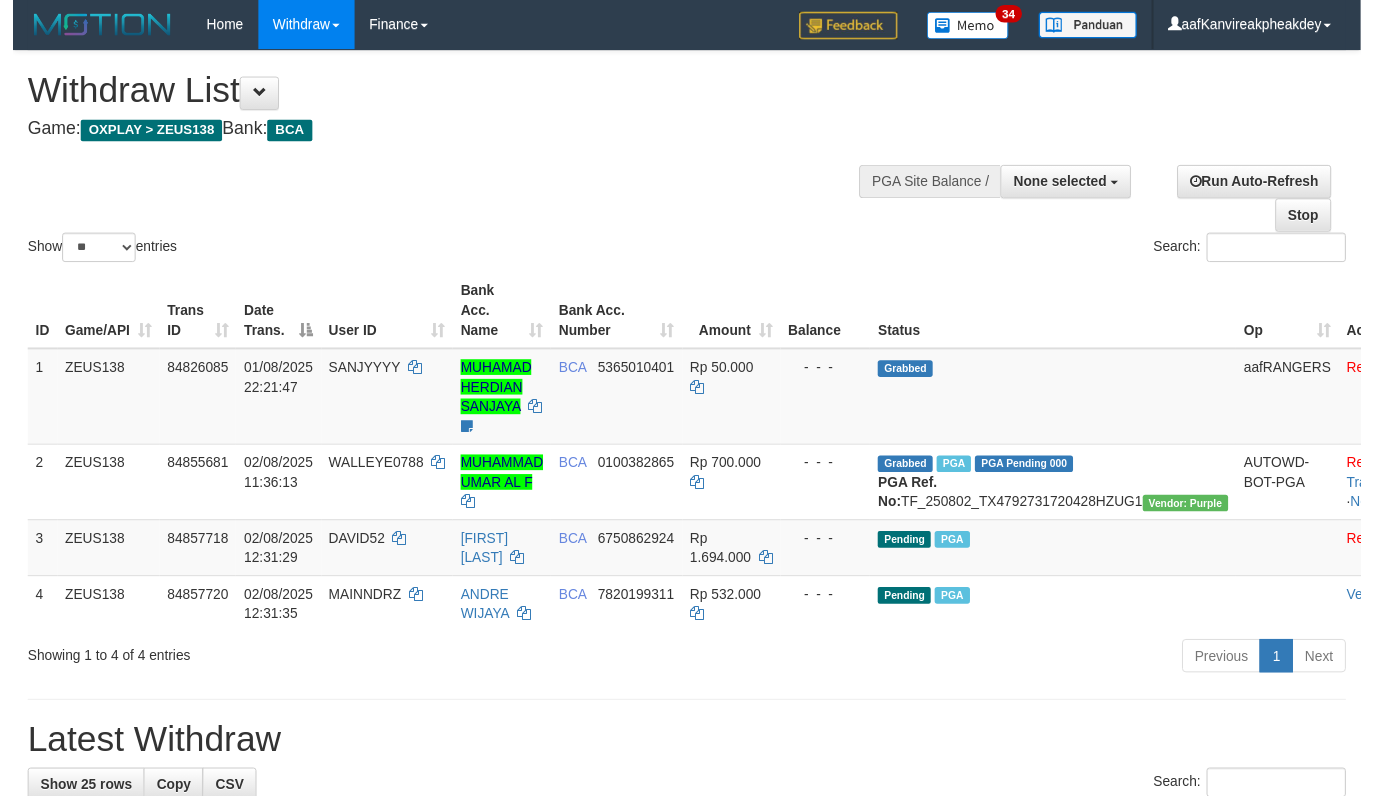 scroll, scrollTop: 194, scrollLeft: 0, axis: vertical 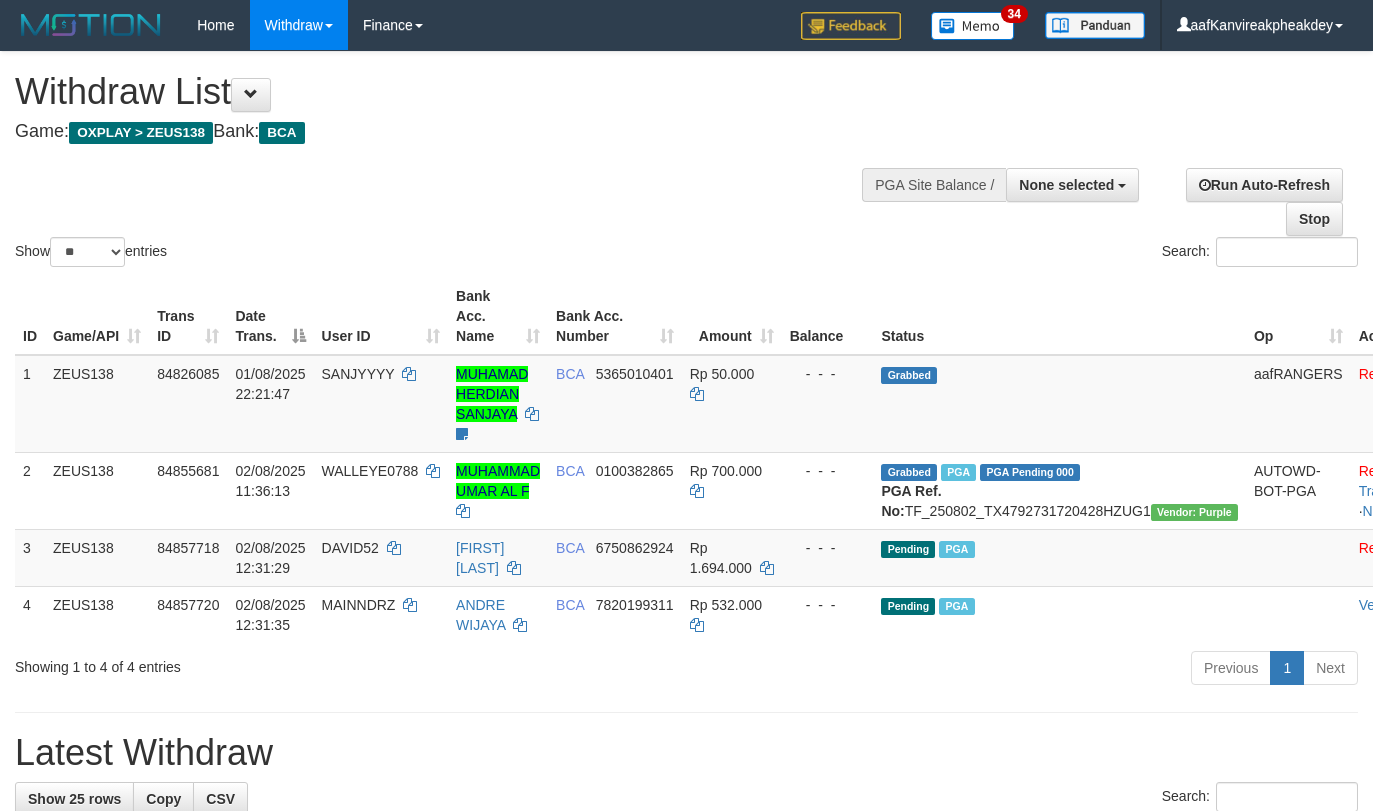 select 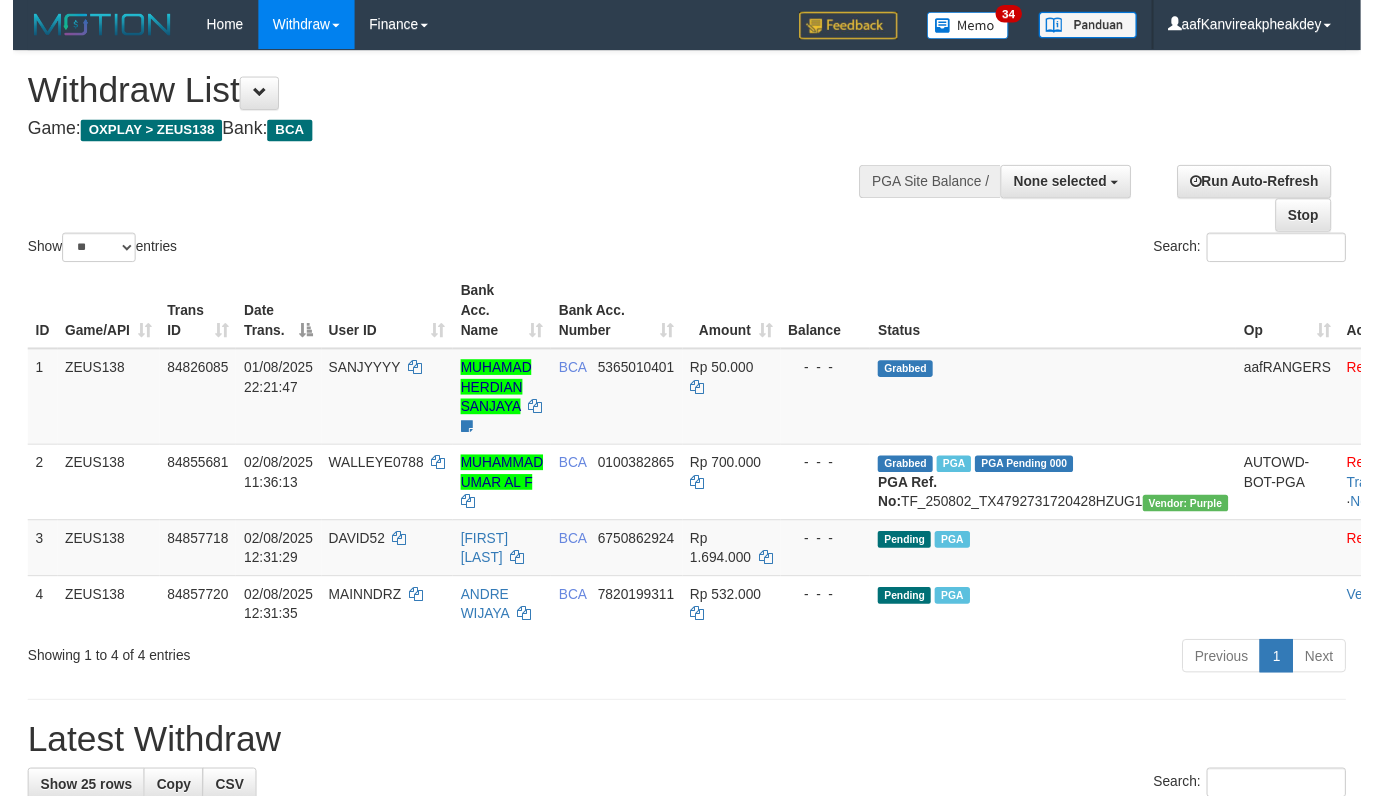 scroll, scrollTop: 194, scrollLeft: 0, axis: vertical 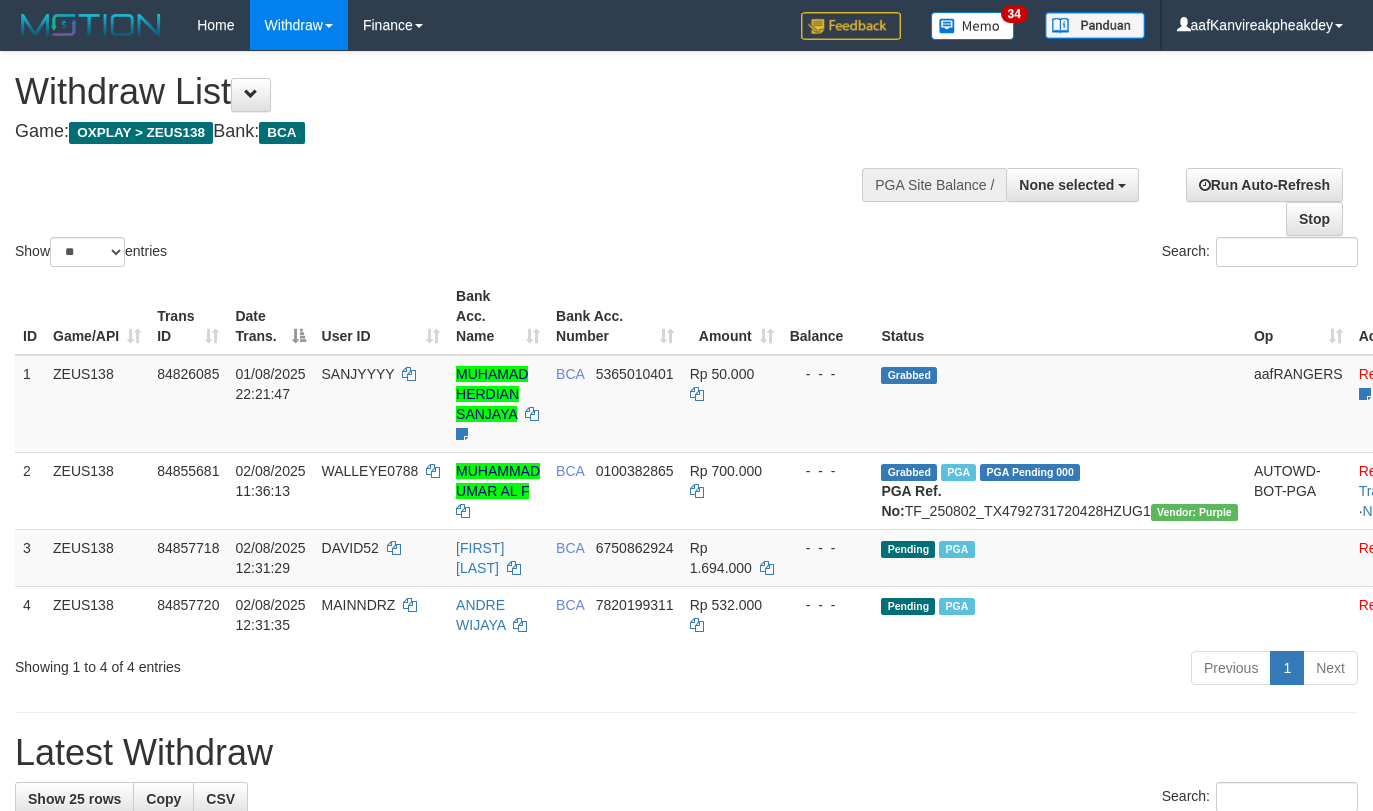 select 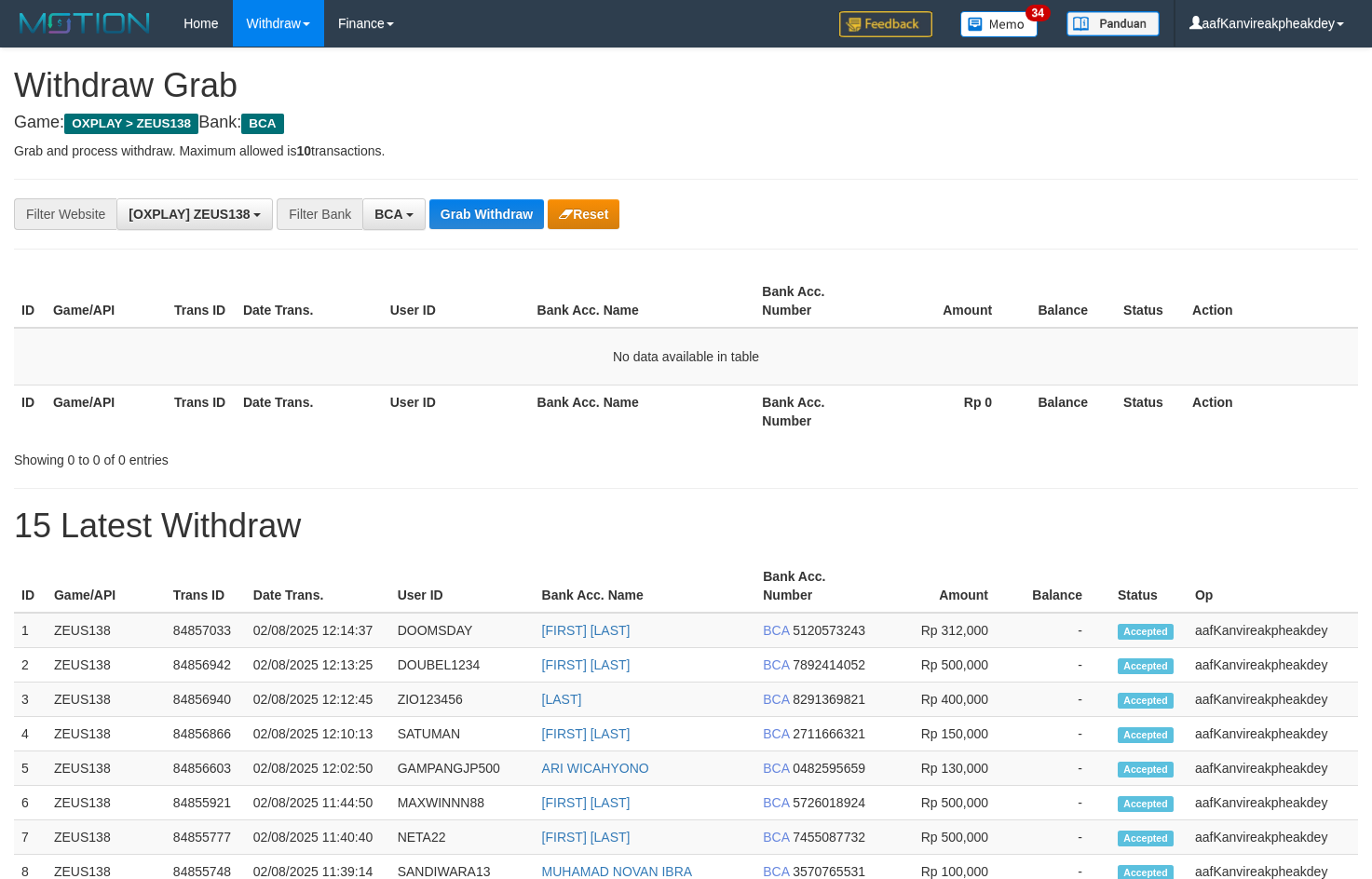 scroll, scrollTop: 0, scrollLeft: 0, axis: both 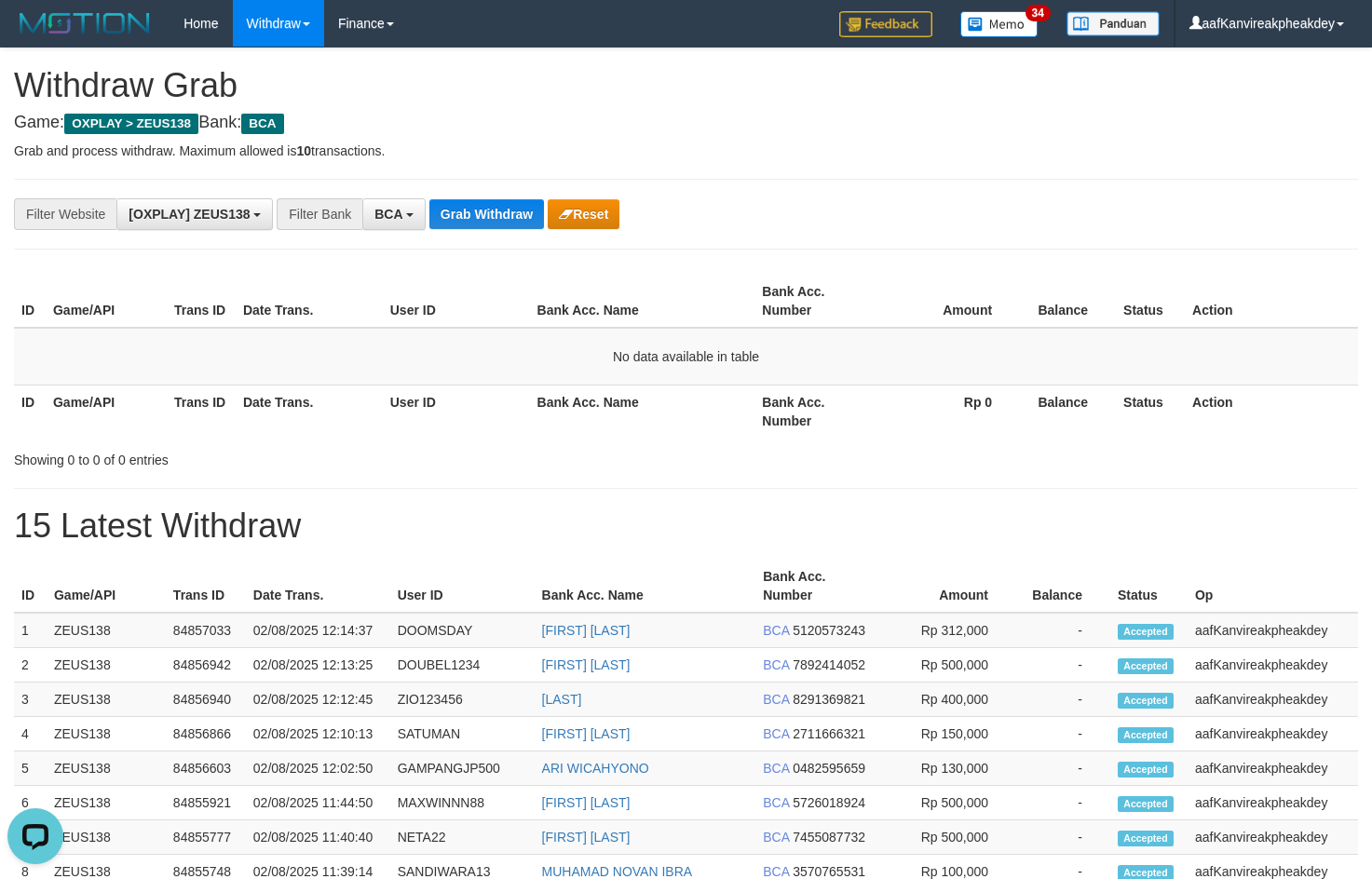 click on "Action" at bounding box center [1271, 301] 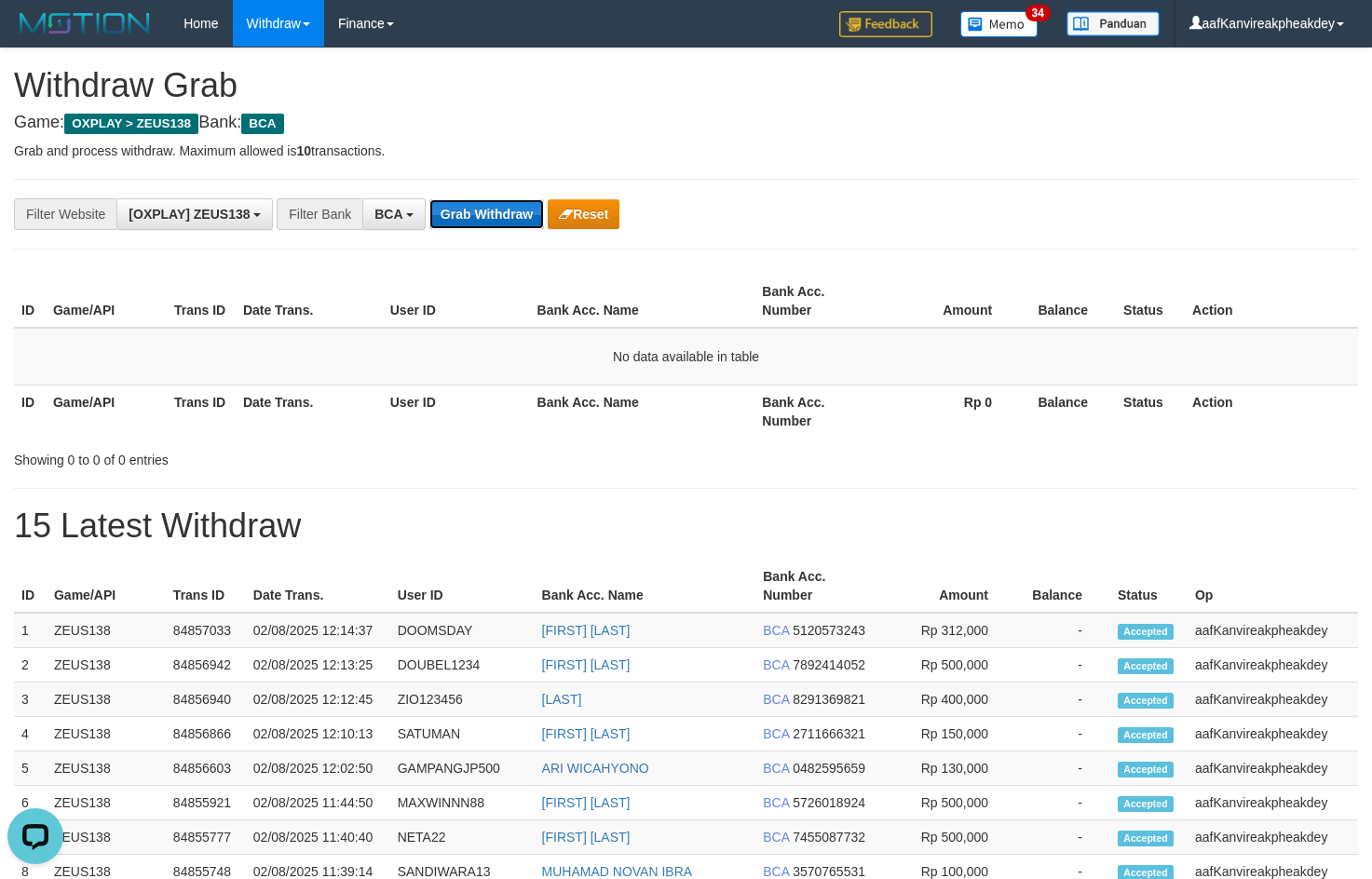 click on "Grab Withdraw" at bounding box center (486, 214) 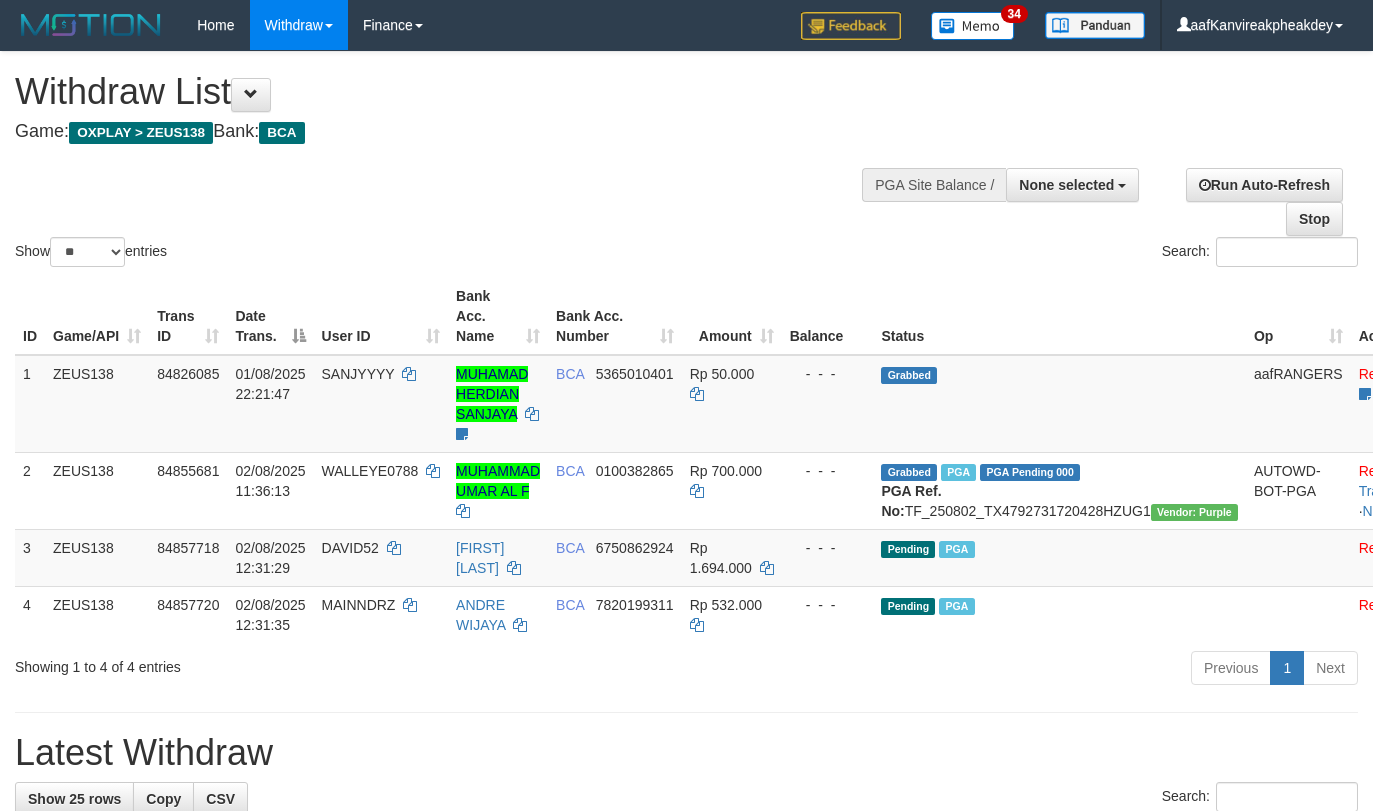 select 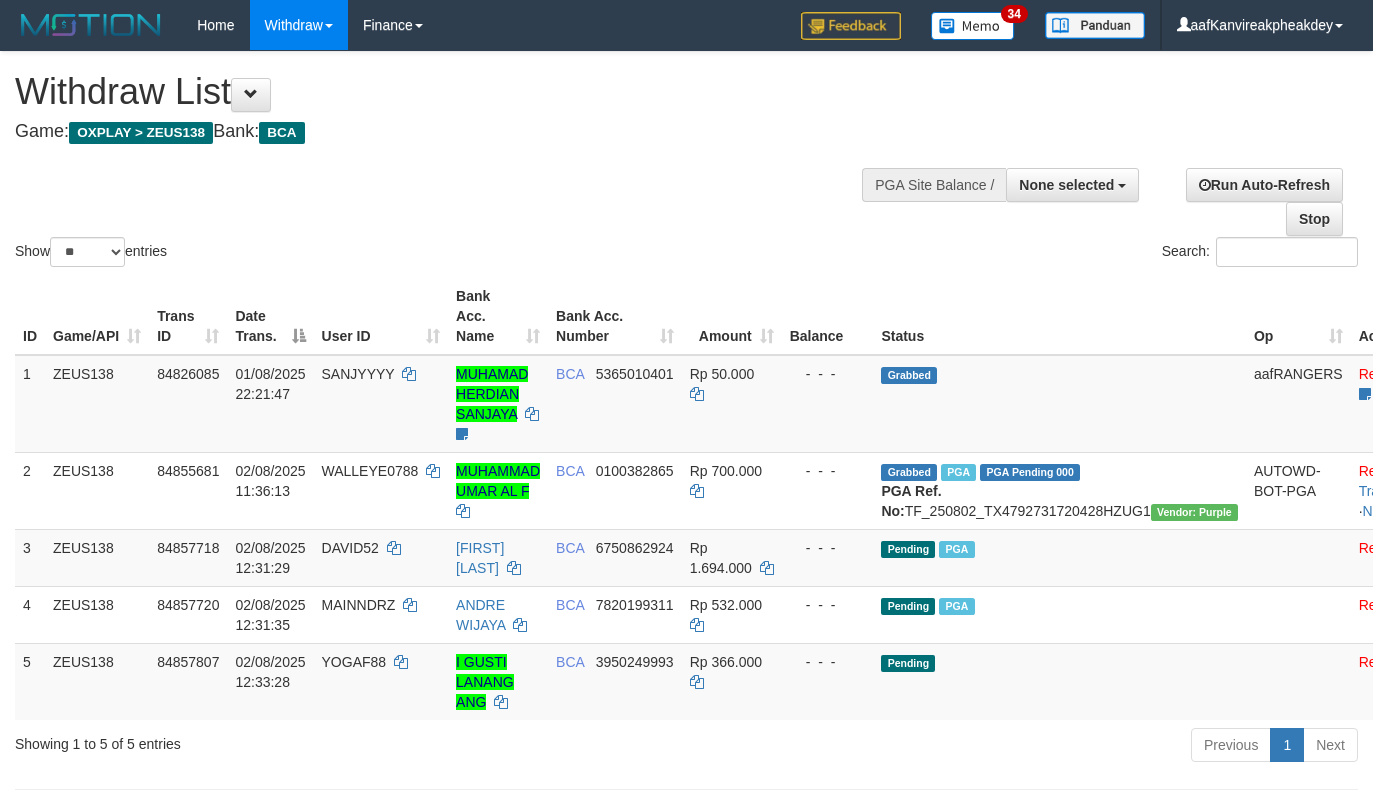 select 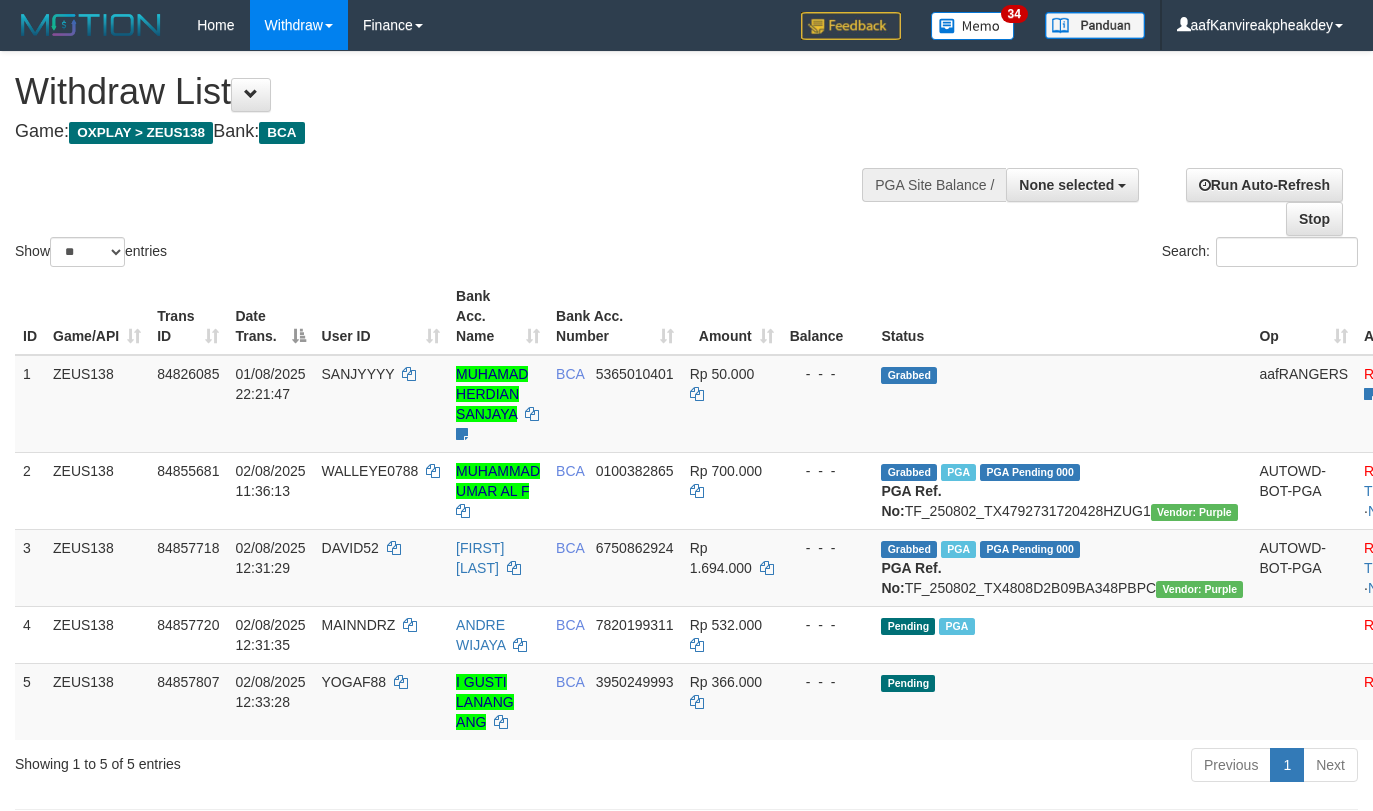 select 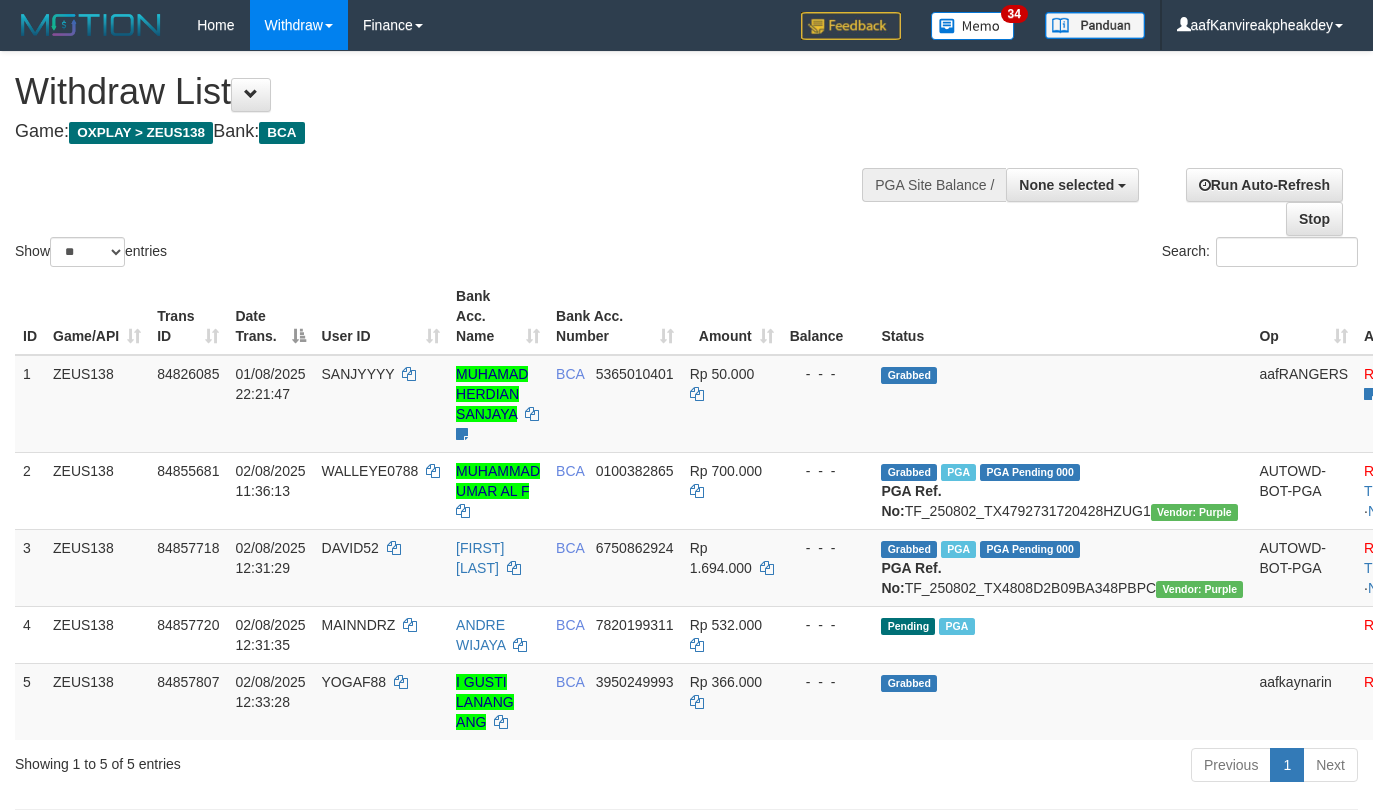select 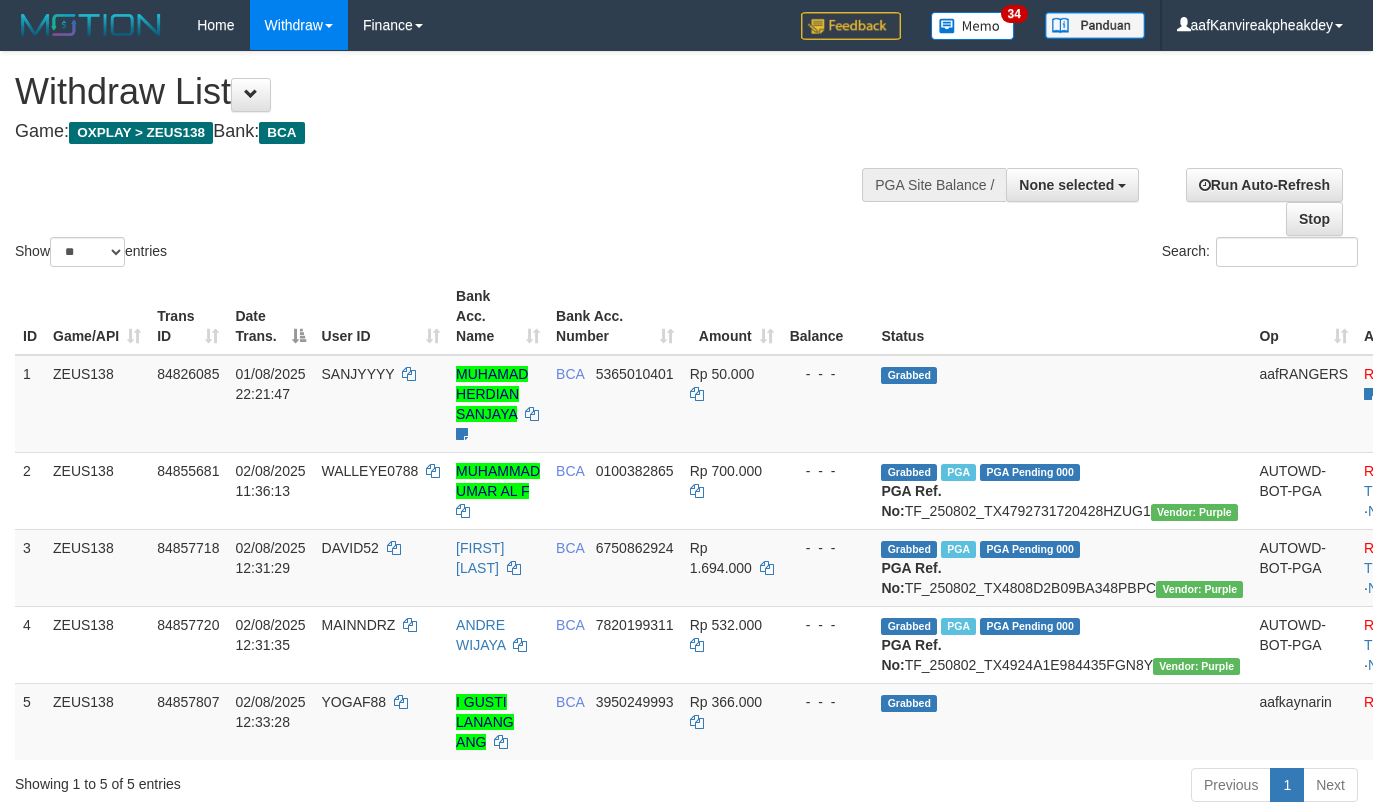 select 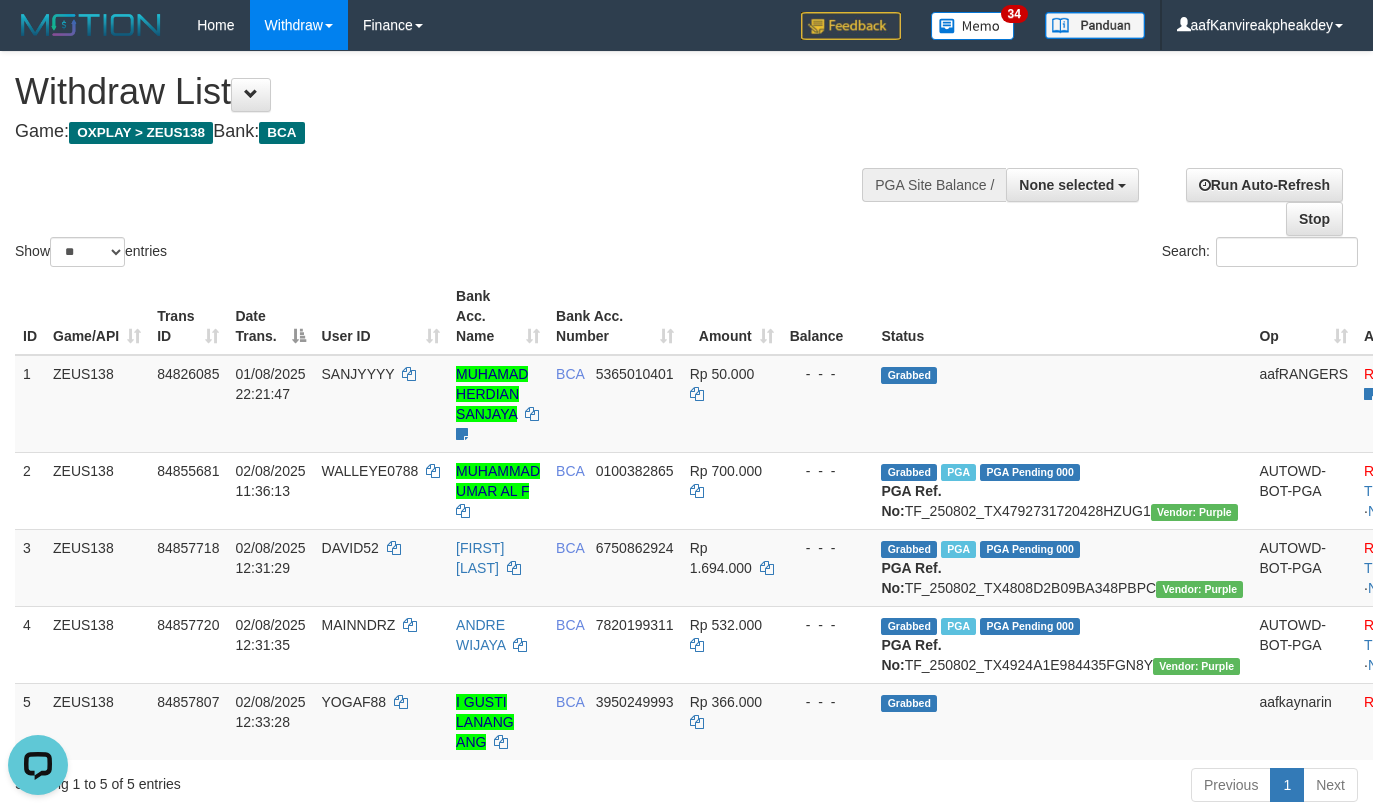 scroll, scrollTop: 0, scrollLeft: 0, axis: both 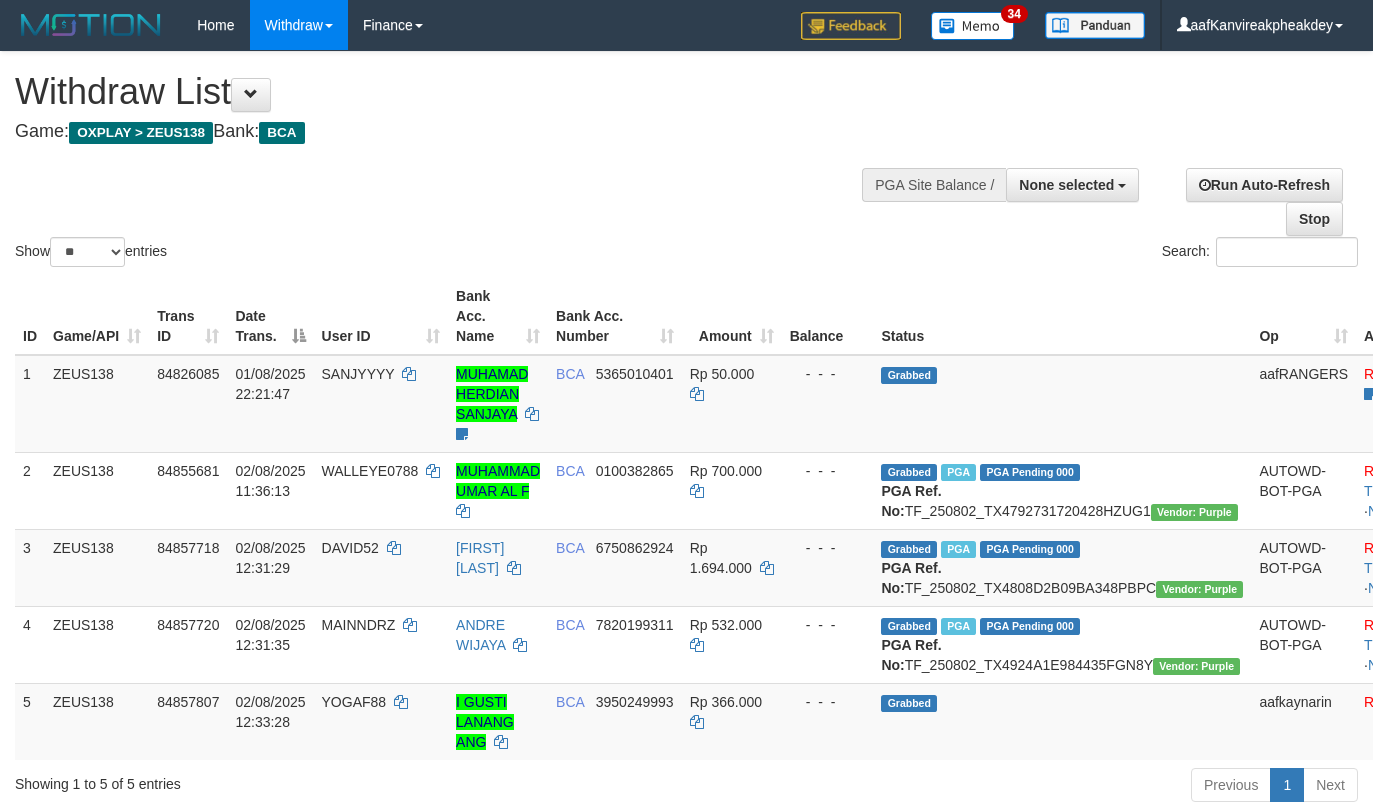 select 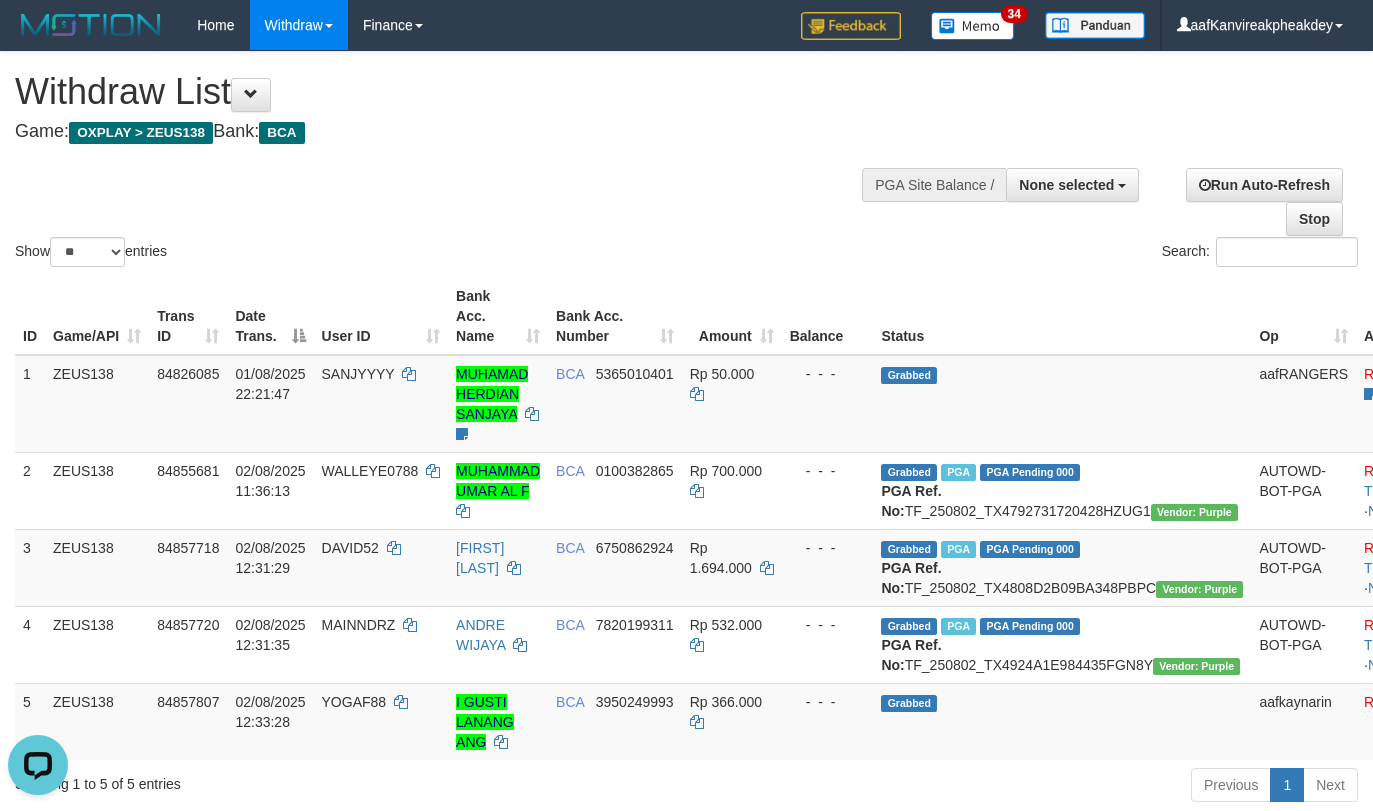 scroll, scrollTop: 0, scrollLeft: 0, axis: both 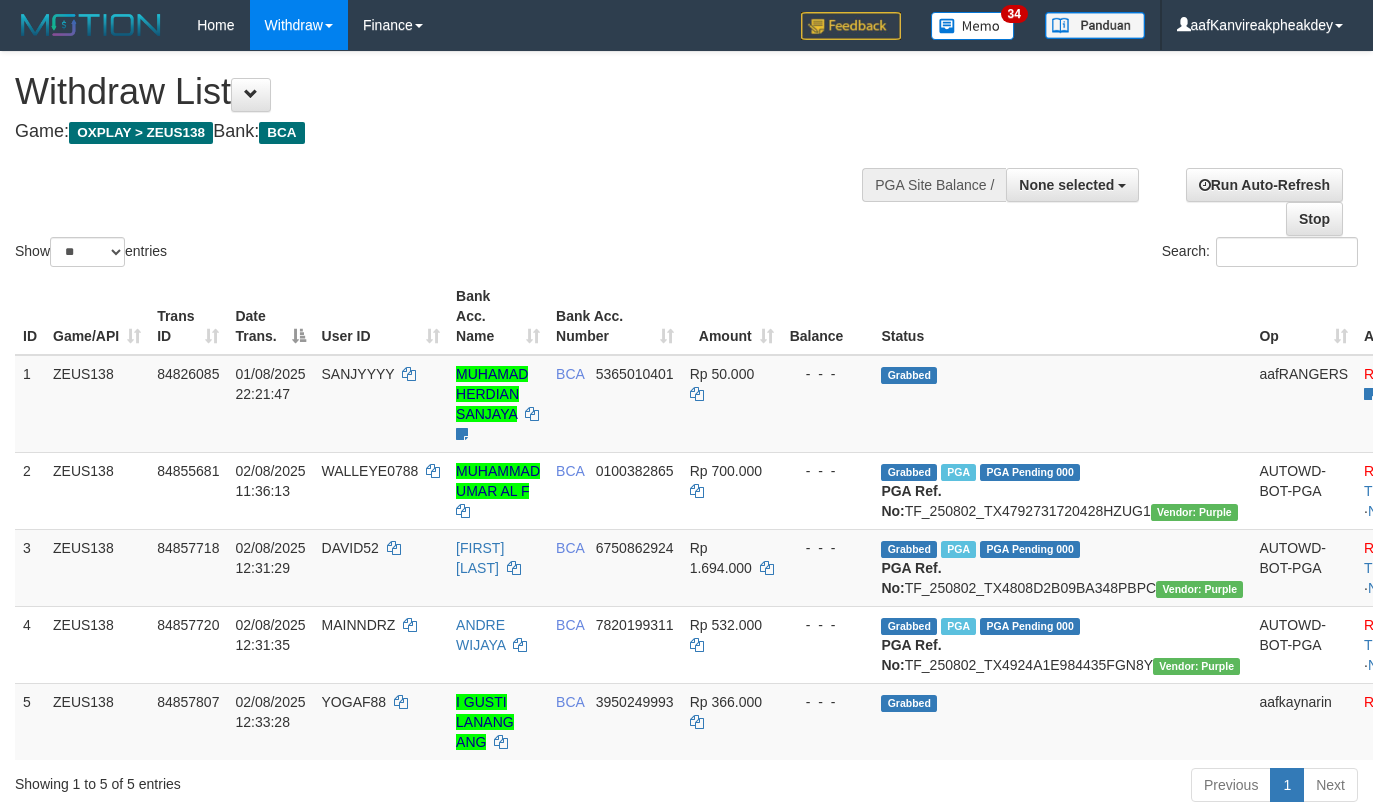 select 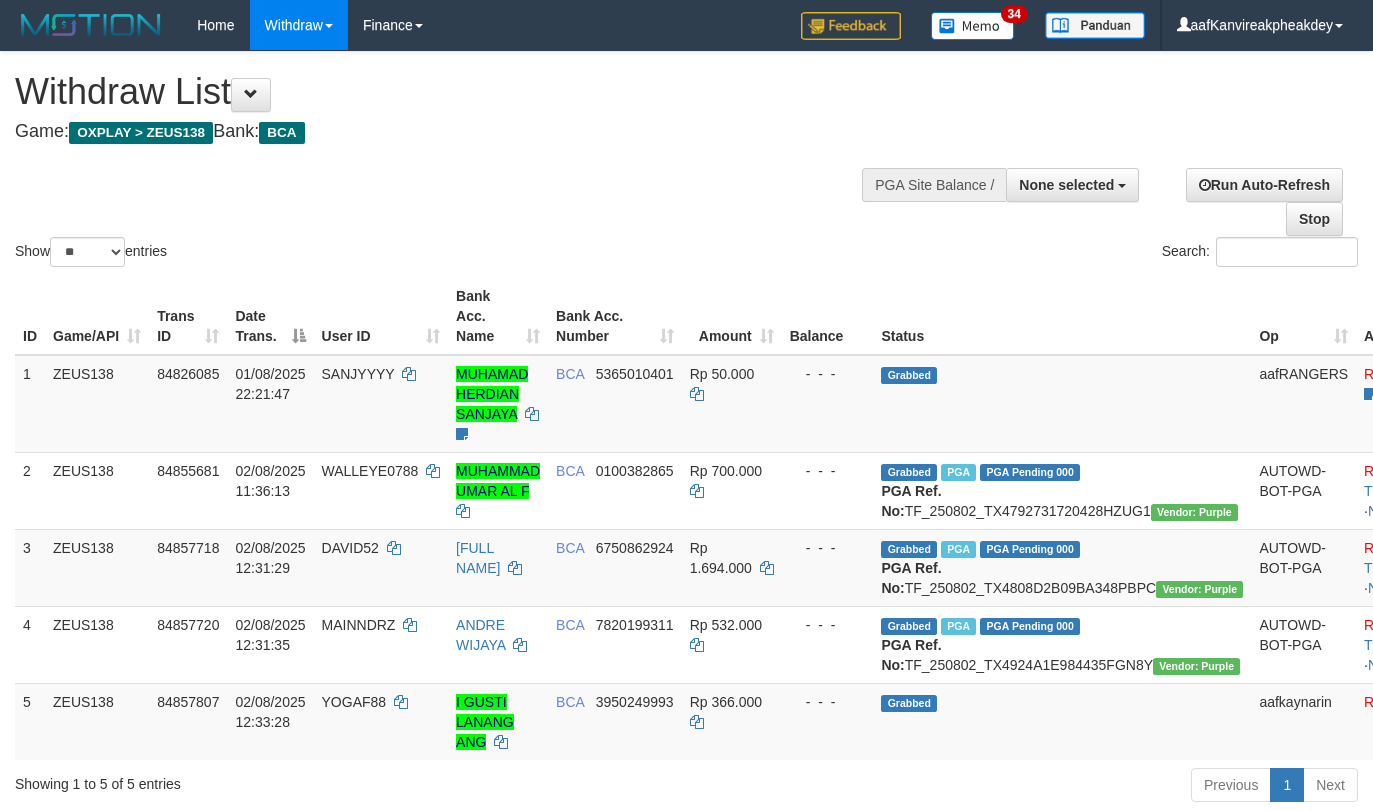 select 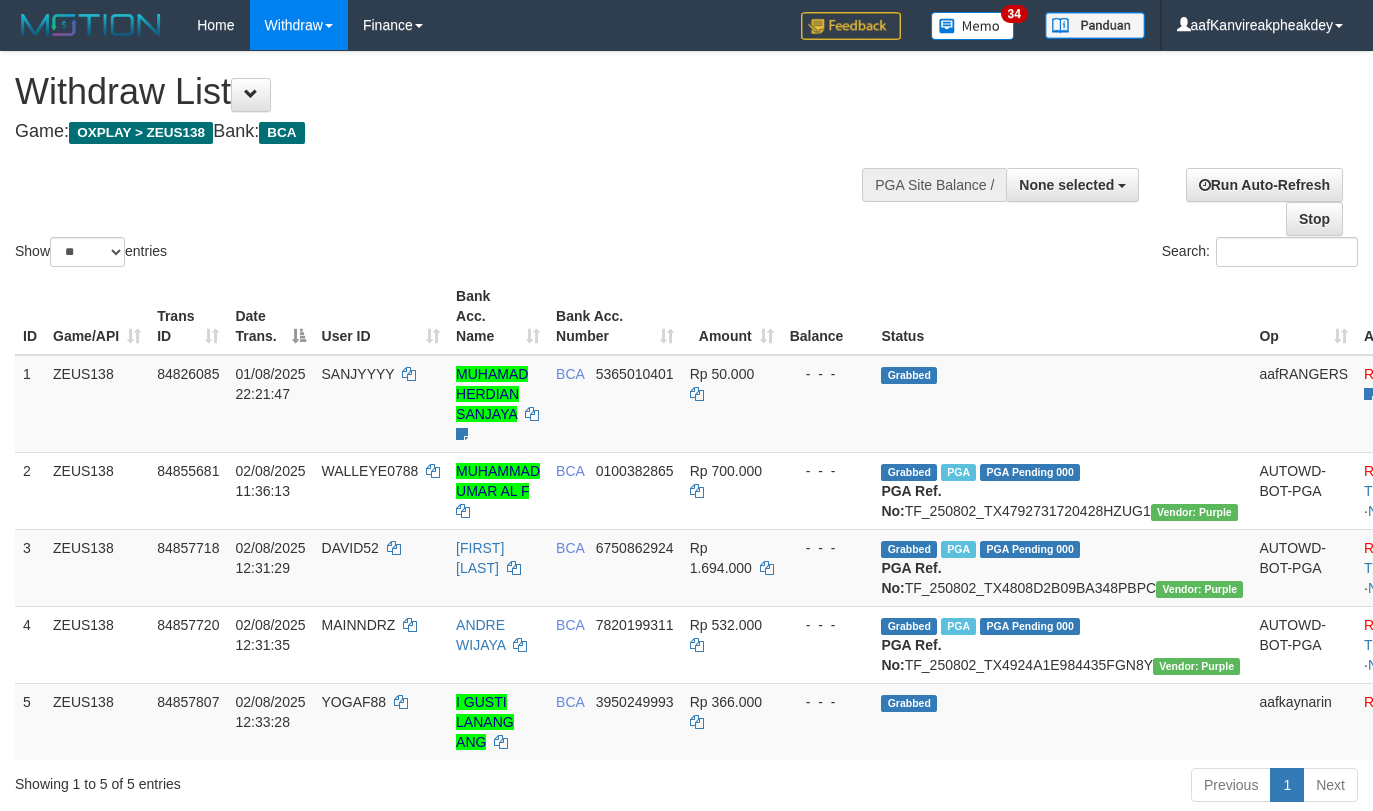 select 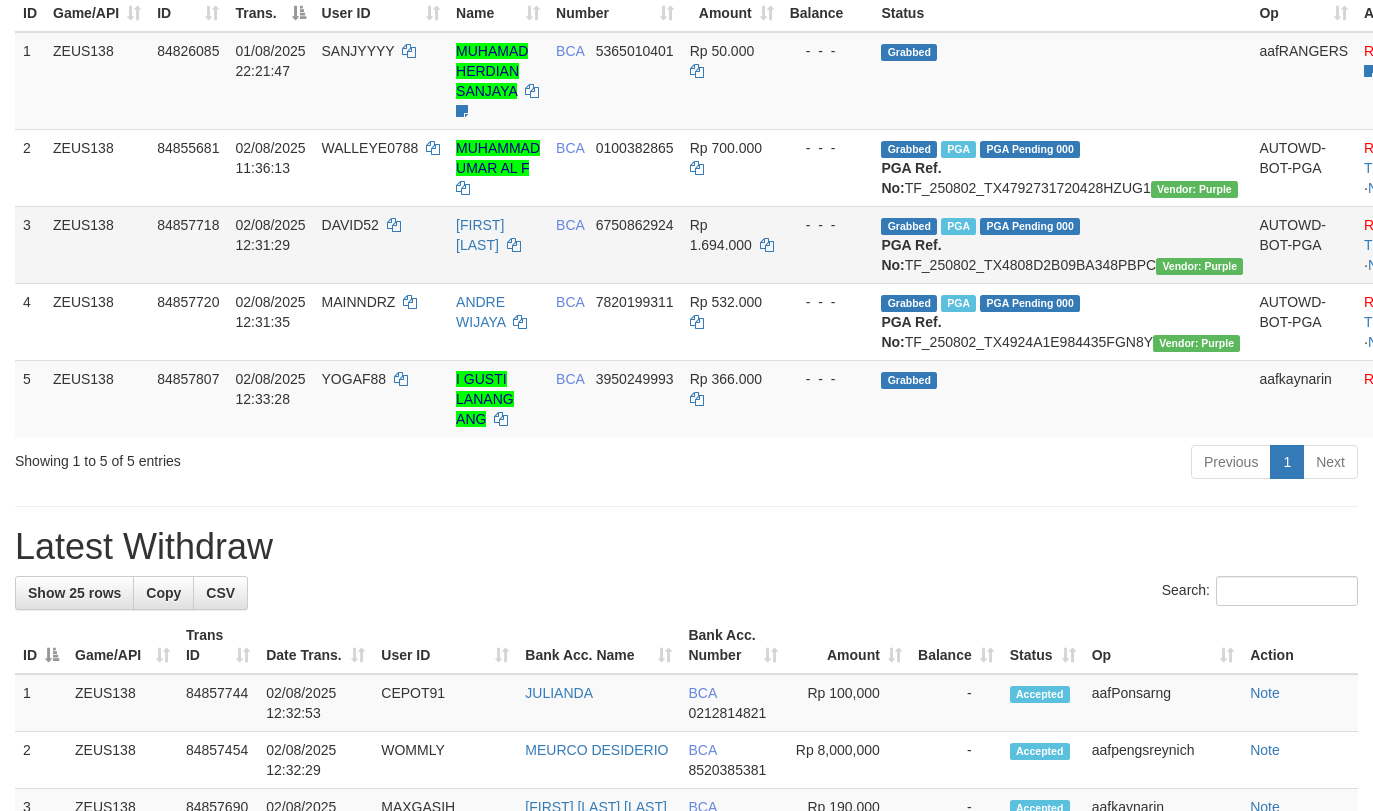 scroll, scrollTop: 400, scrollLeft: 0, axis: vertical 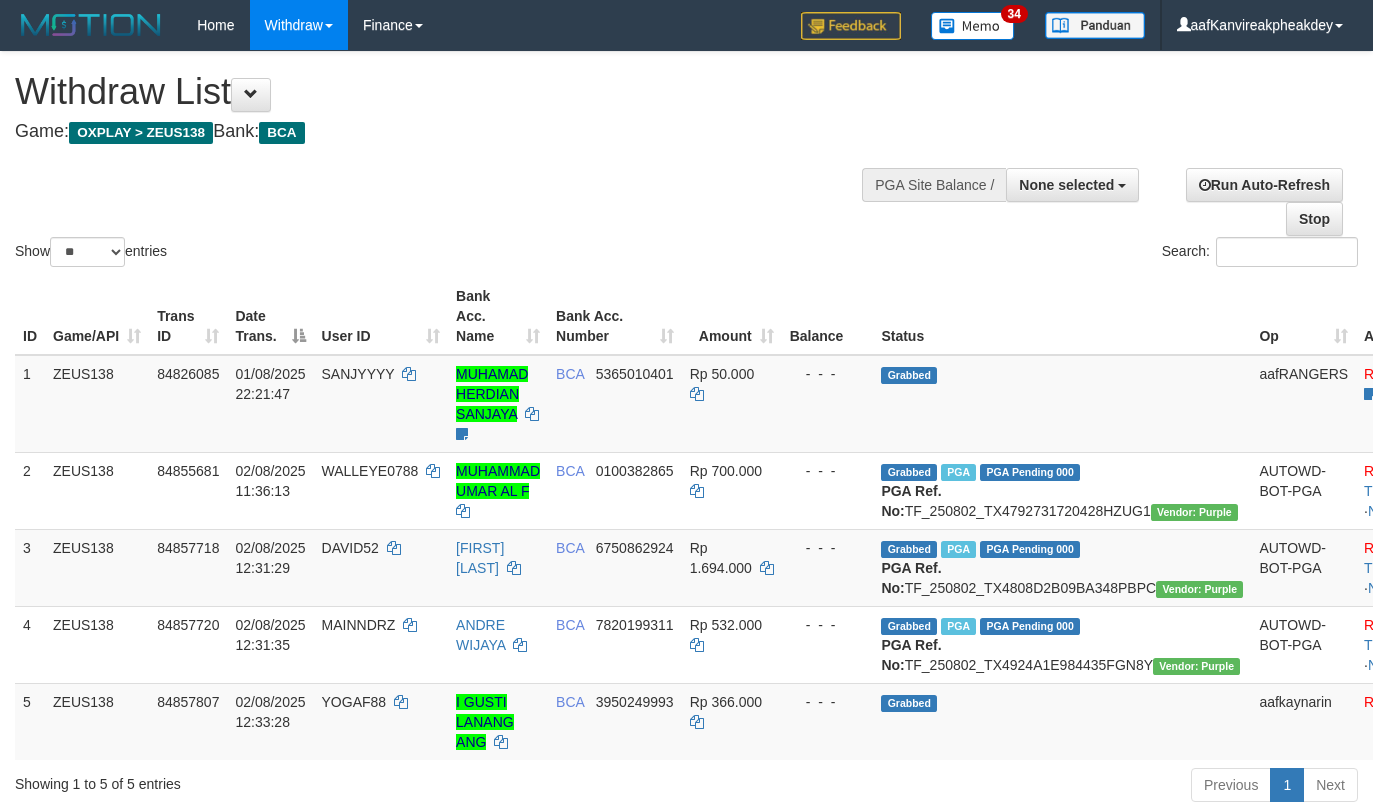 select 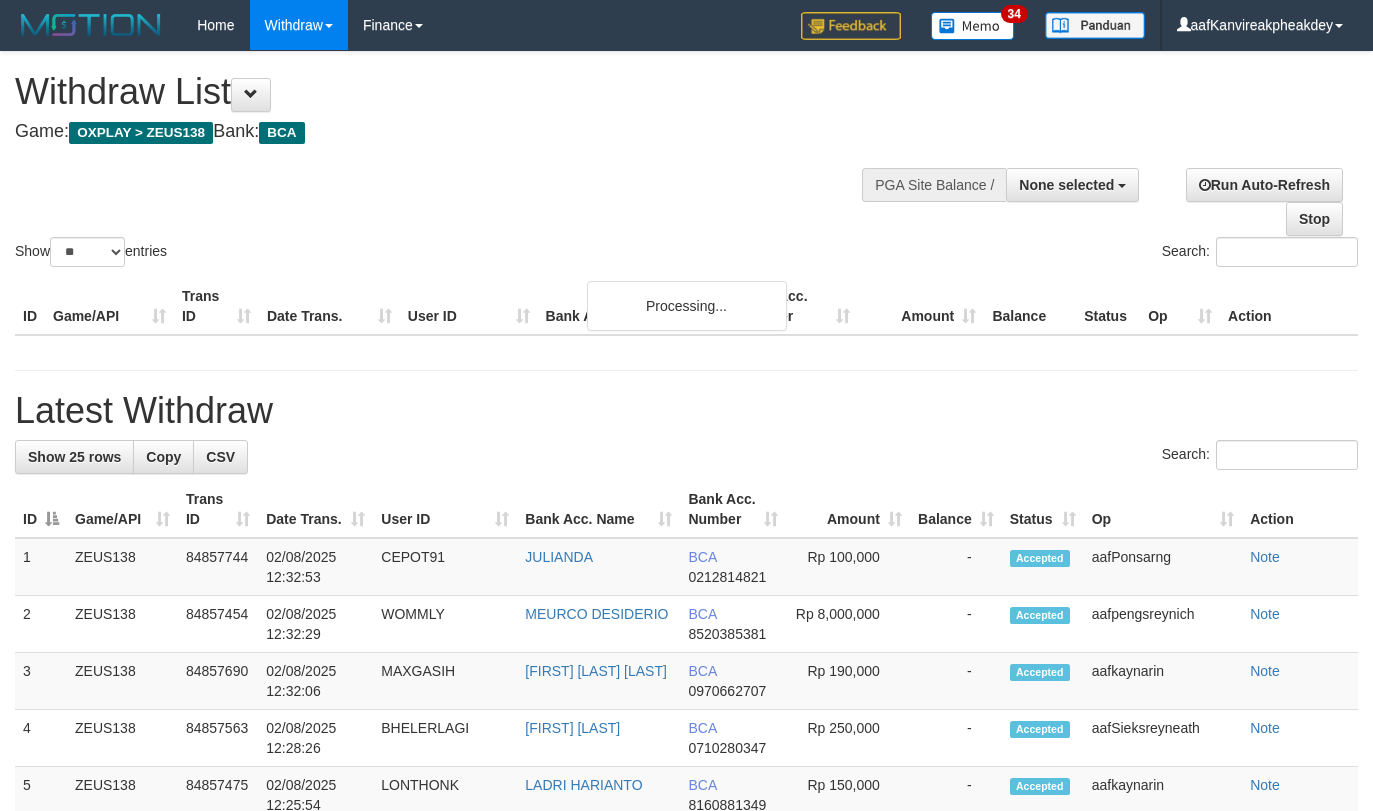 select 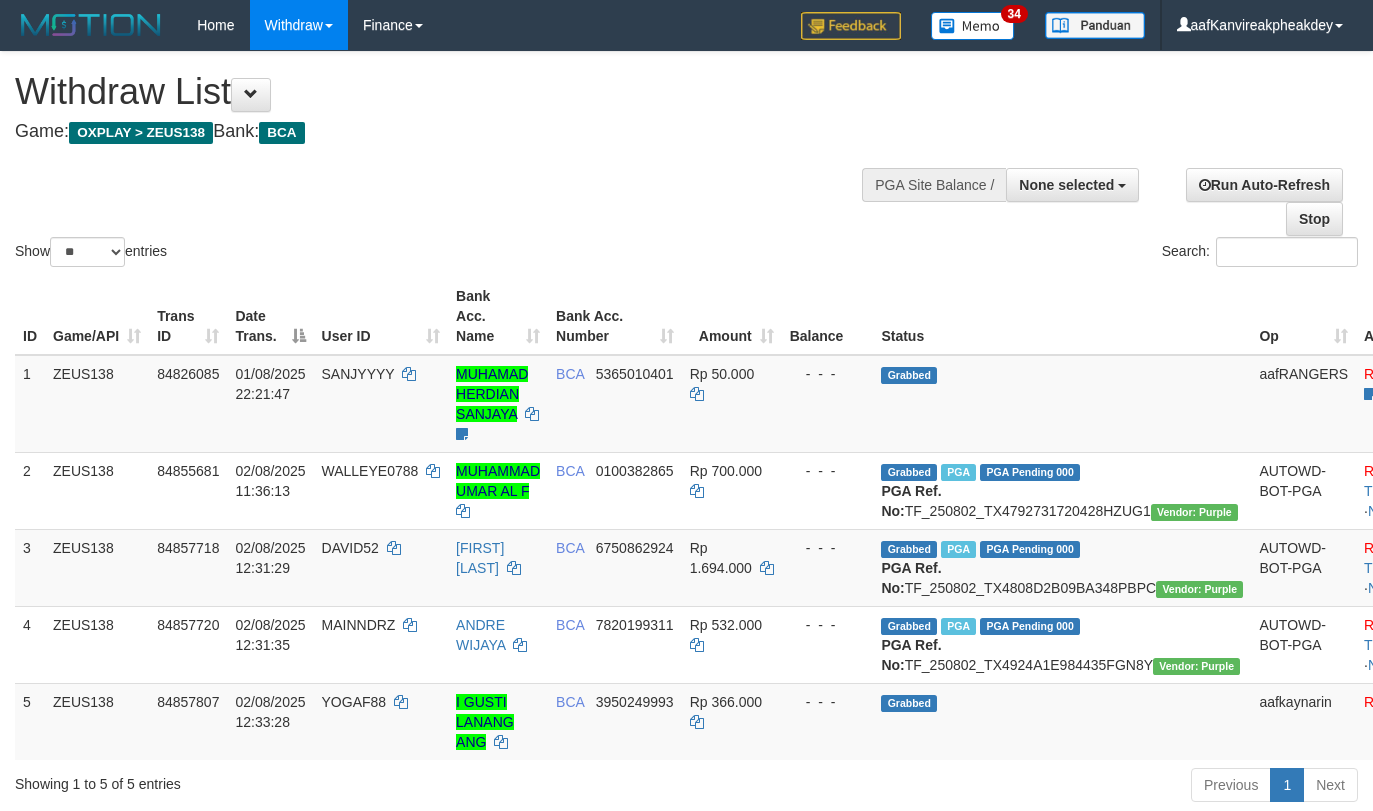 select 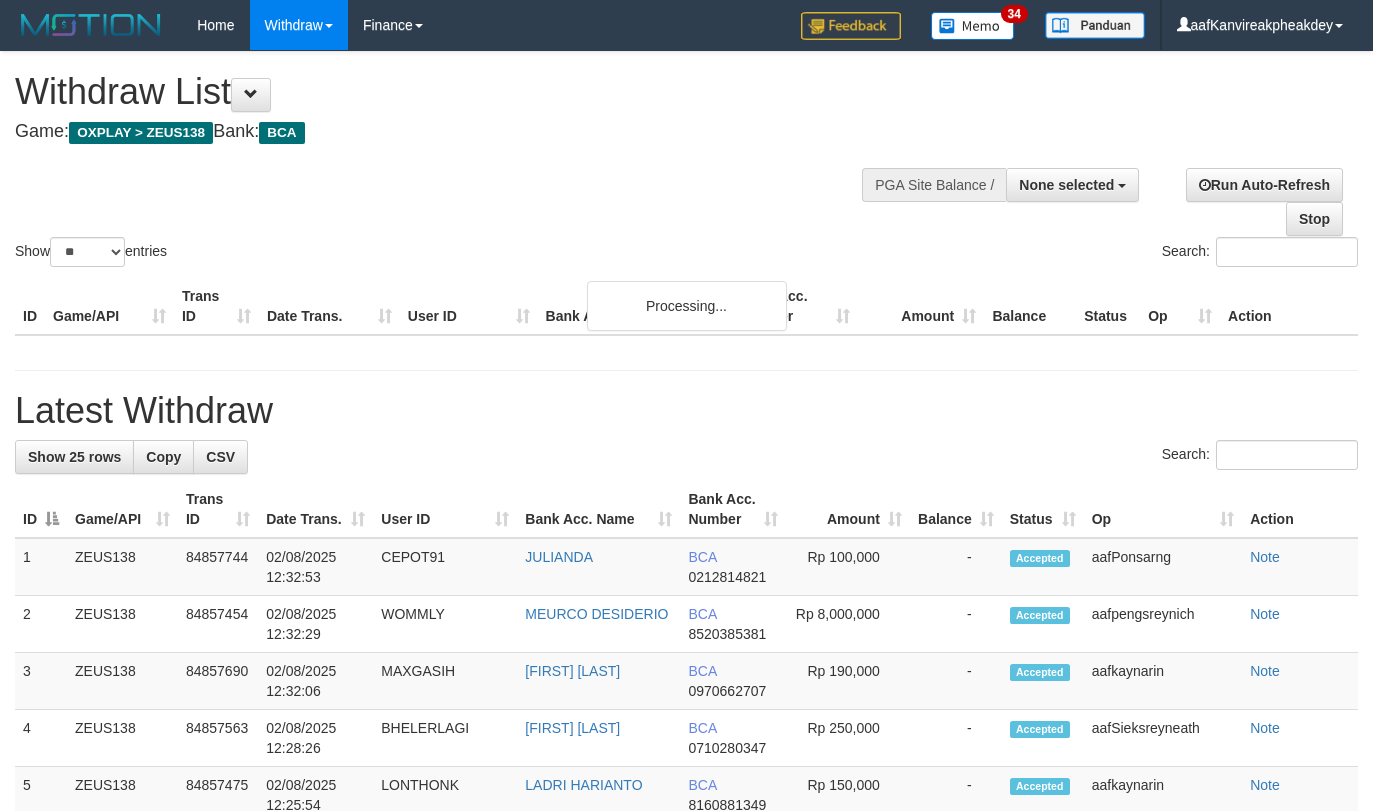 select 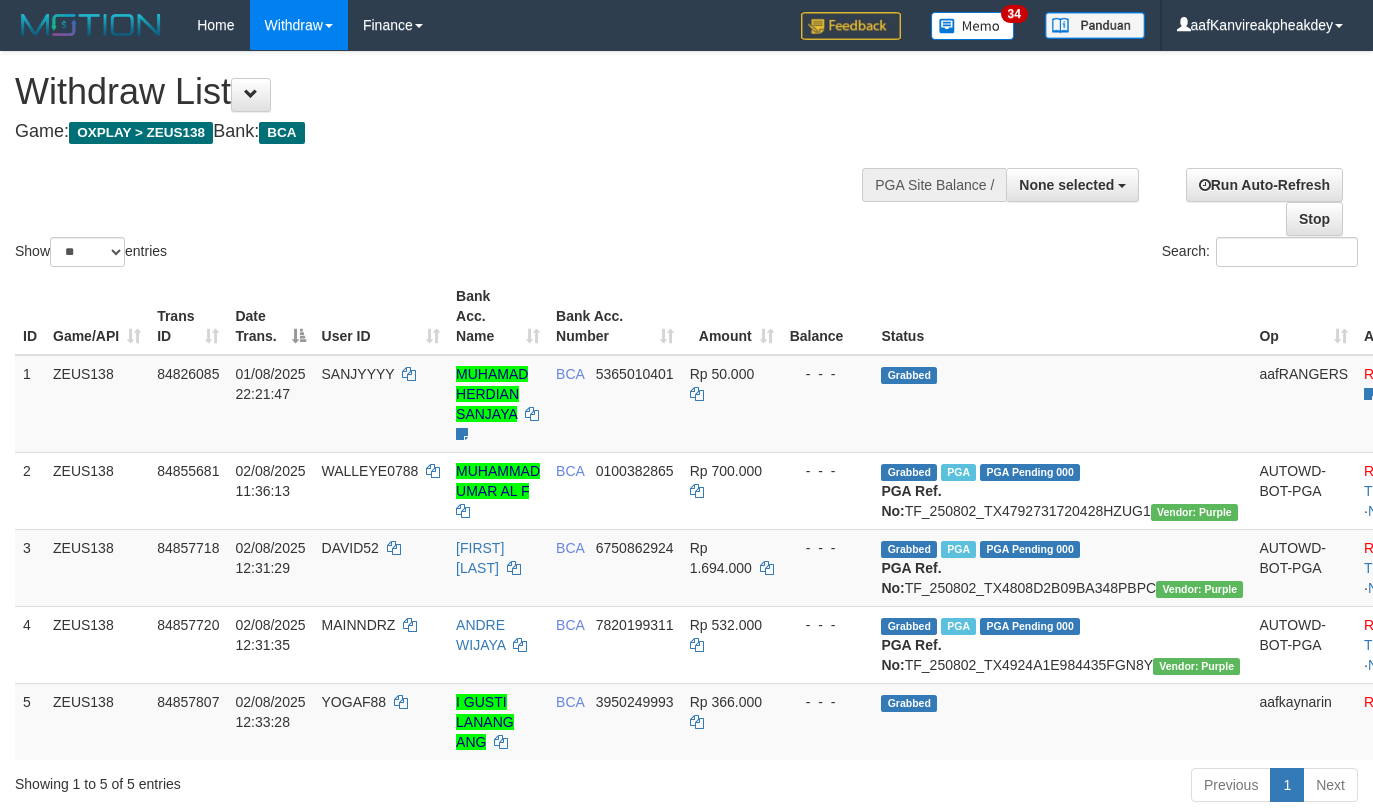 select 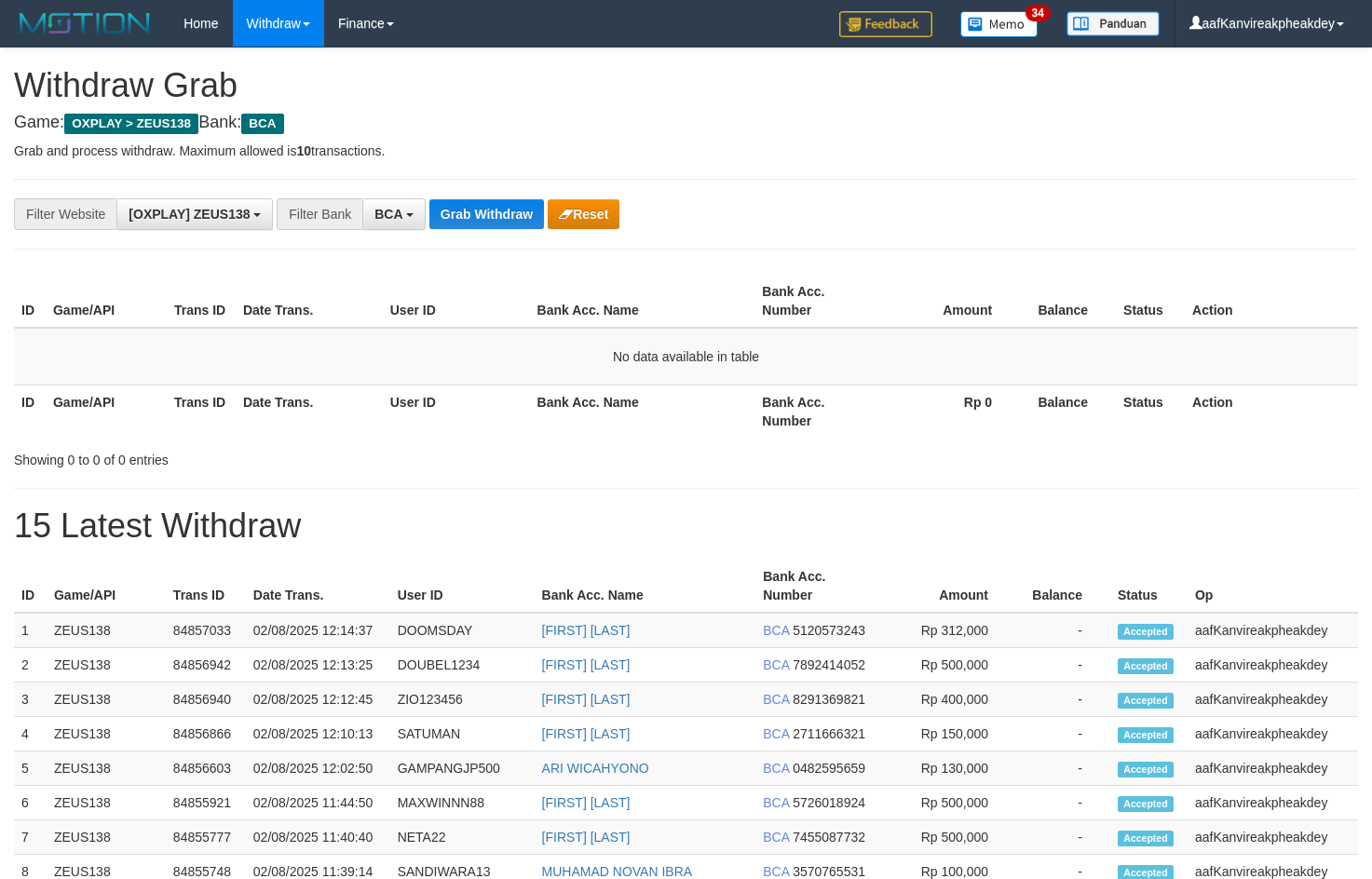 scroll, scrollTop: 0, scrollLeft: 0, axis: both 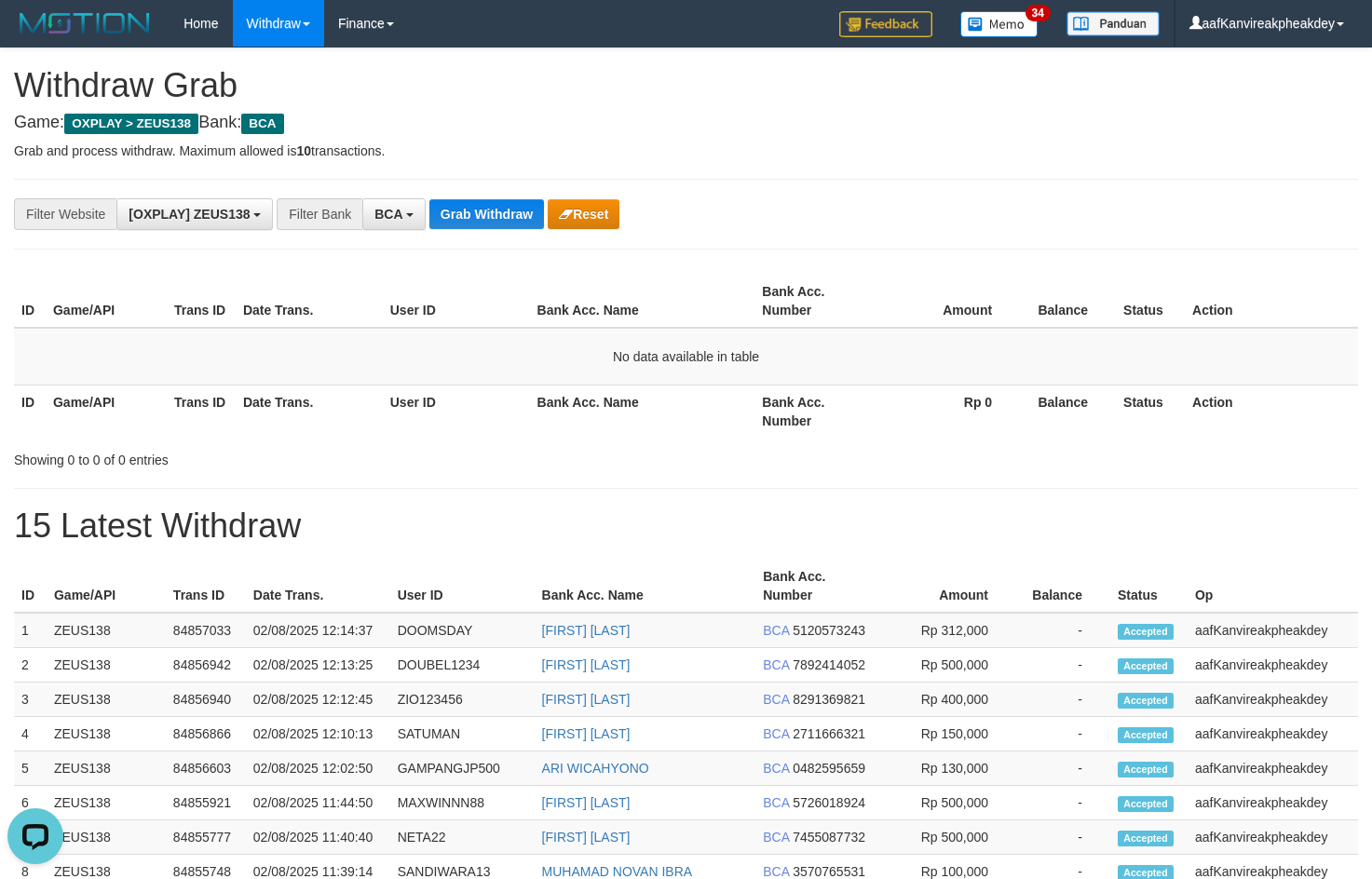 click on "Showing 0 to 0 of 0 entries" at bounding box center [686, 456] 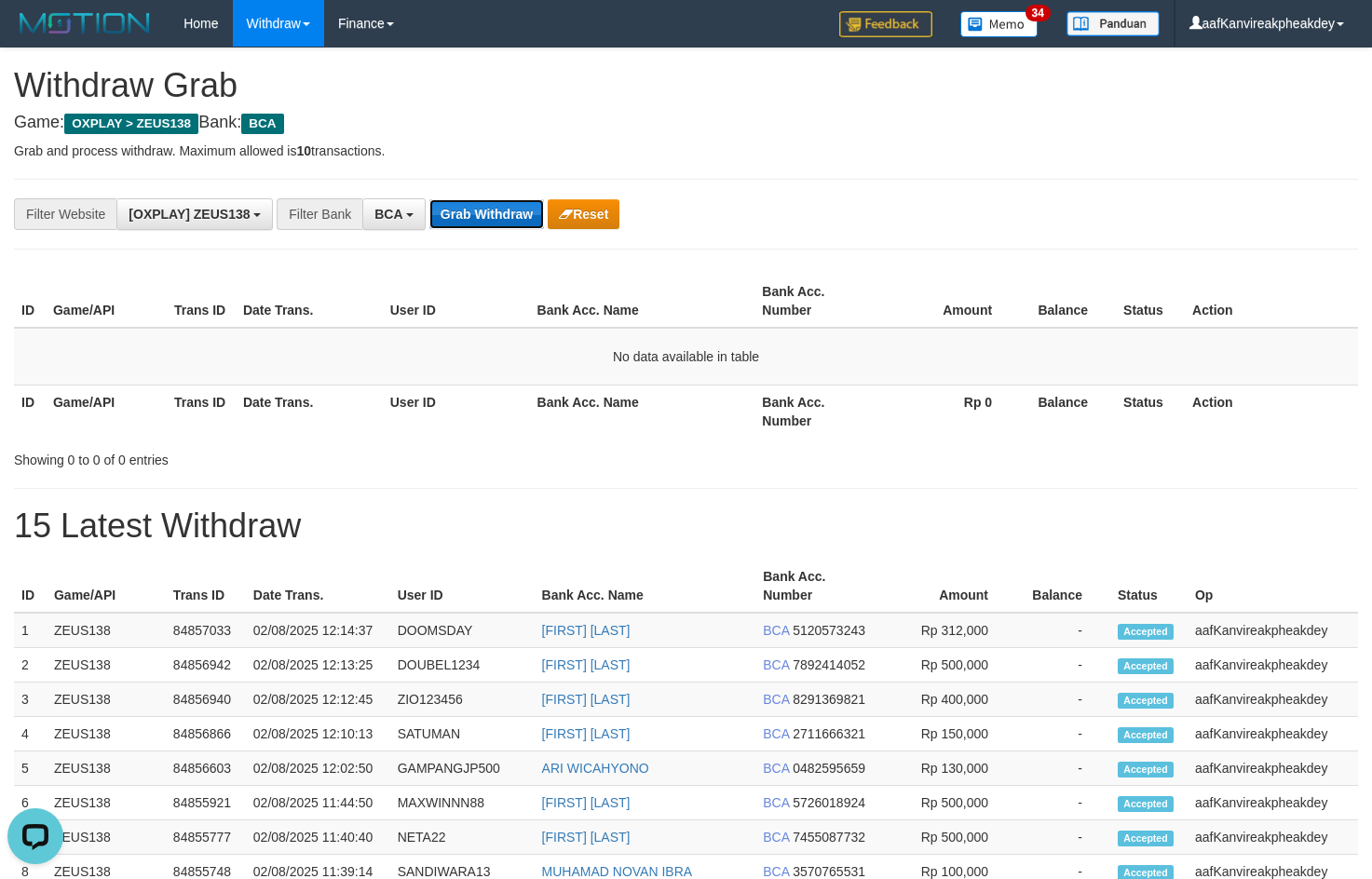 click on "Grab Withdraw" at bounding box center [486, 214] 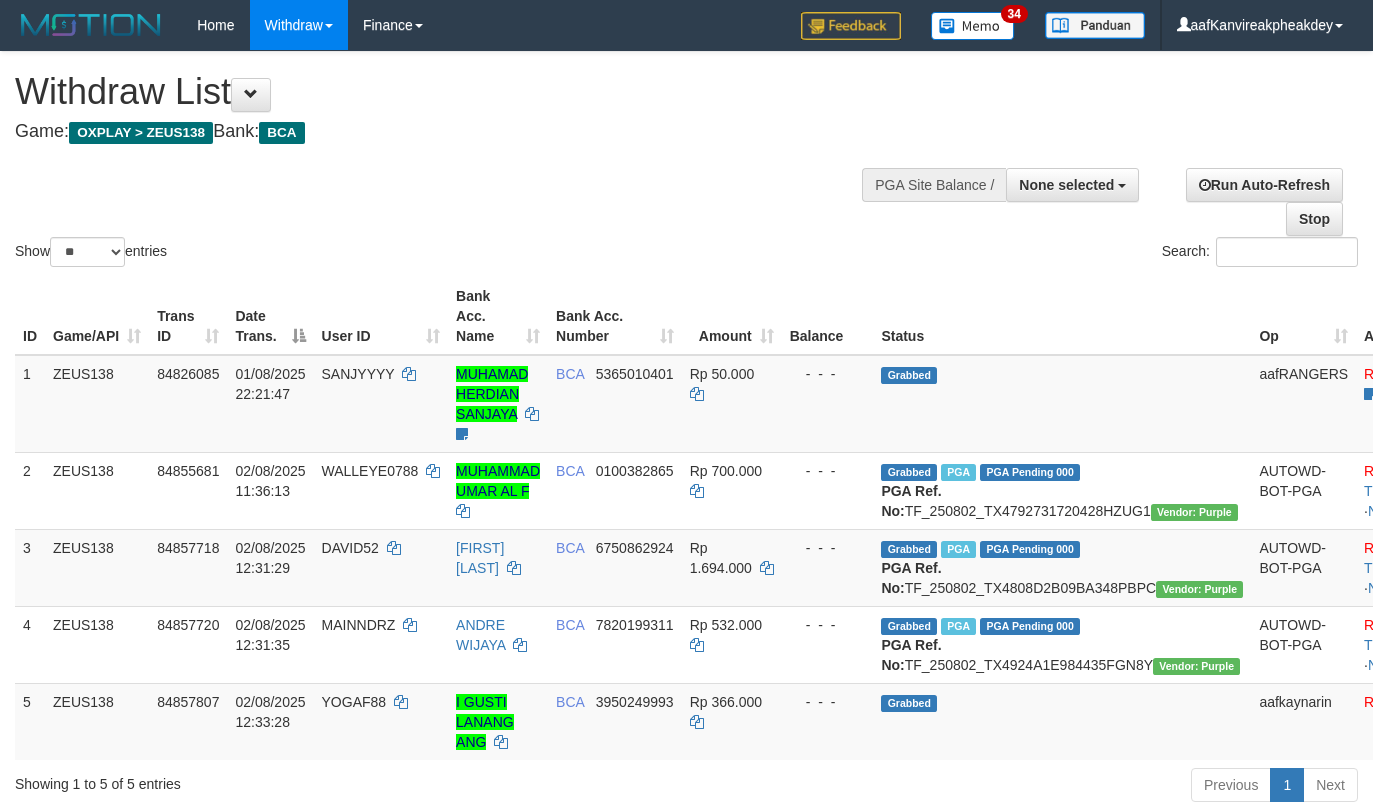 select 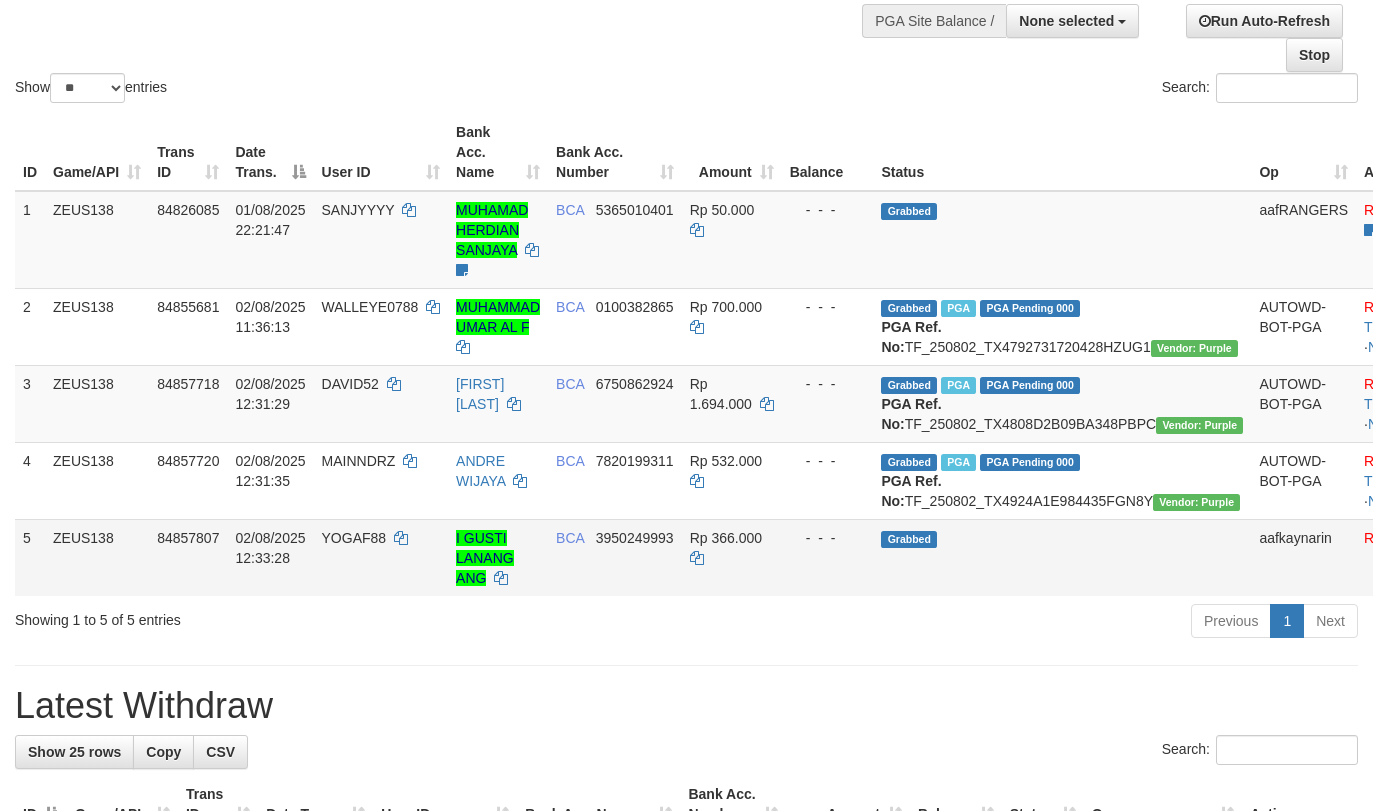 scroll, scrollTop: 264, scrollLeft: 0, axis: vertical 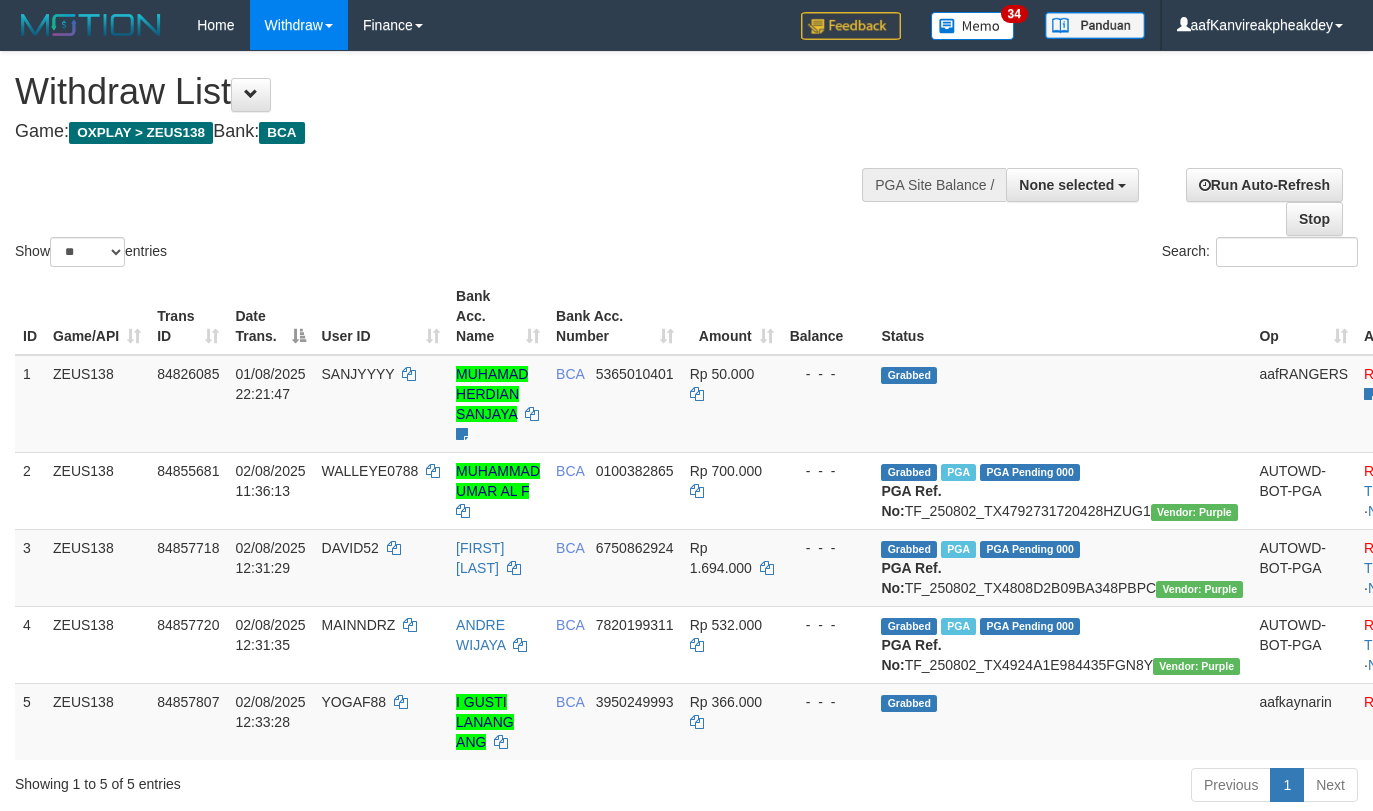 select 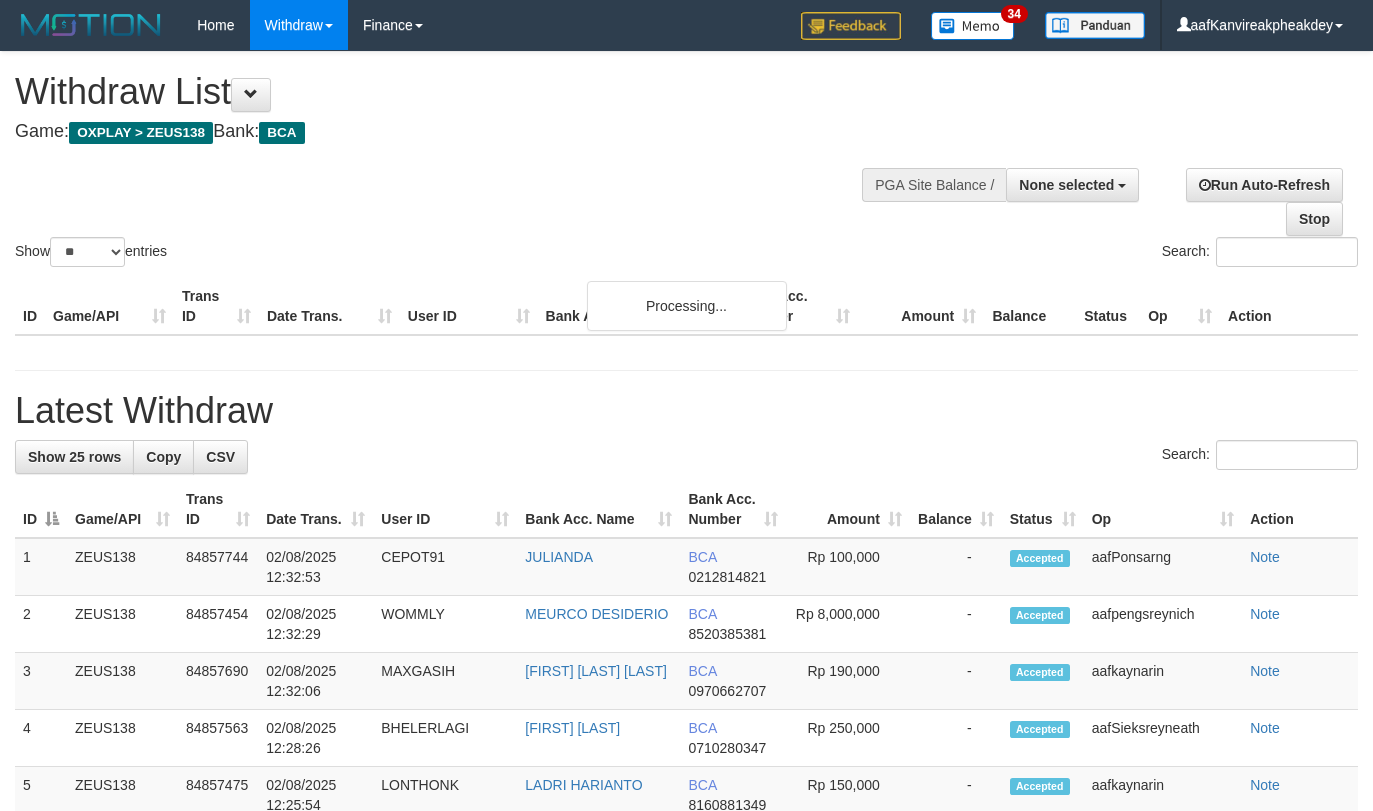 select 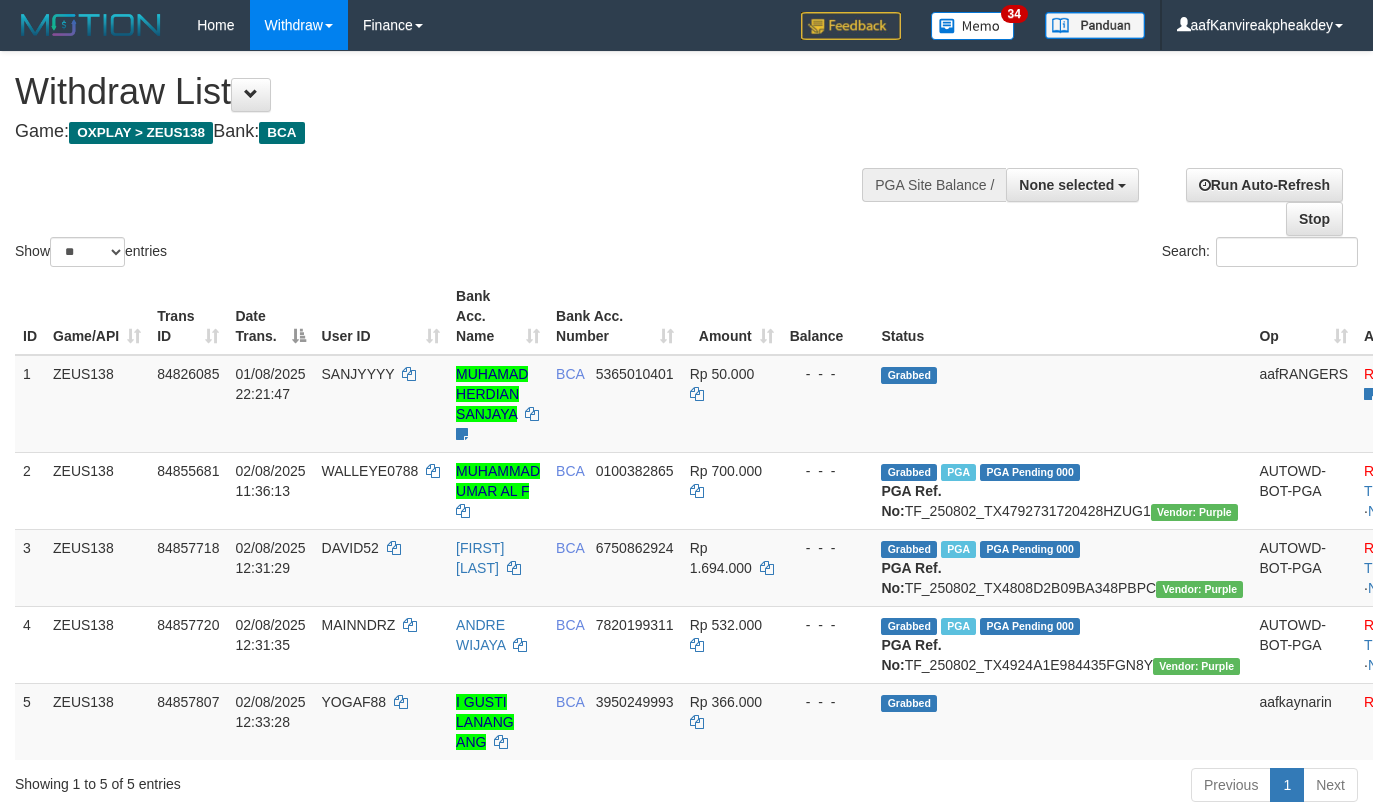 select 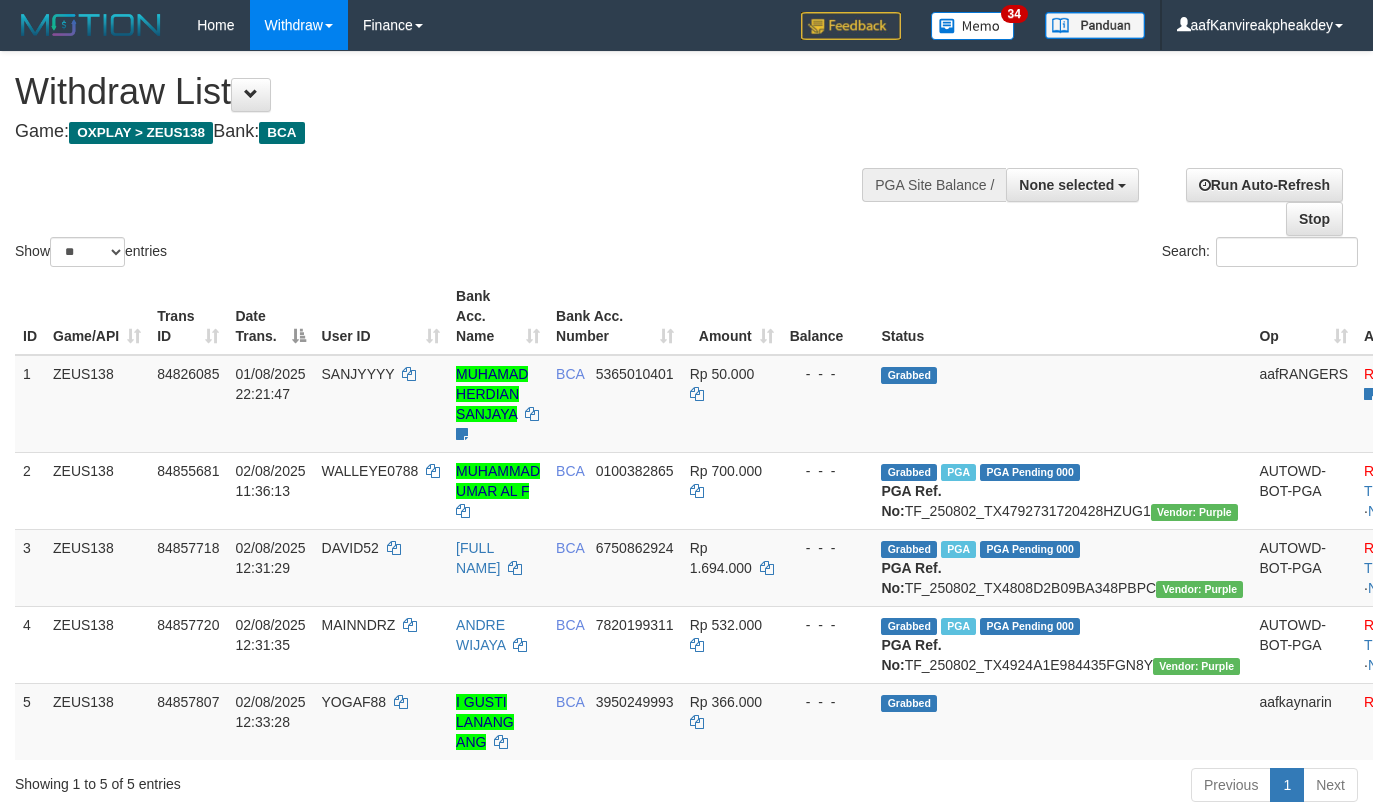 select 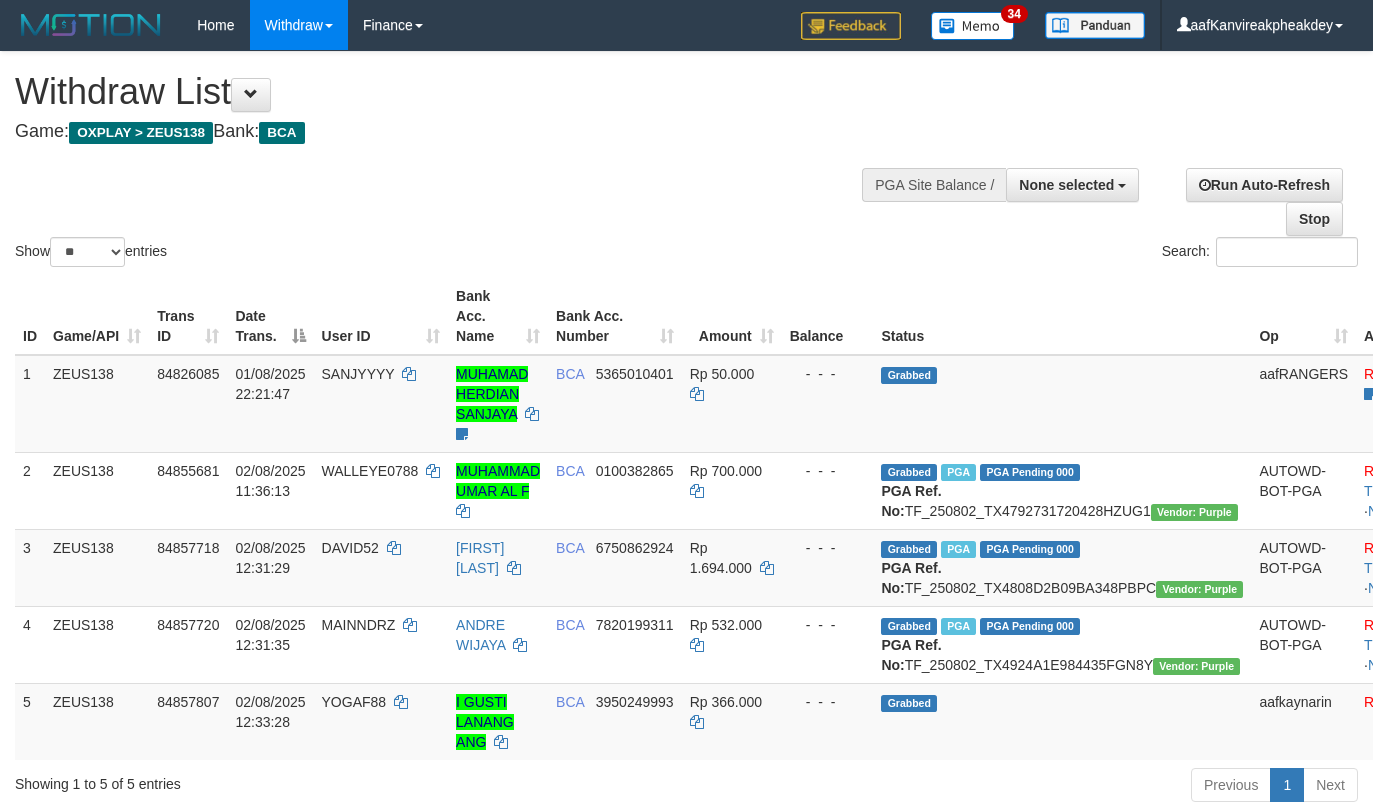 select 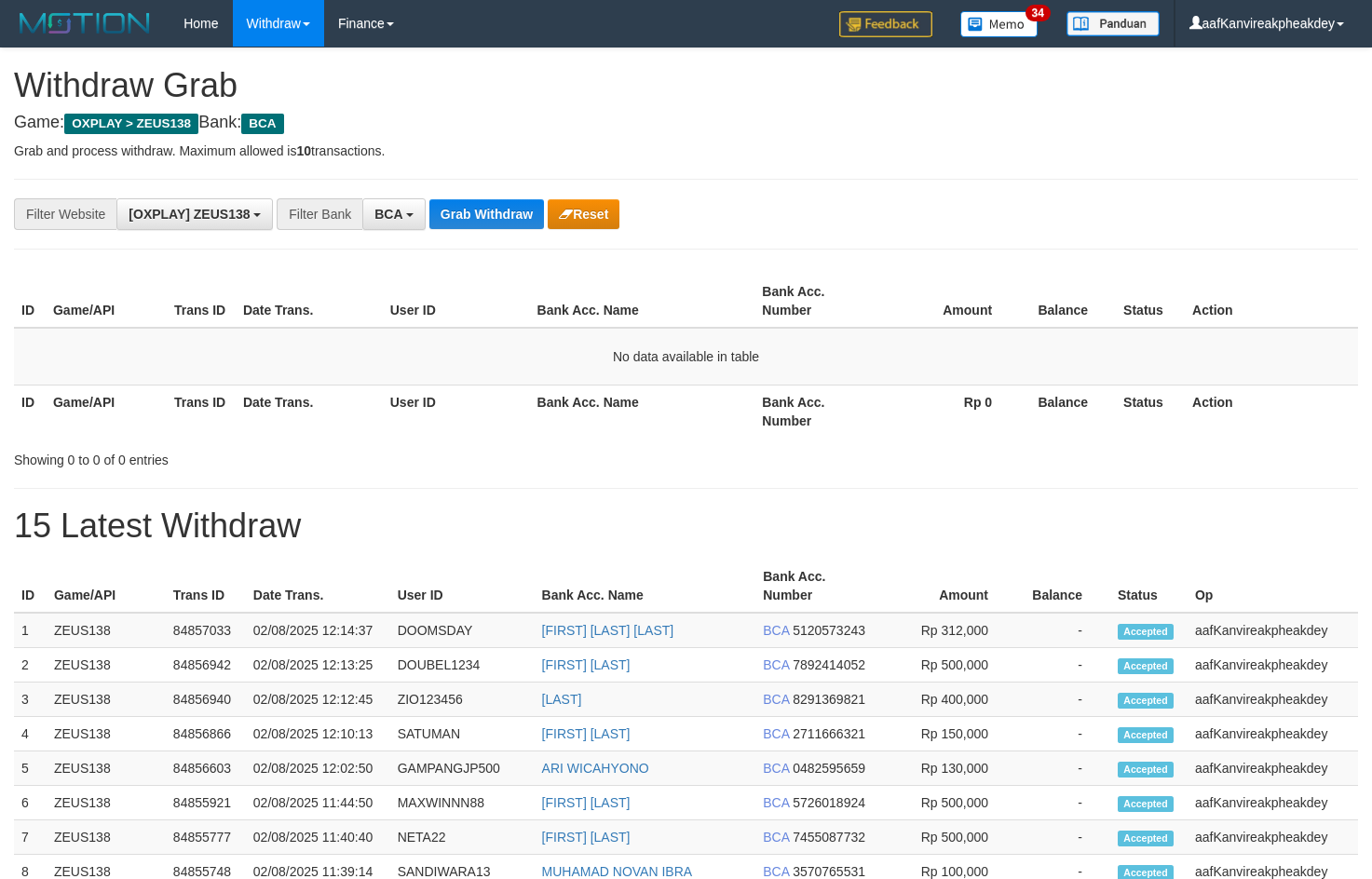 scroll, scrollTop: 0, scrollLeft: 0, axis: both 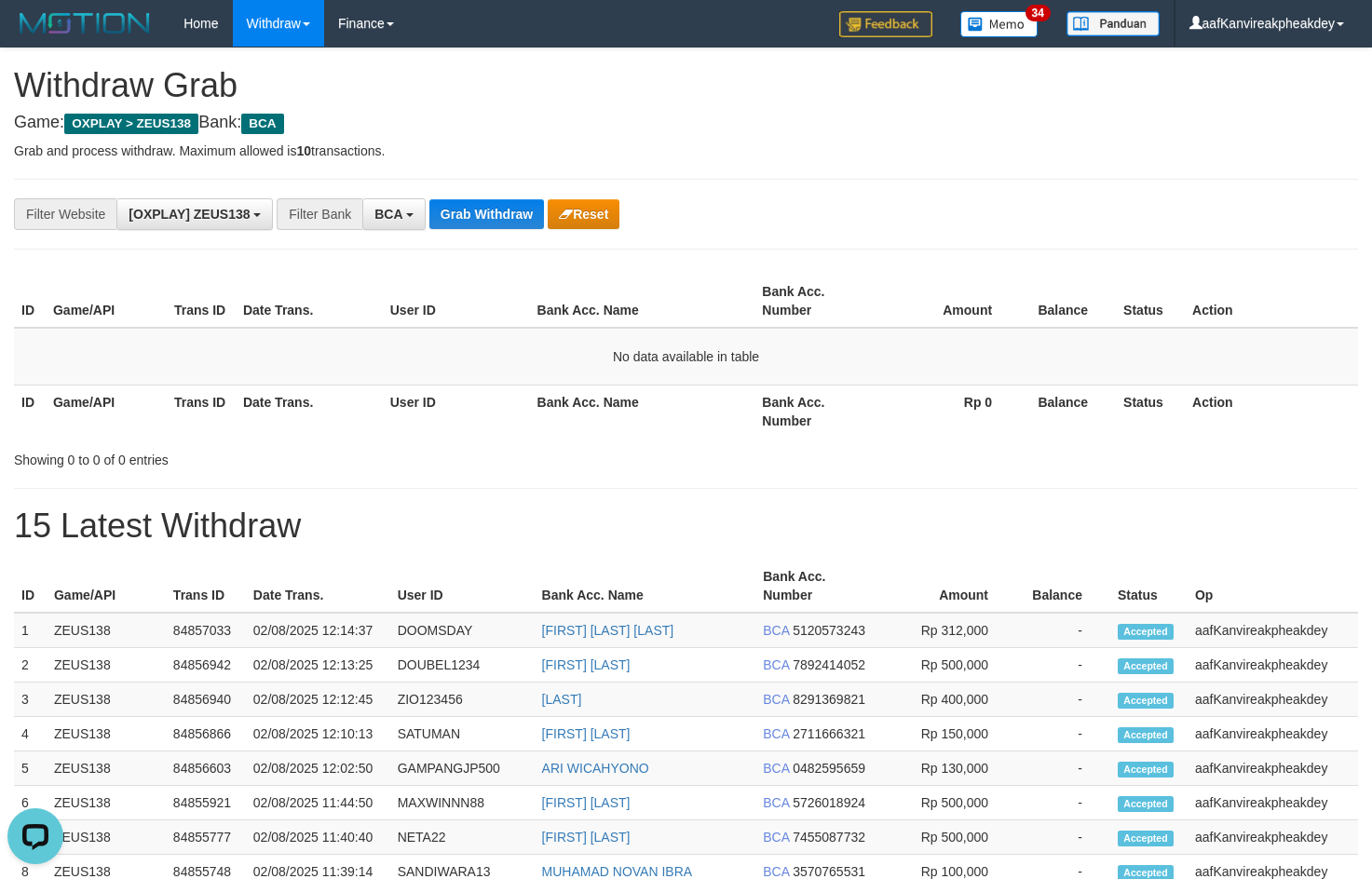drag, startPoint x: 1108, startPoint y: 315, endPoint x: 1119, endPoint y: 304, distance: 15.556349 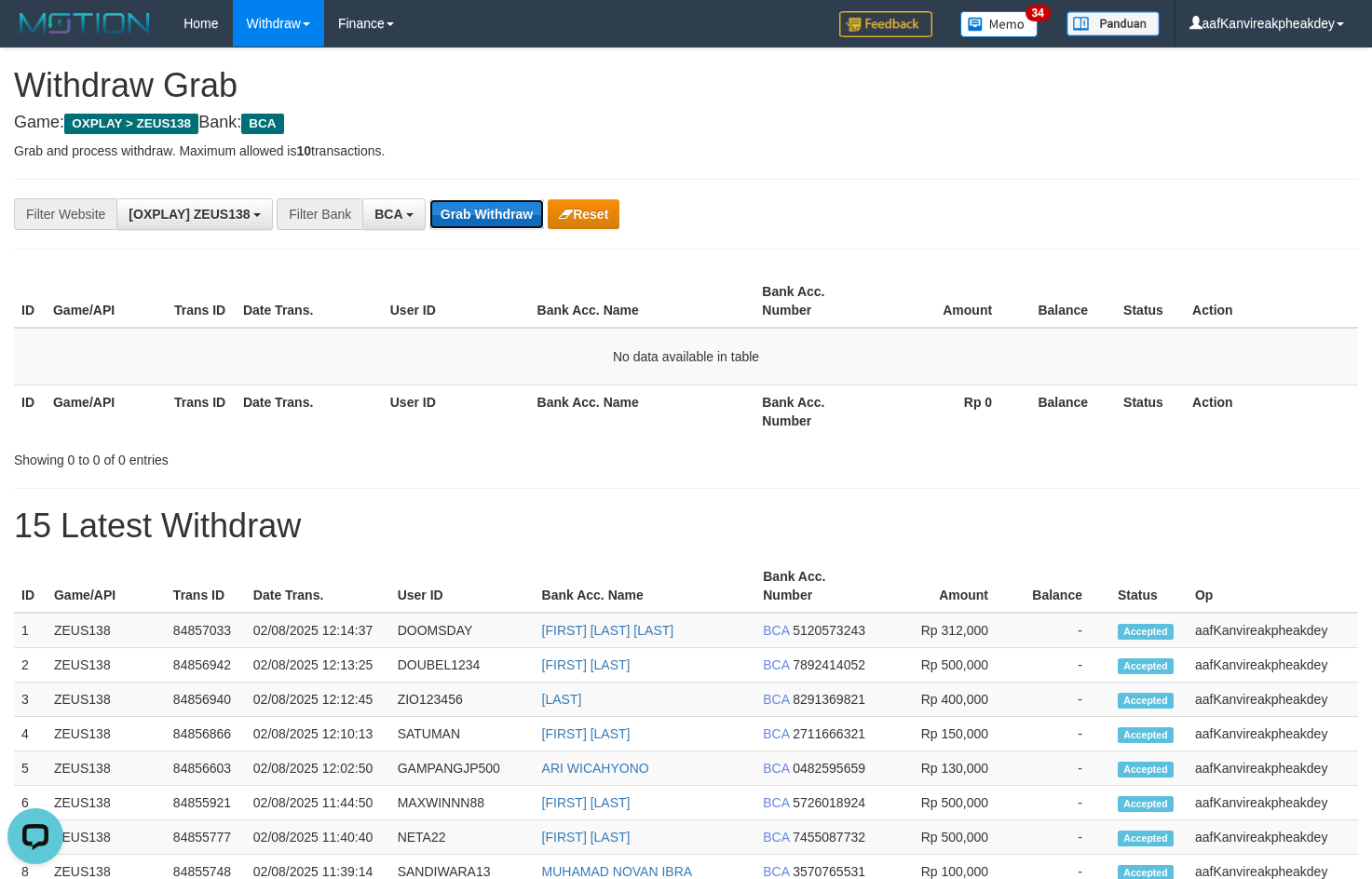 click on "Grab Withdraw" at bounding box center (486, 214) 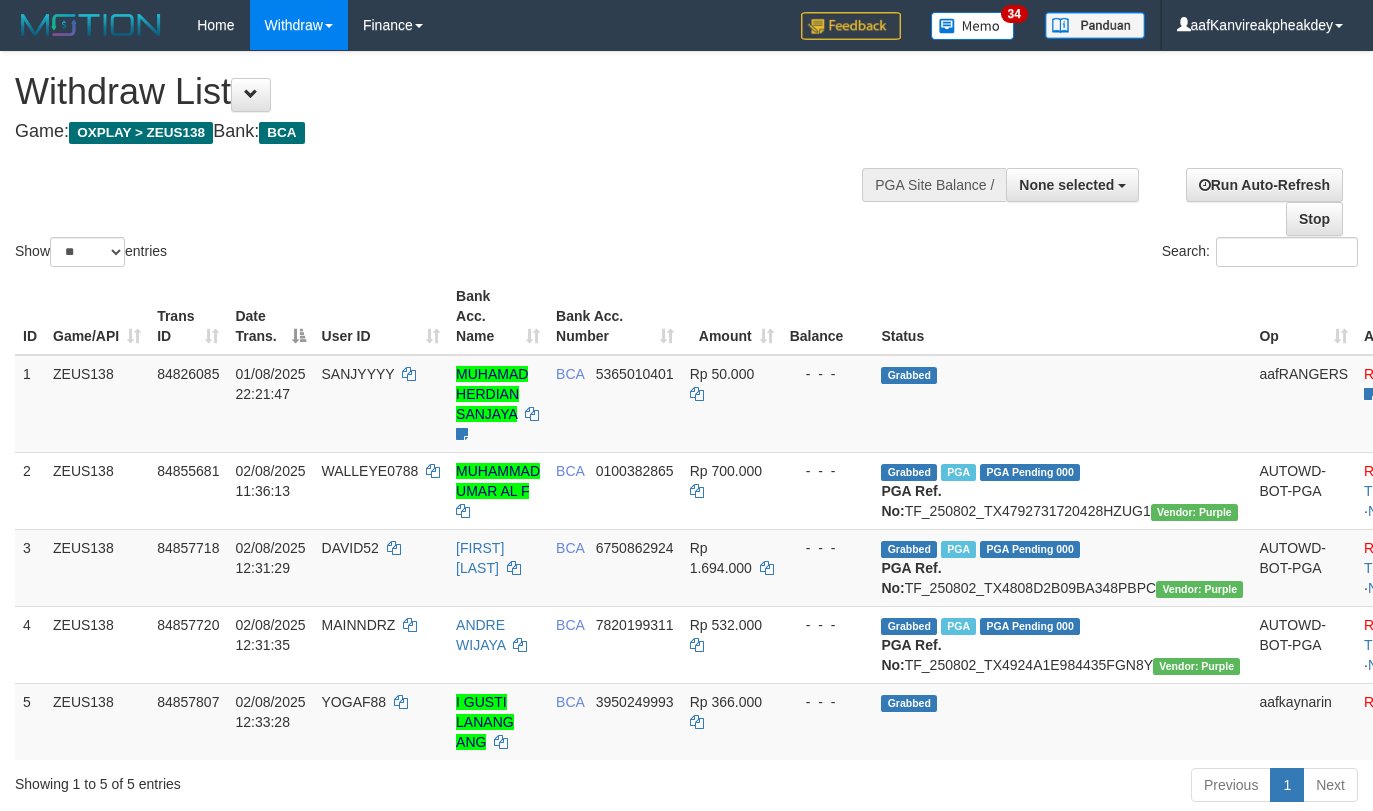 select 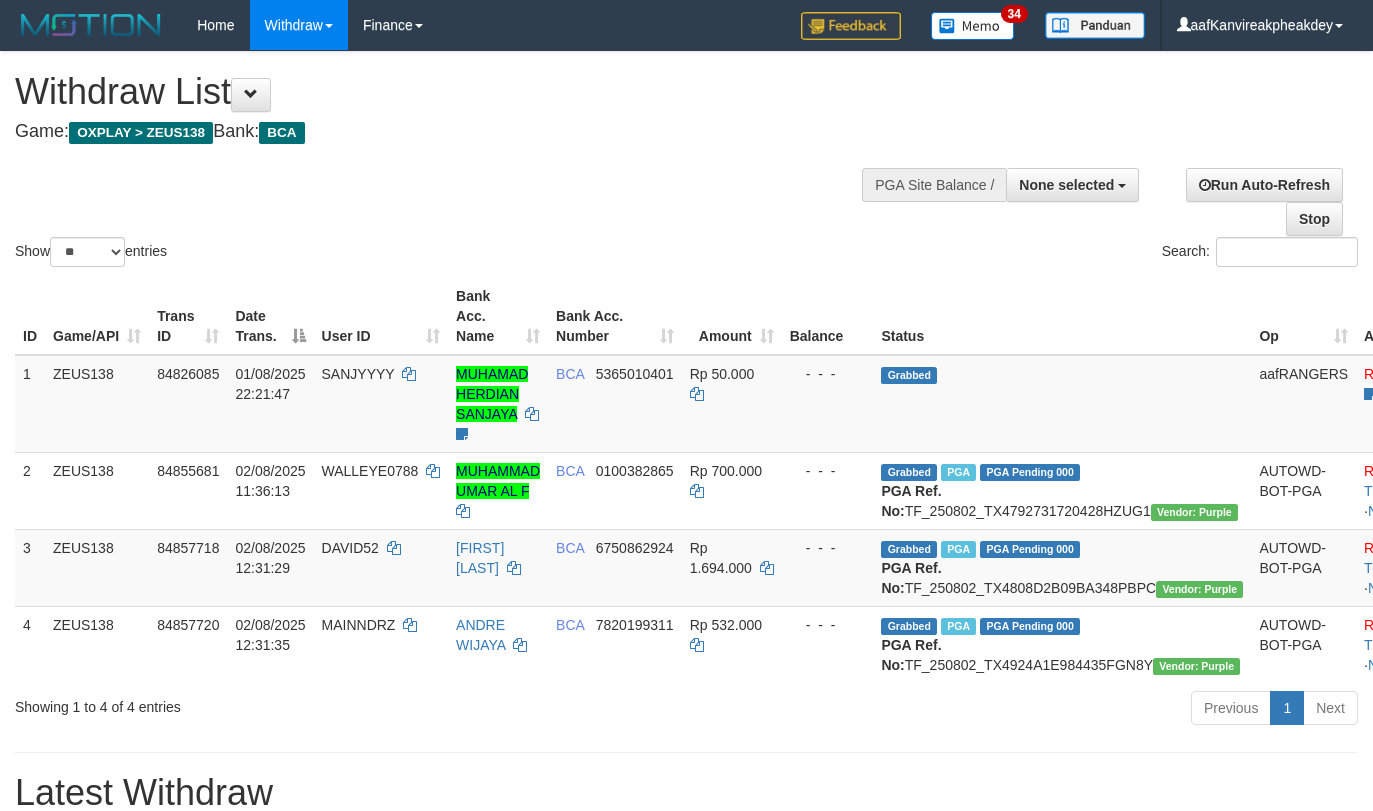 select 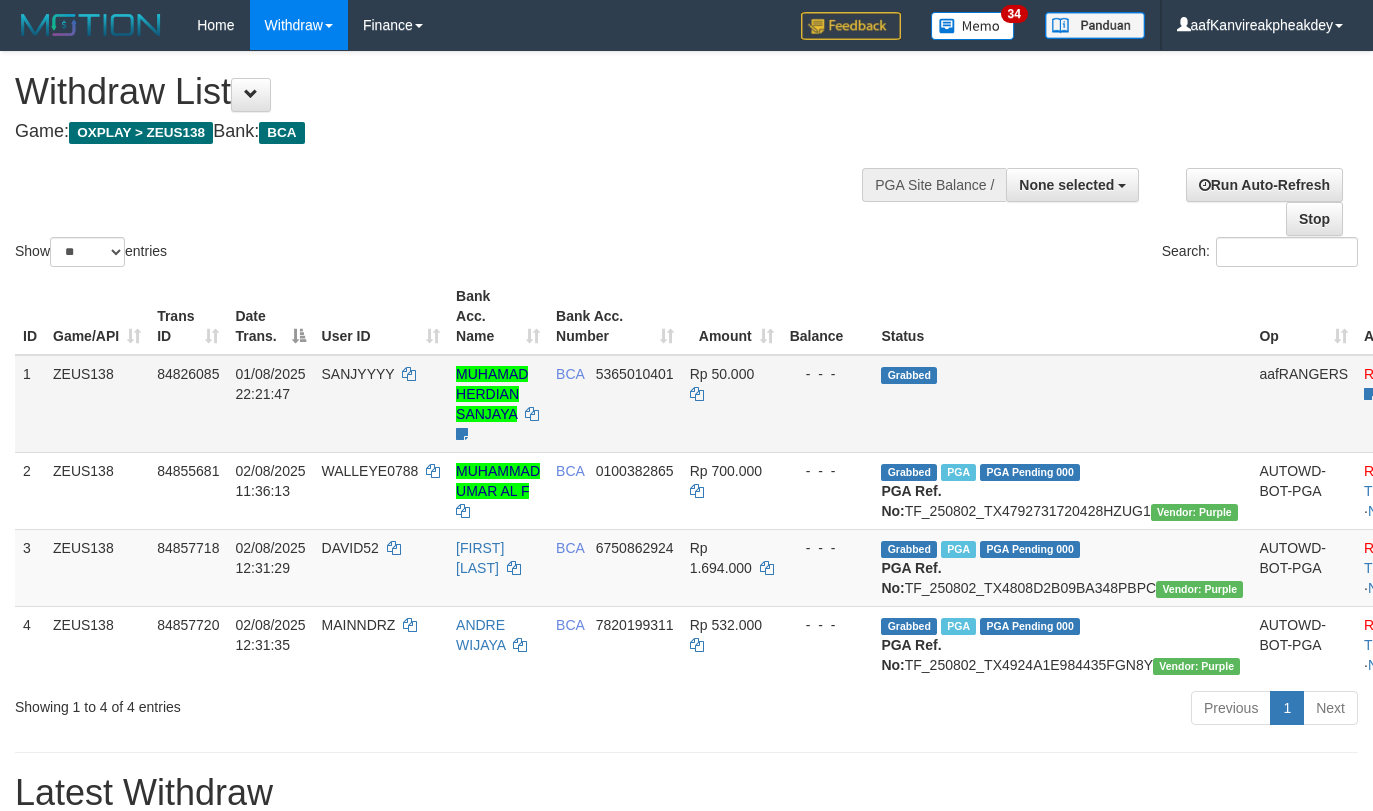 scroll, scrollTop: 269, scrollLeft: 0, axis: vertical 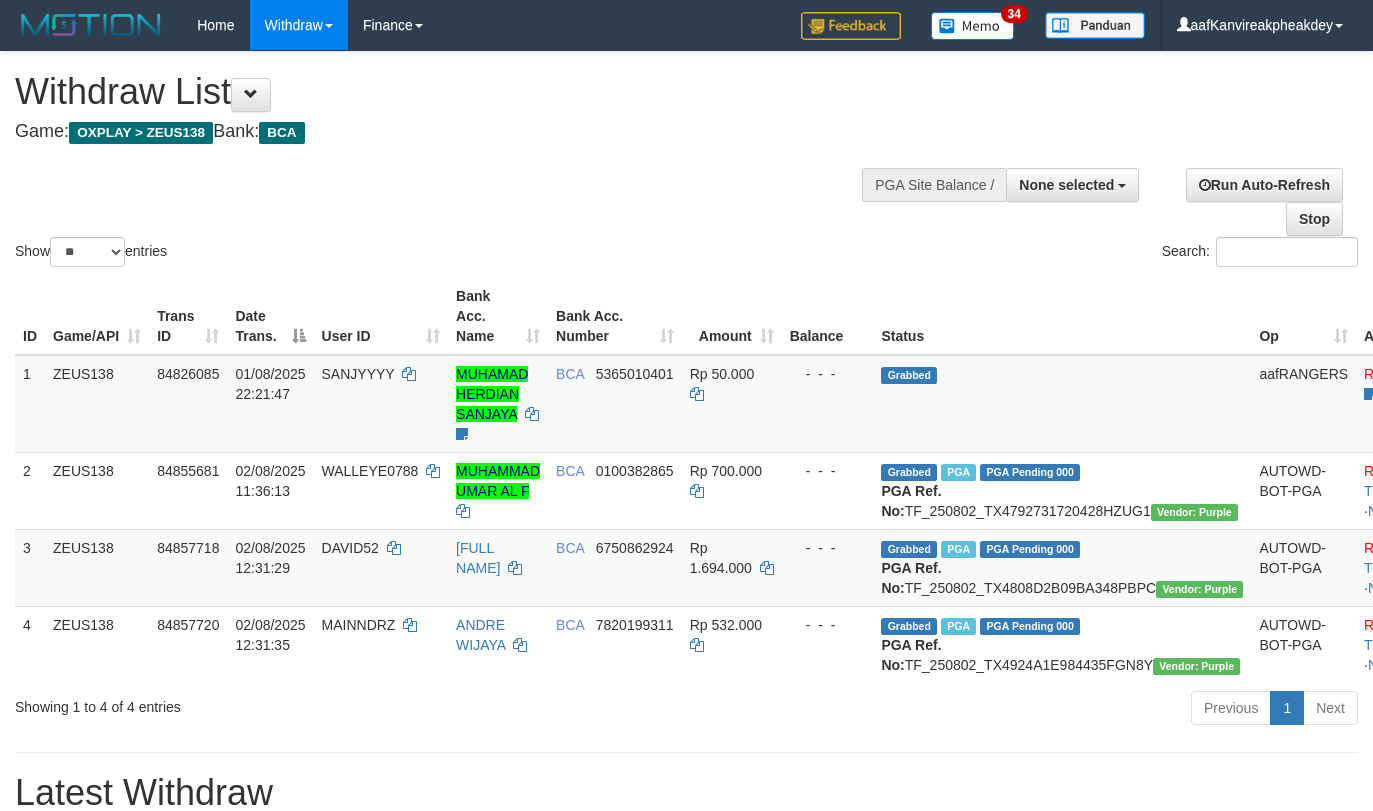 select 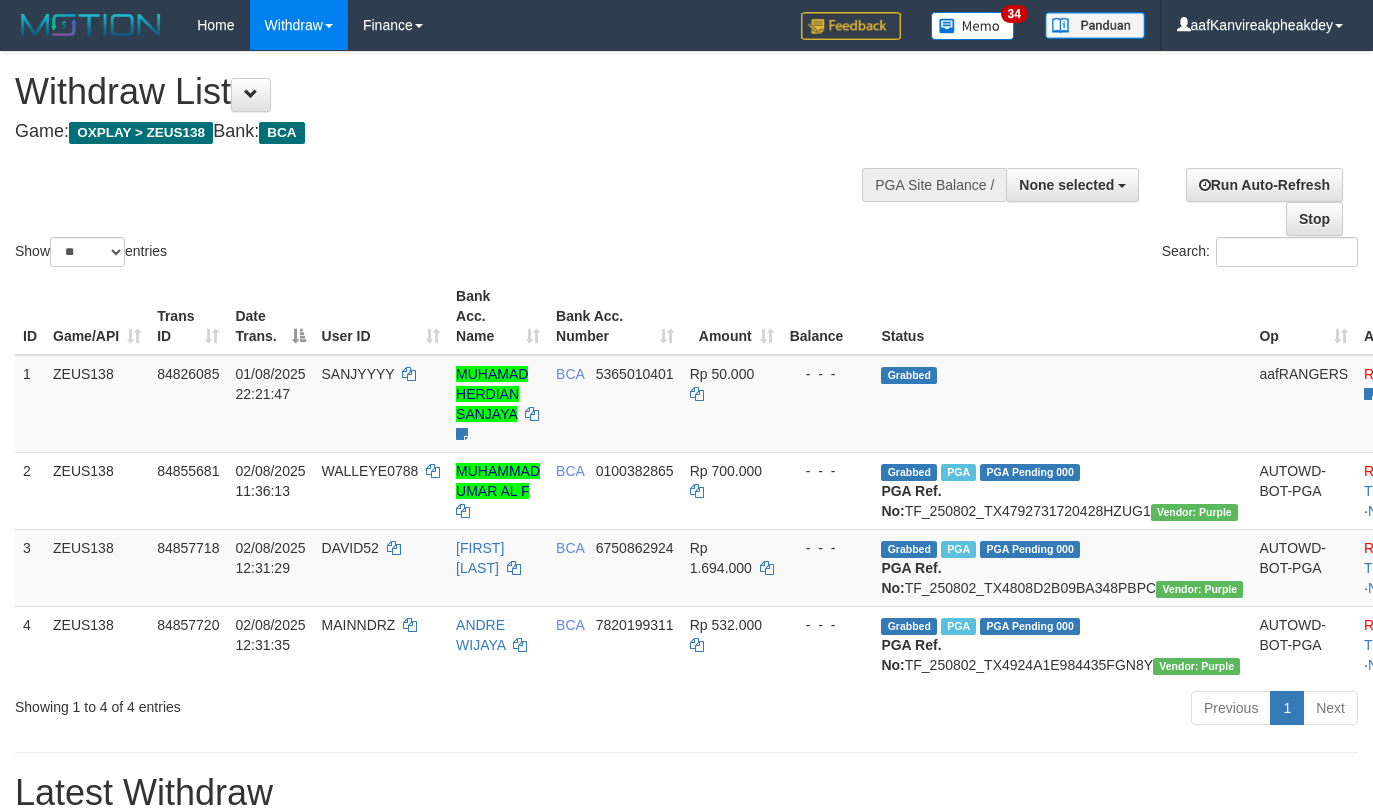 select 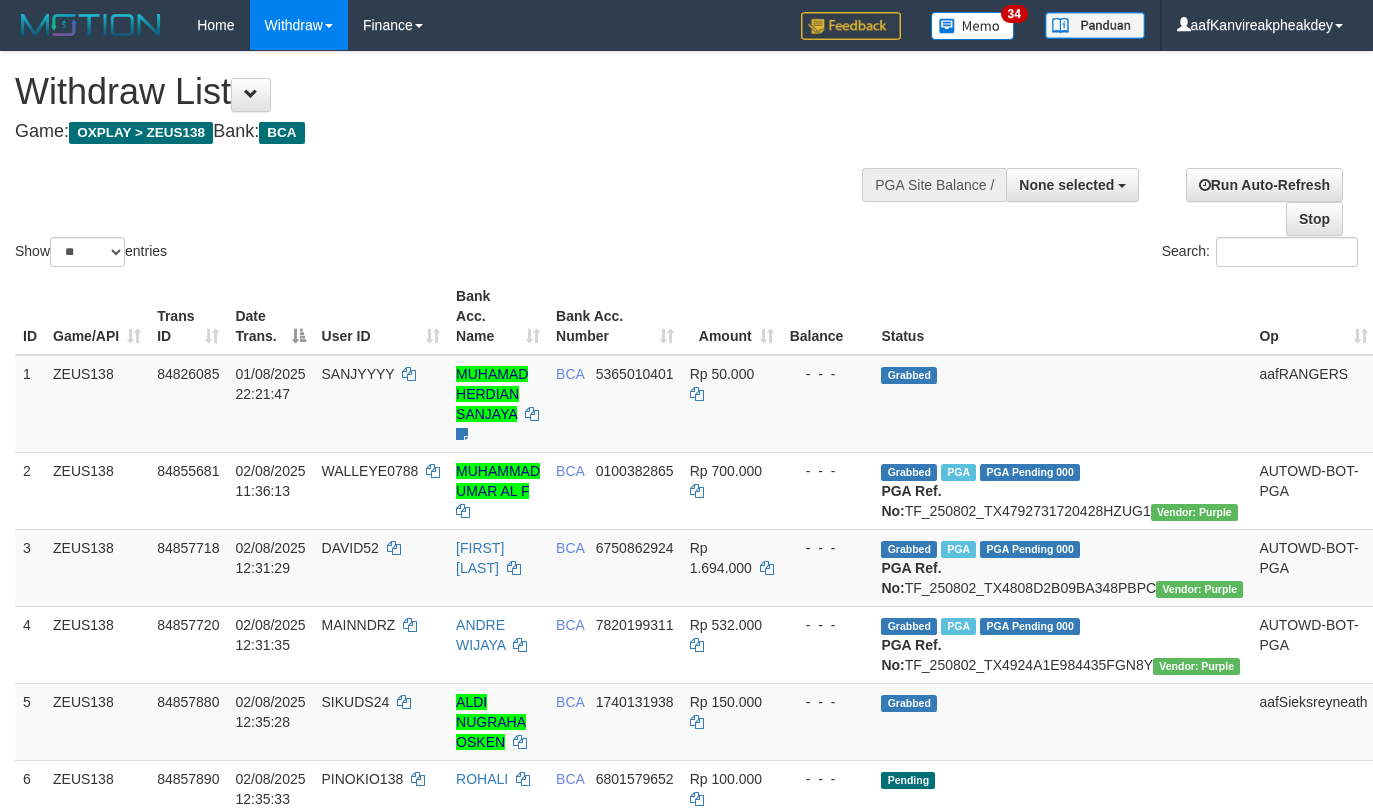 select 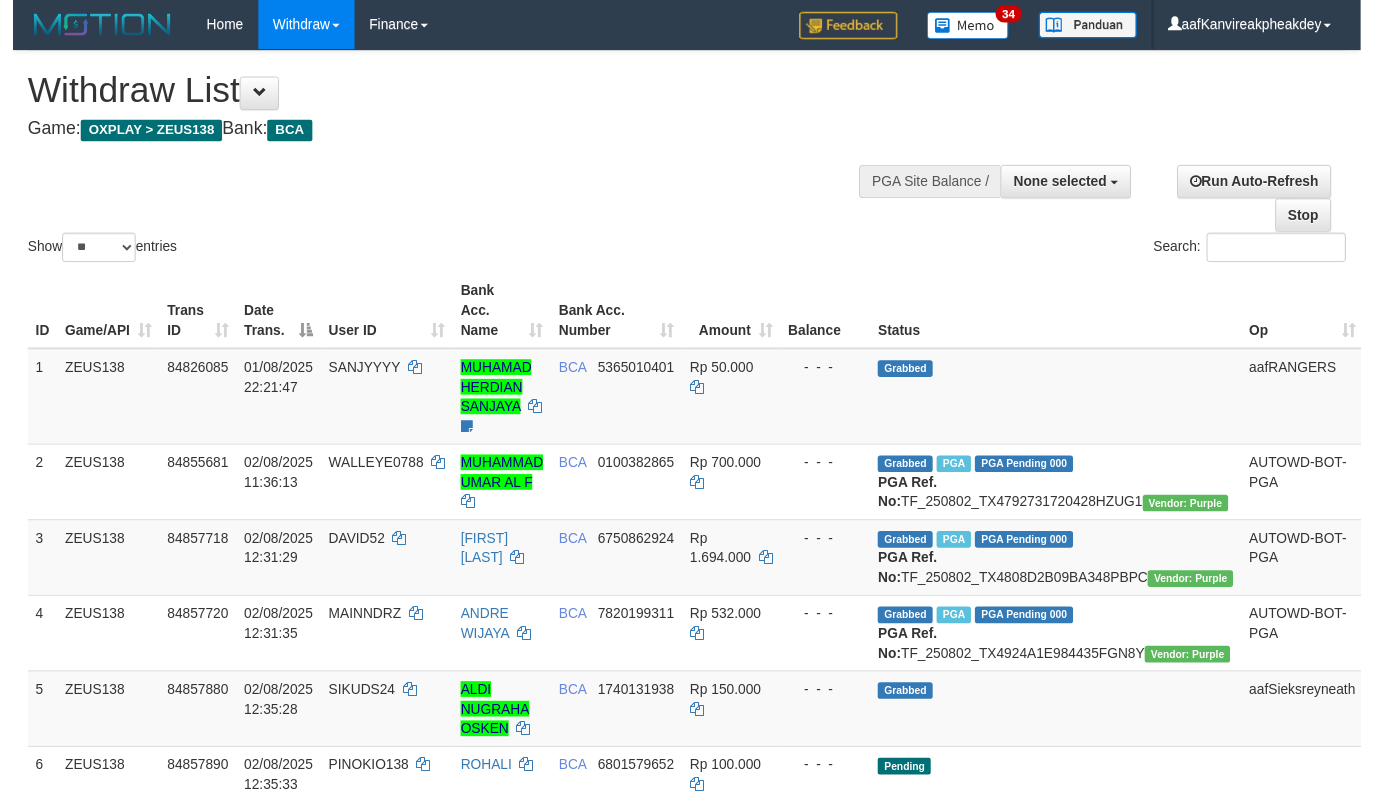 scroll, scrollTop: 269, scrollLeft: 0, axis: vertical 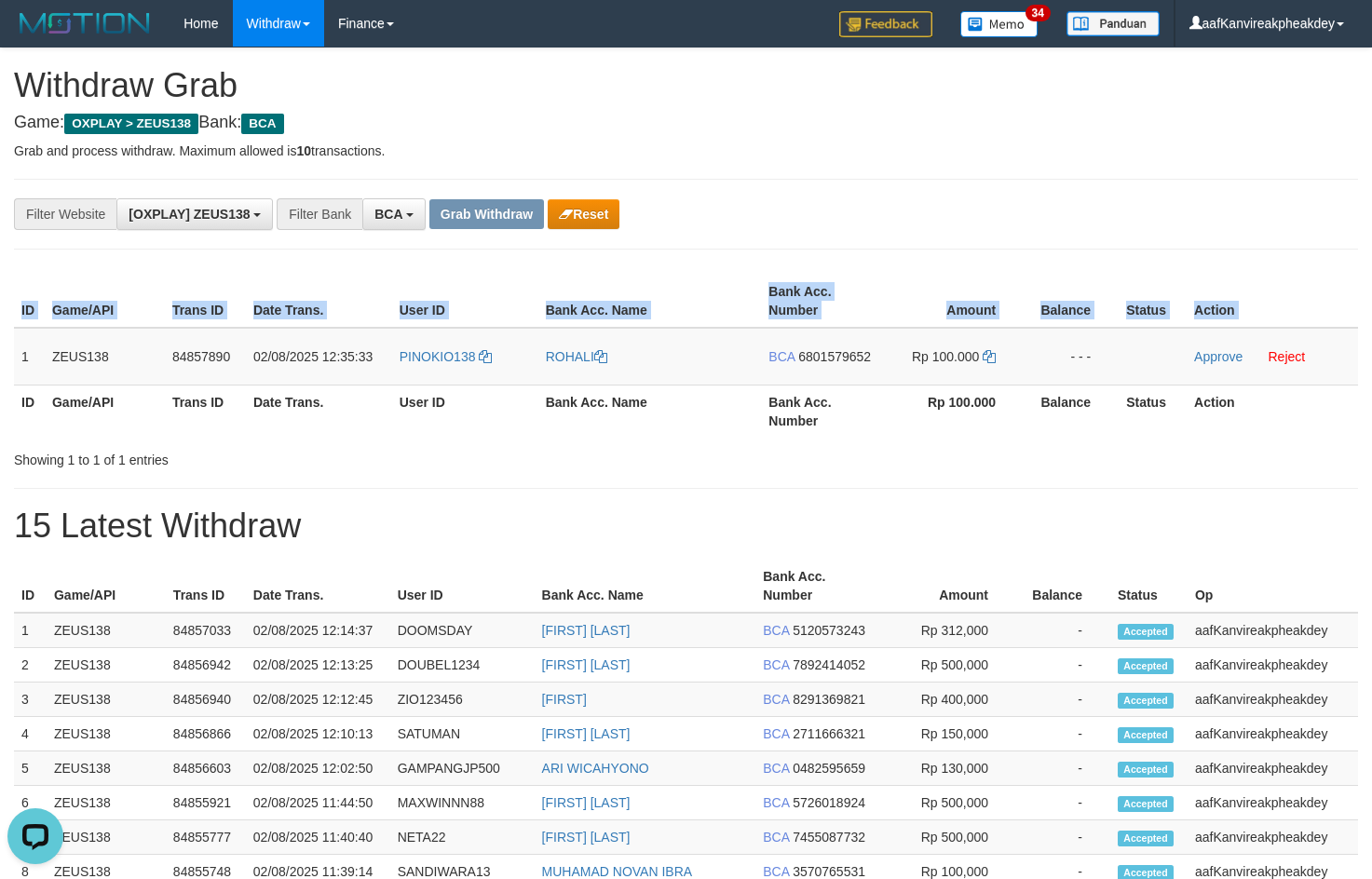 copy on "ID Game/API Trans ID Date Trans. User ID Bank Acc. Name Bank Acc. Number Amount Balance Status Action" 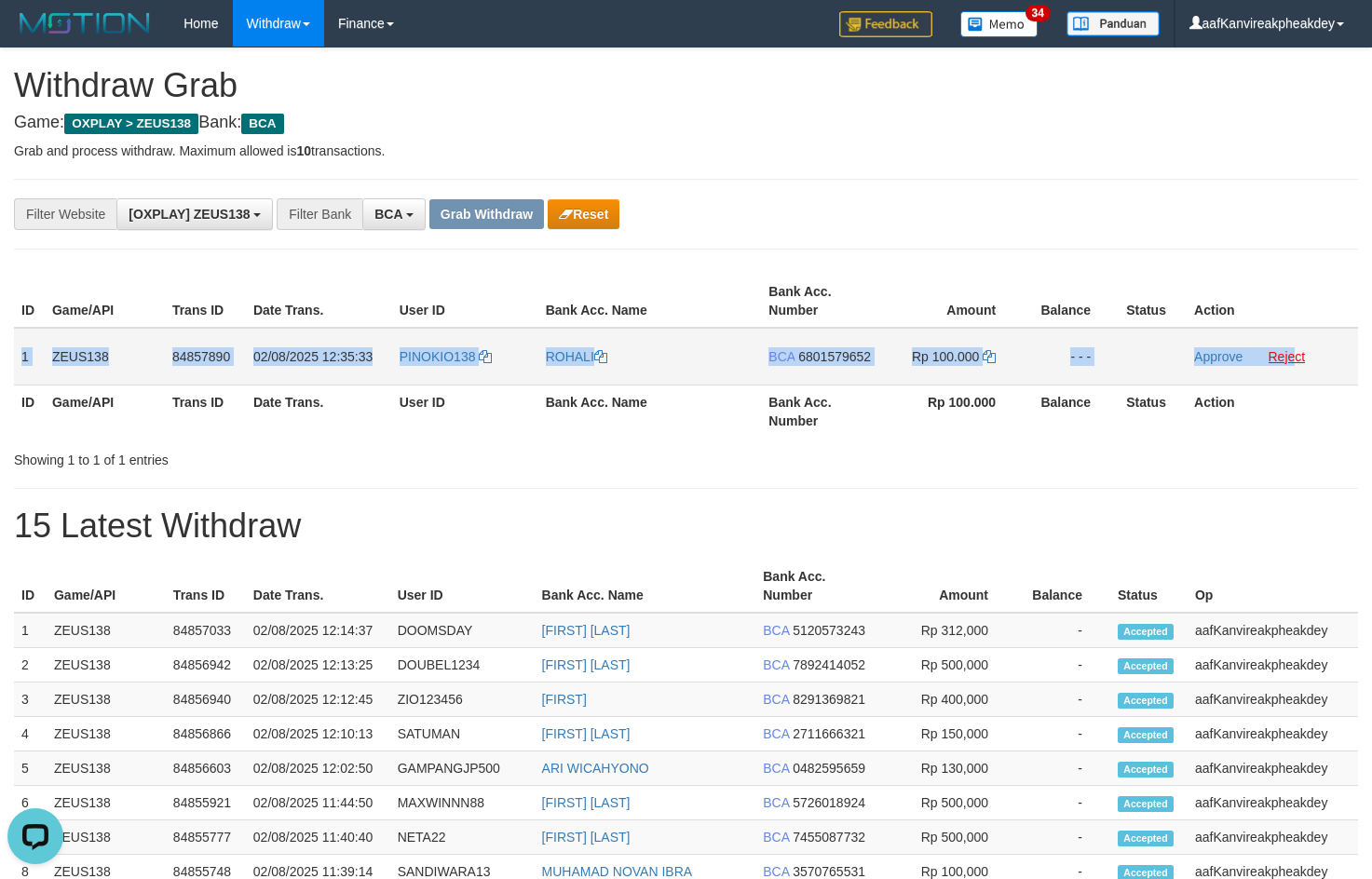 copy on "1
ZEUS138
84857890
02/08/2025 12:35:33
PINOKIO138
ROHALI
BCA
6801579652
Rp 100.000
- - -
Approve
Reje" 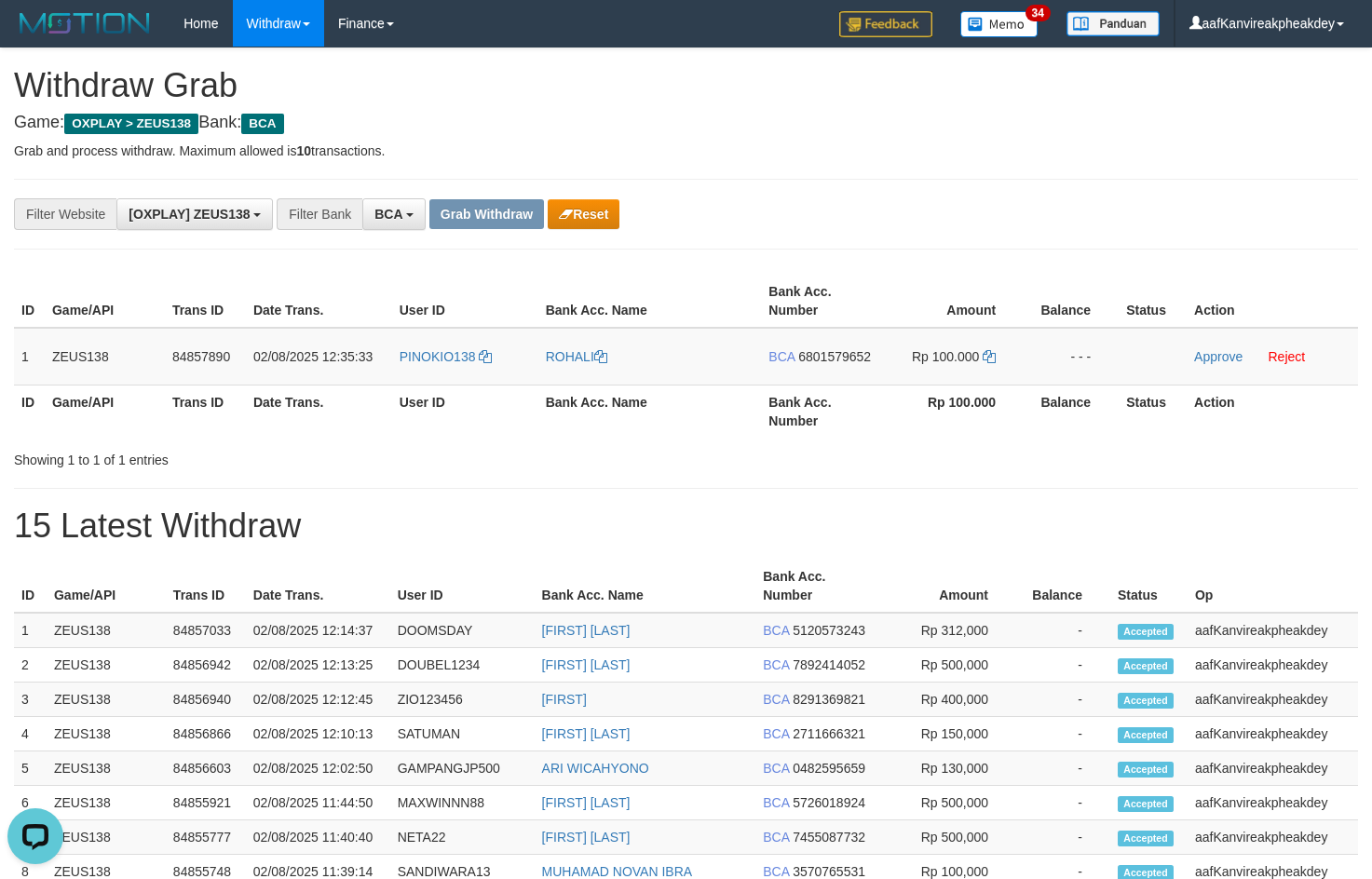 click on "**********" at bounding box center (686, 804) 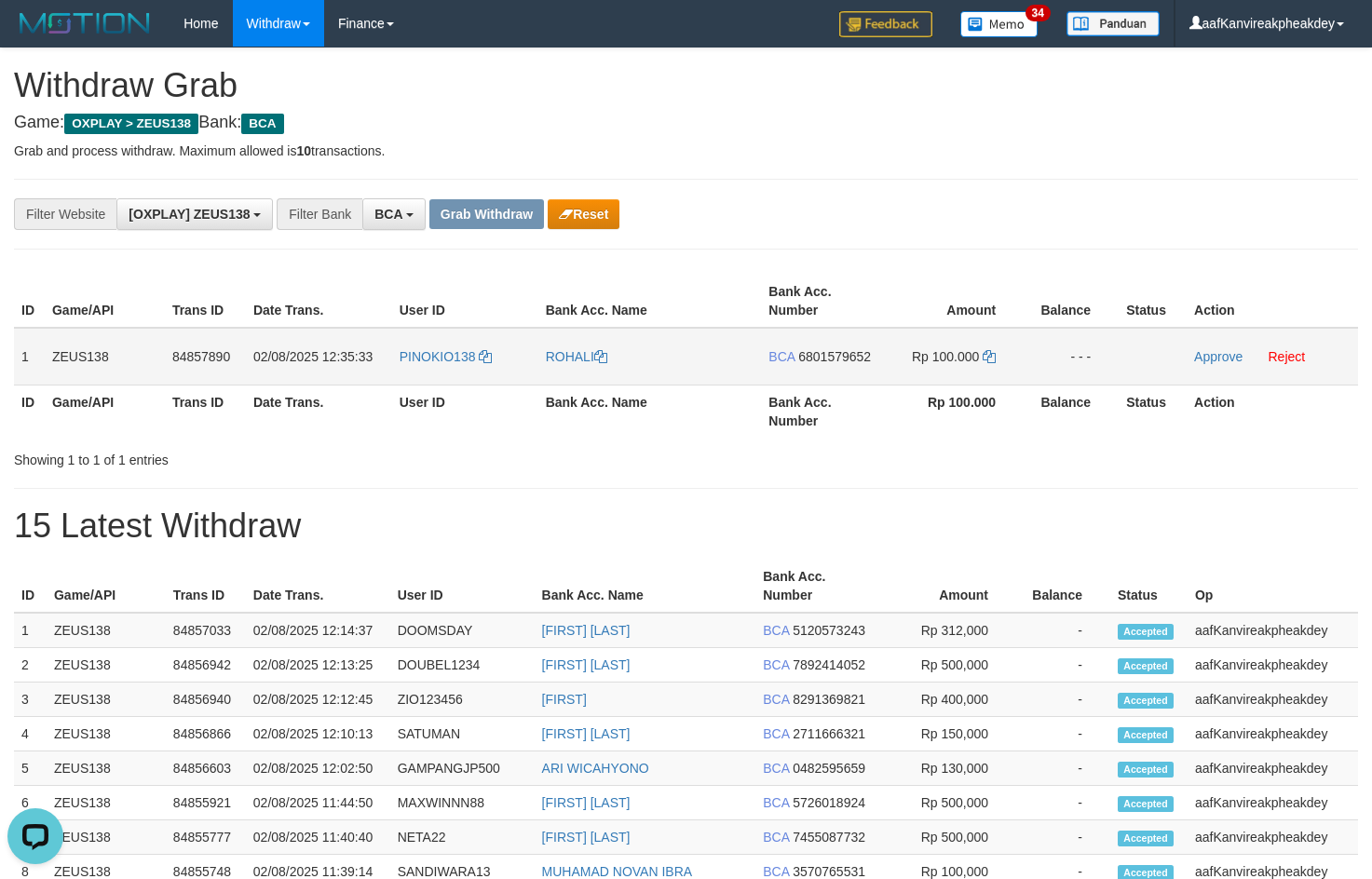 click on "6801579652" at bounding box center [835, 357] 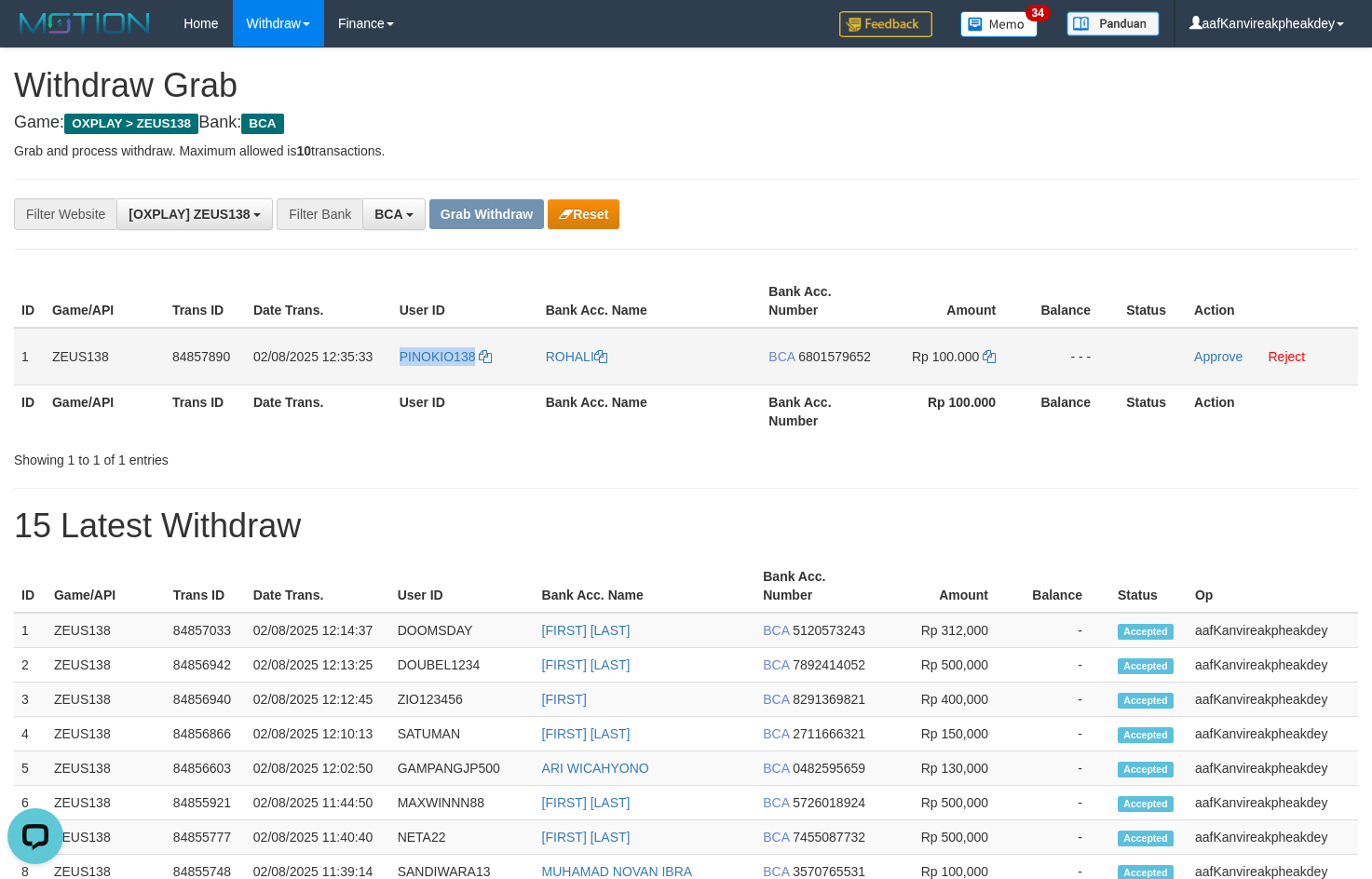 click on "PINOKIO138" at bounding box center (465, 357) 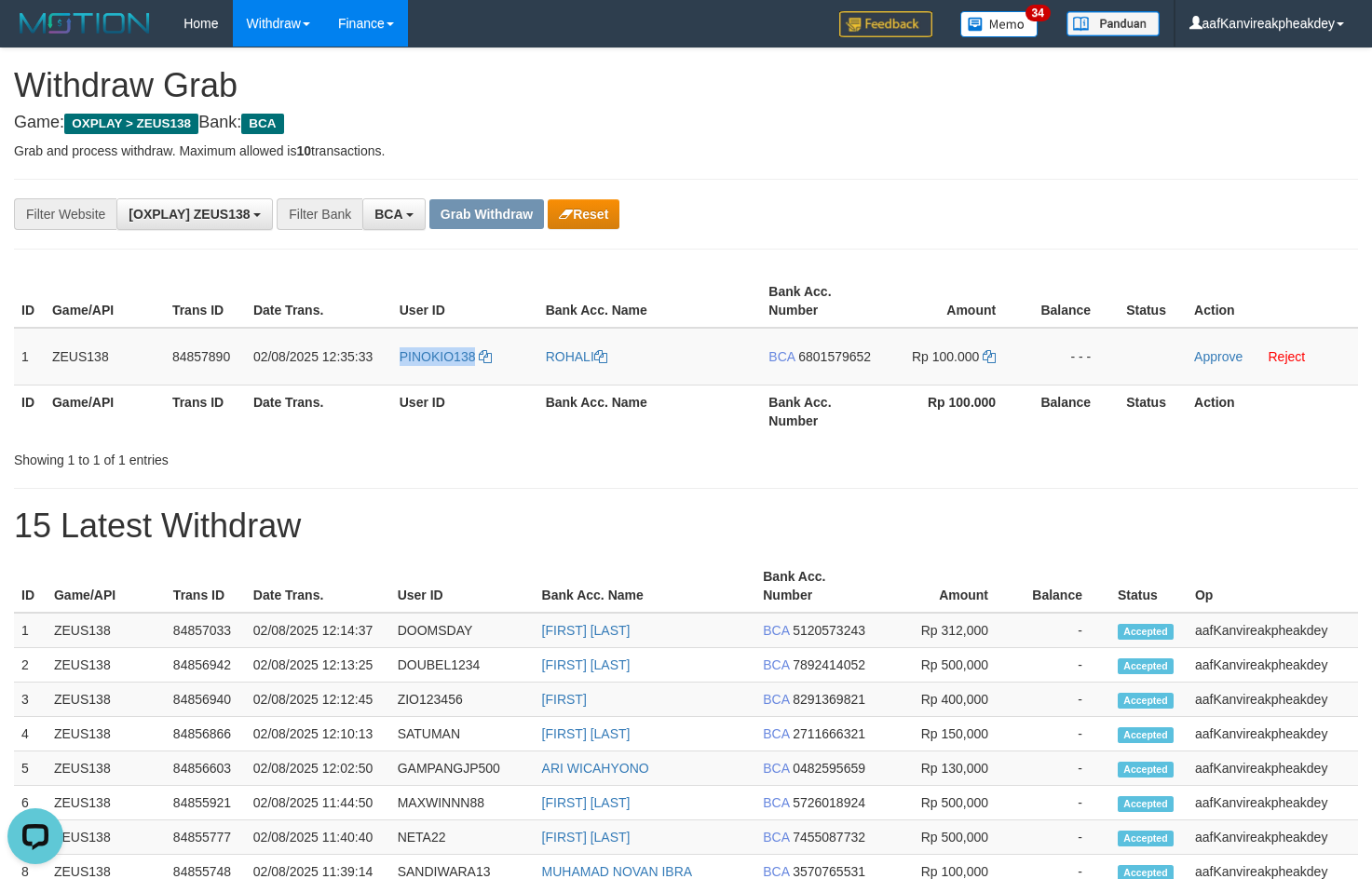 copy on "PINOKIO138" 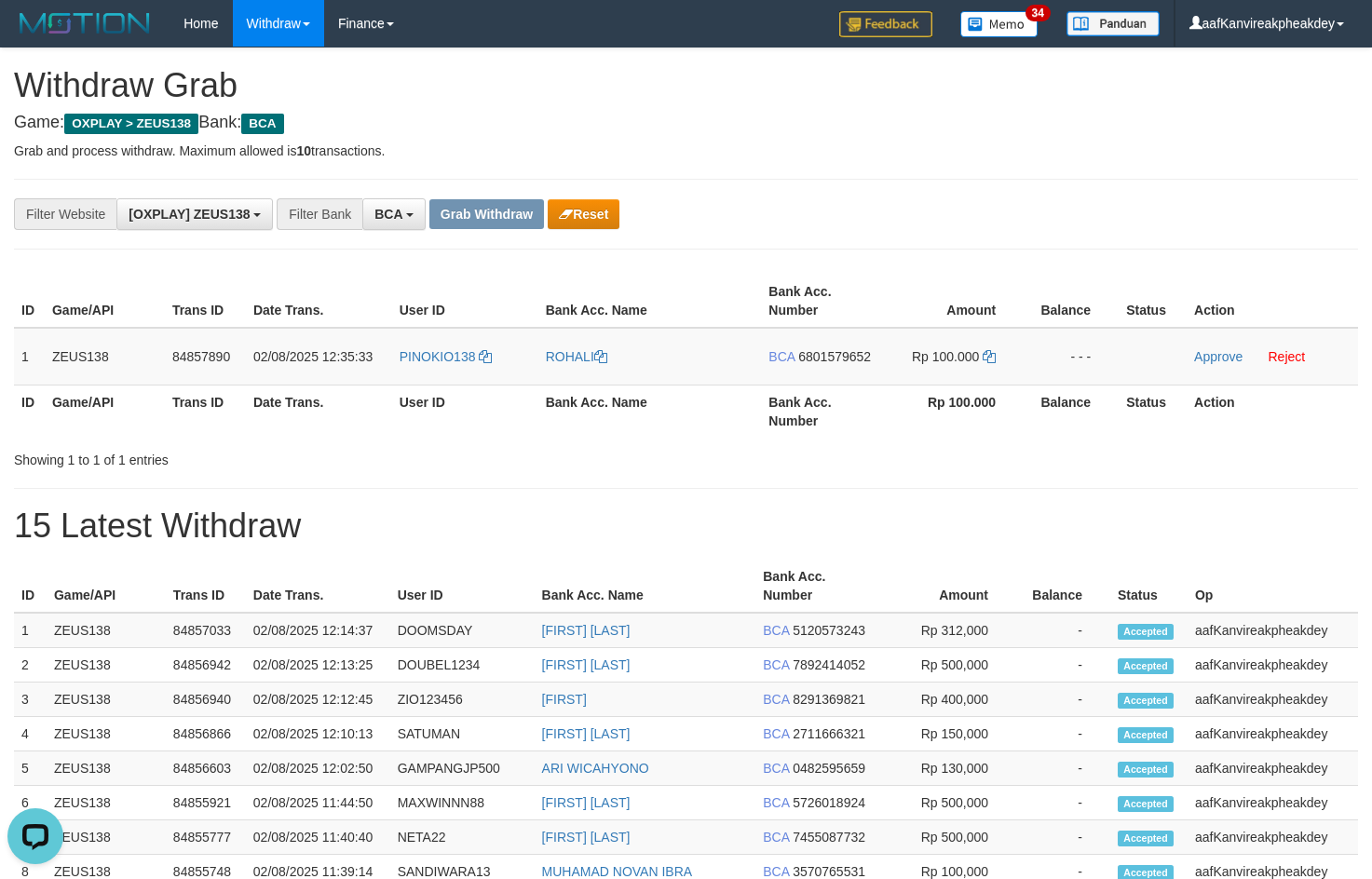 drag, startPoint x: 1004, startPoint y: 259, endPoint x: 1310, endPoint y: 318, distance: 311.63601 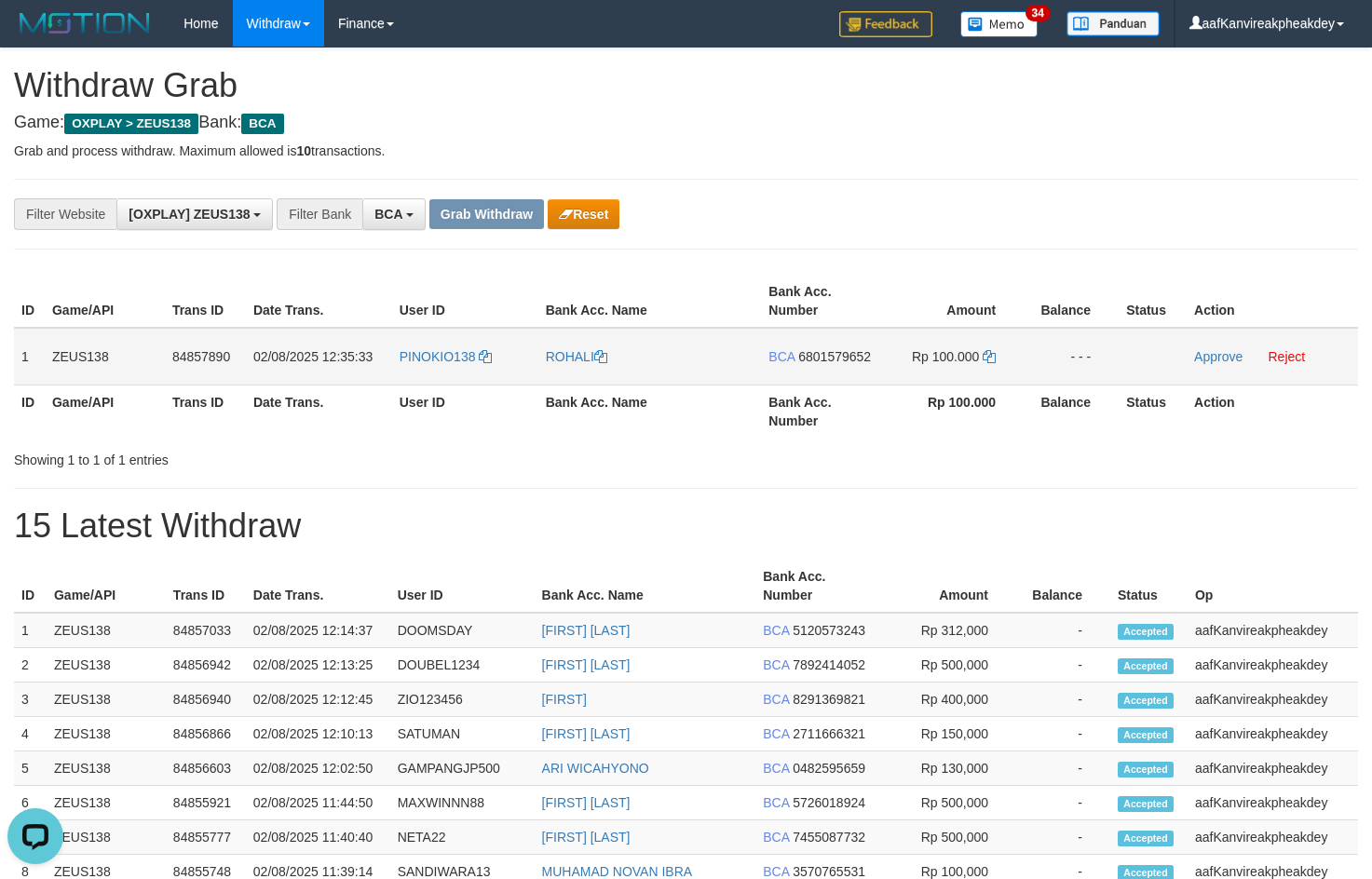 click on "6801579652" at bounding box center [835, 357] 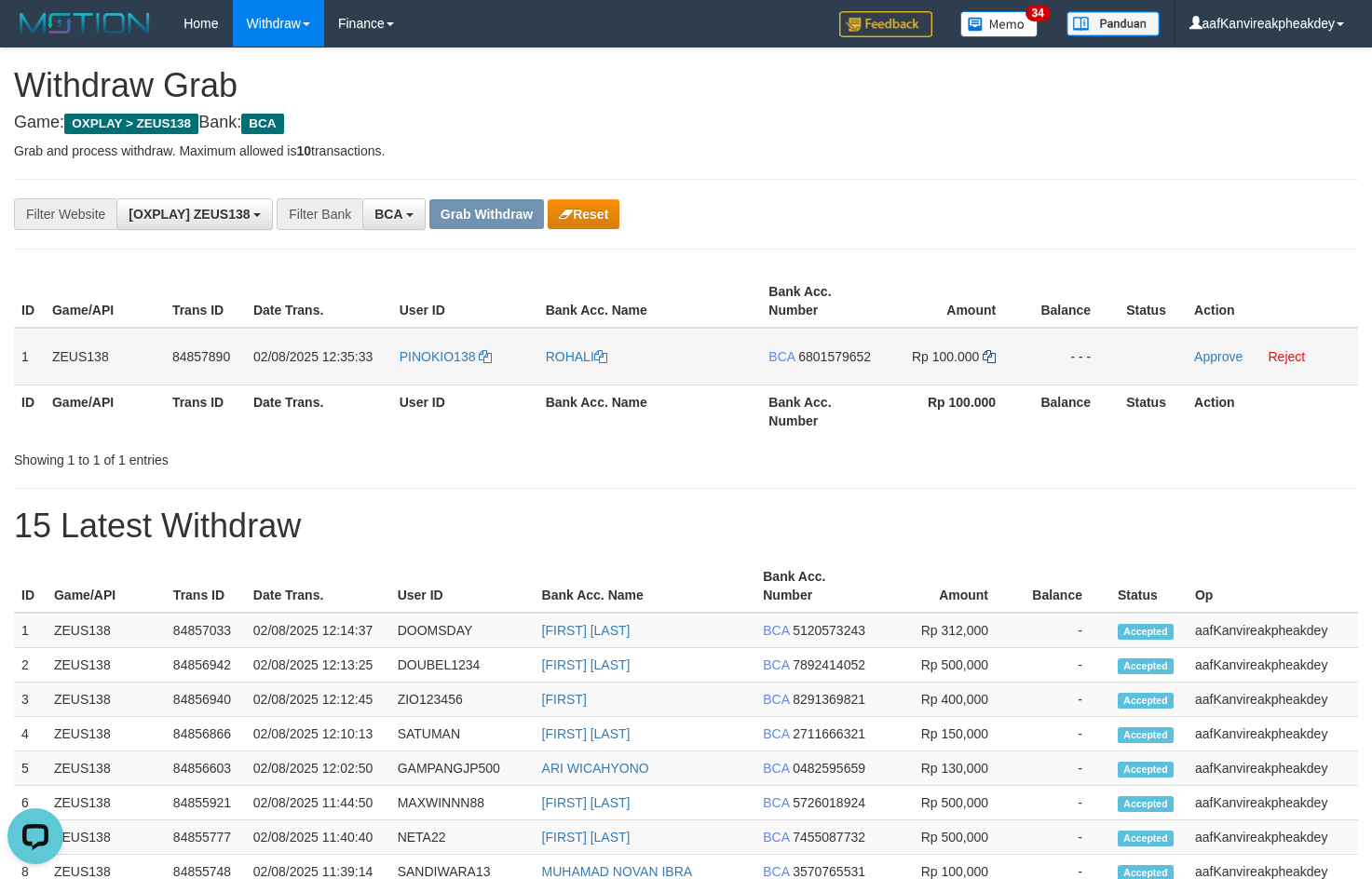 click on "Rp 100.000" at bounding box center (952, 357) 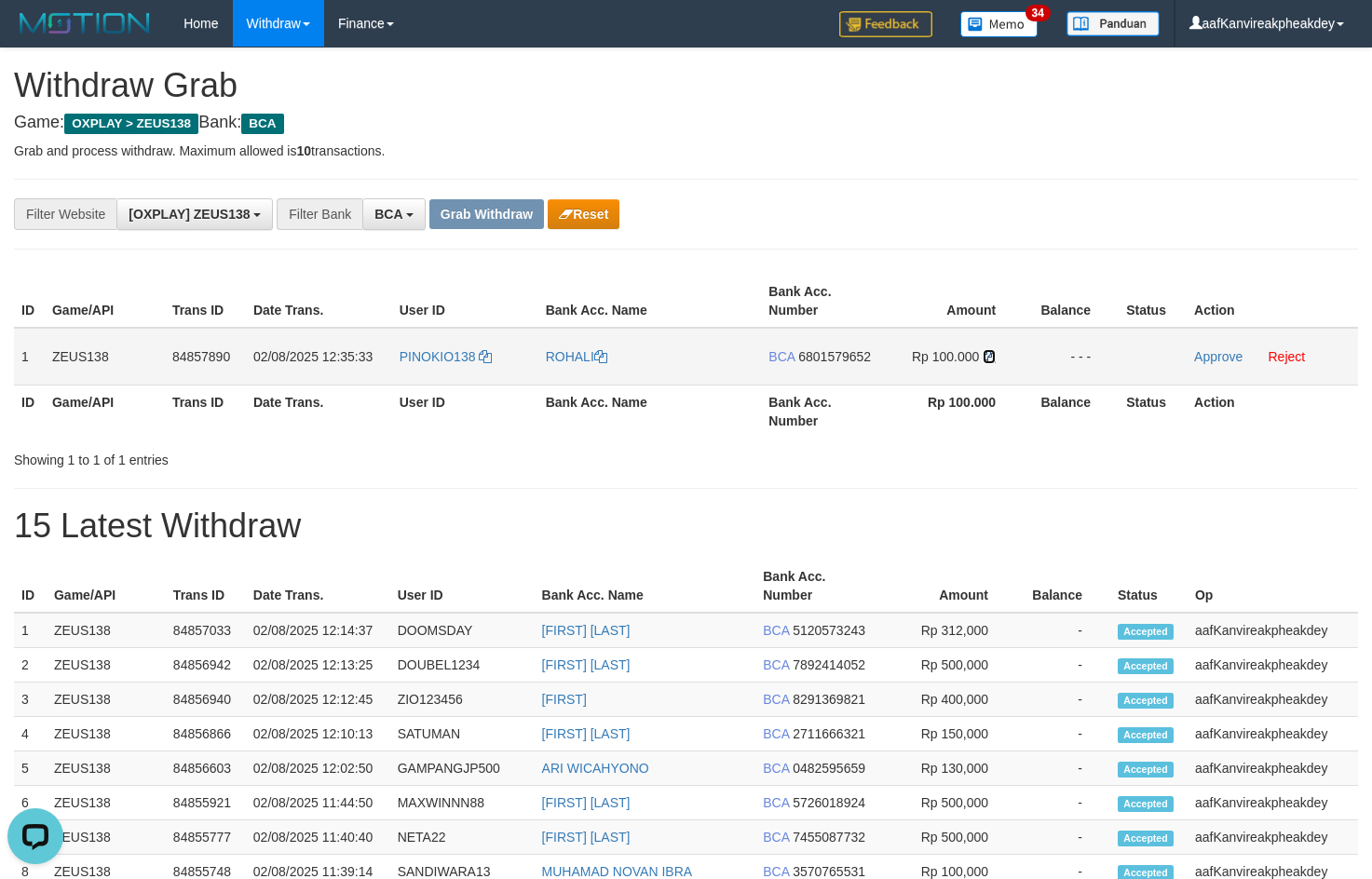 click at bounding box center [989, 357] 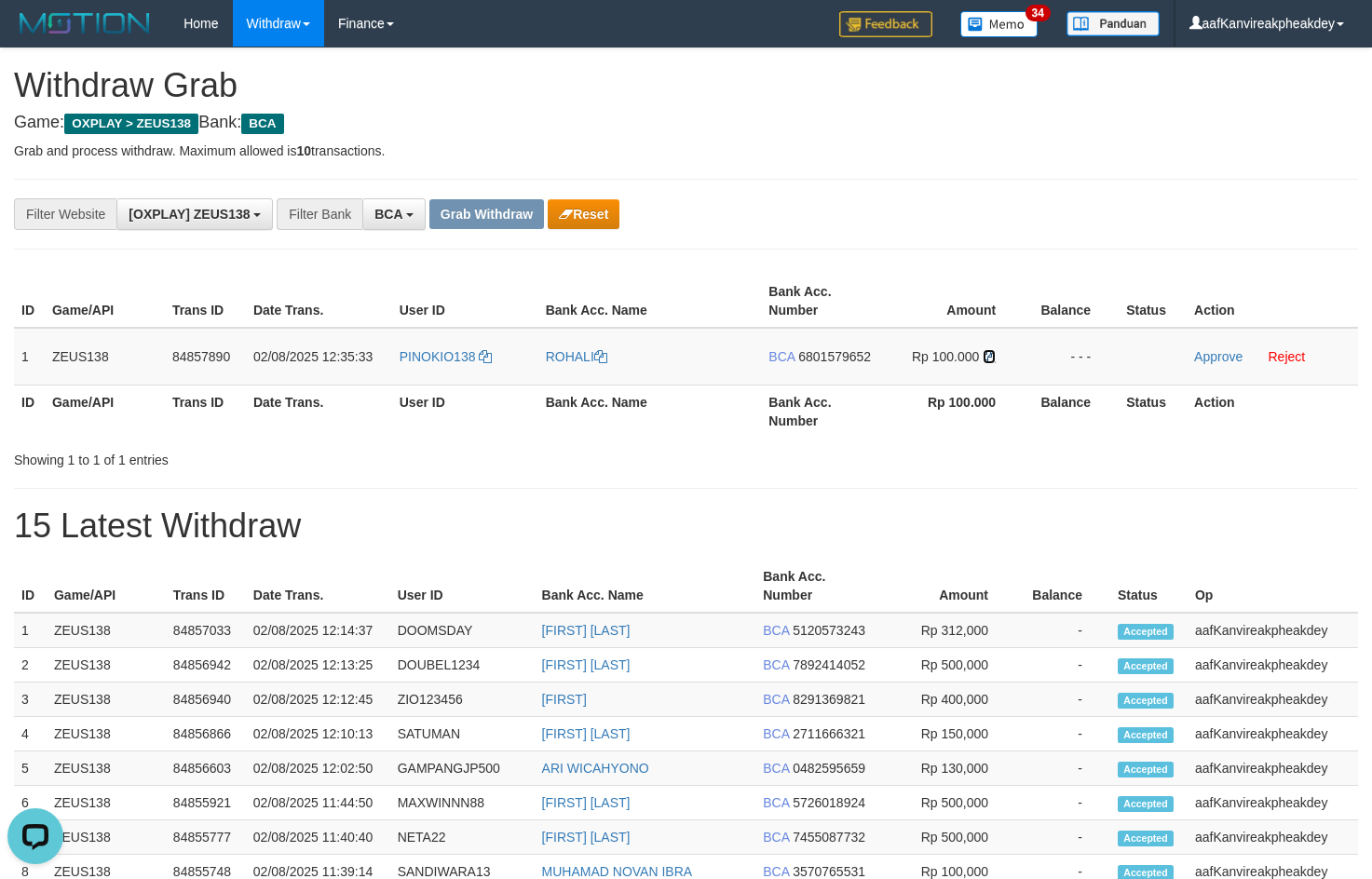 drag, startPoint x: 987, startPoint y: 358, endPoint x: 1382, endPoint y: 330, distance: 395.99 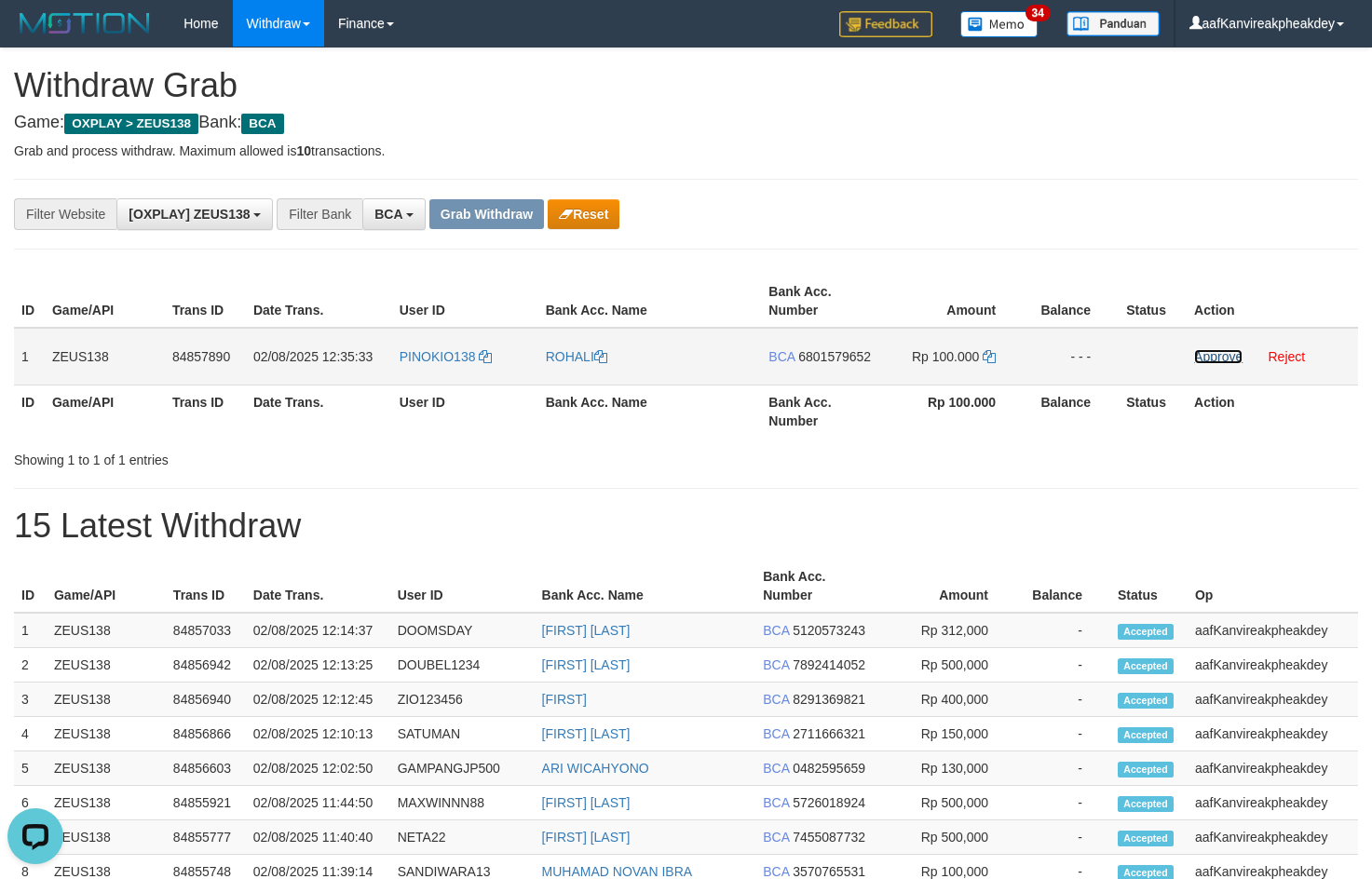 click on "Approve" at bounding box center [1218, 357] 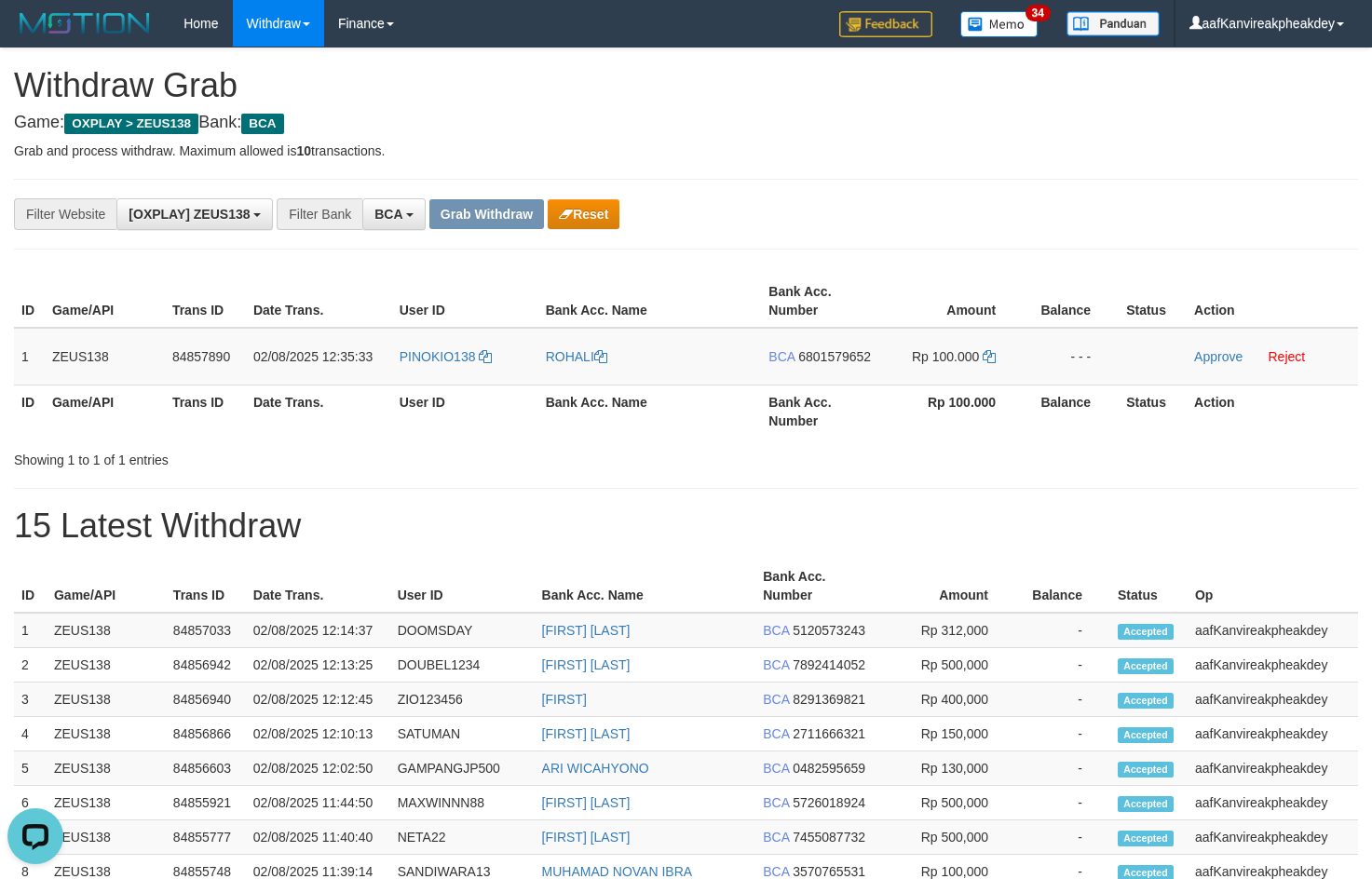 click on "Bank Acc. Number" at bounding box center [821, 301] 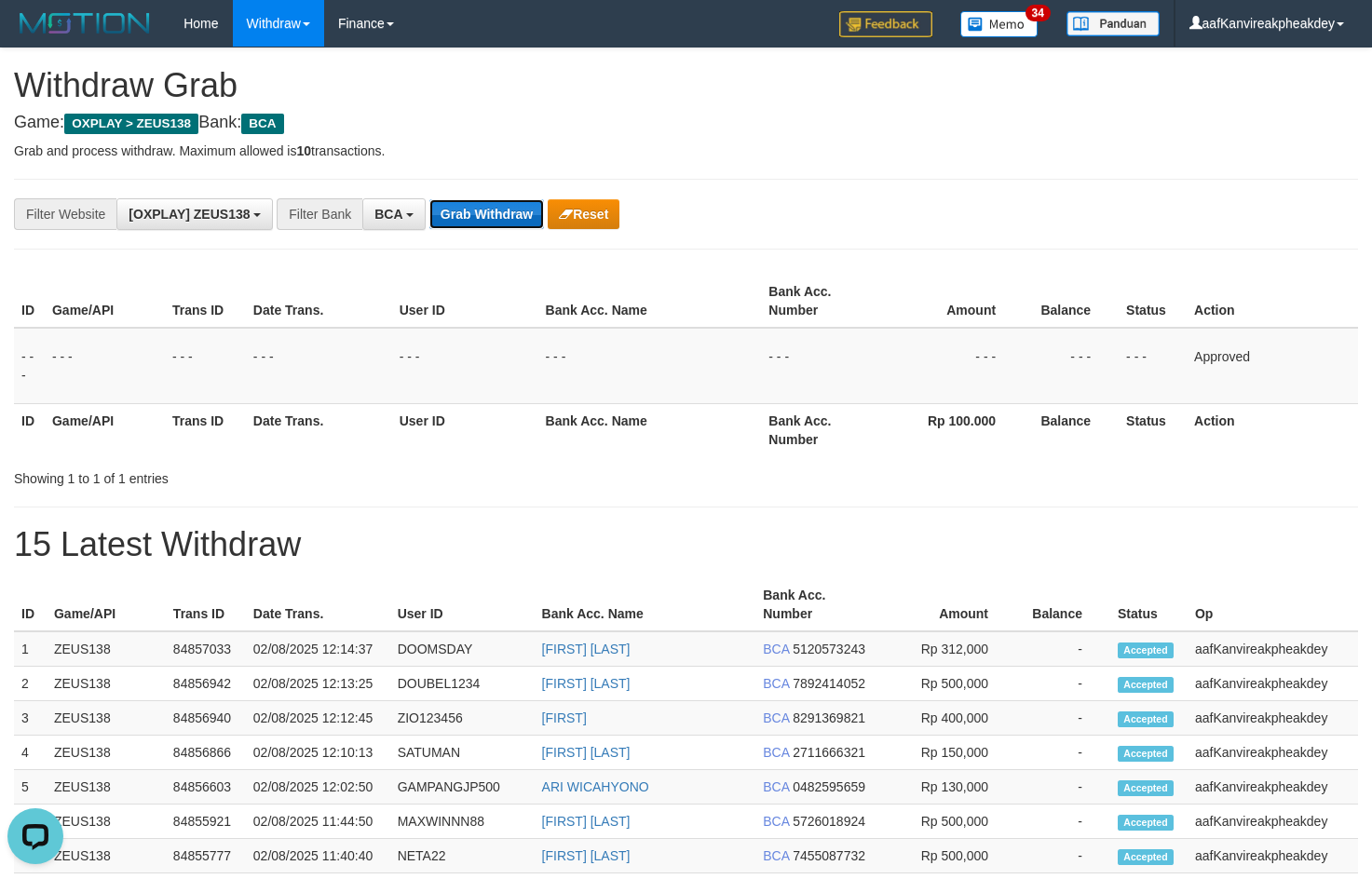 click on "Grab Withdraw" at bounding box center (486, 214) 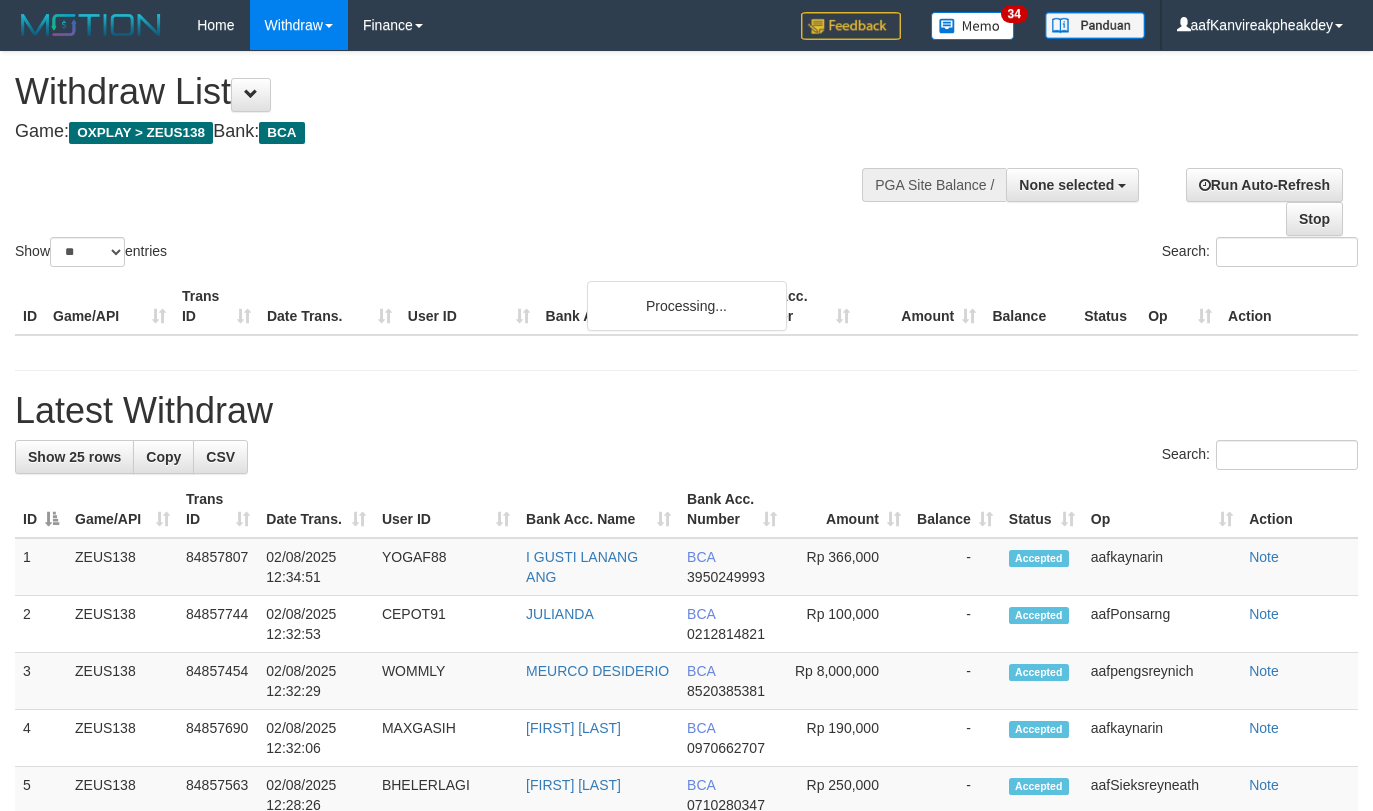 select 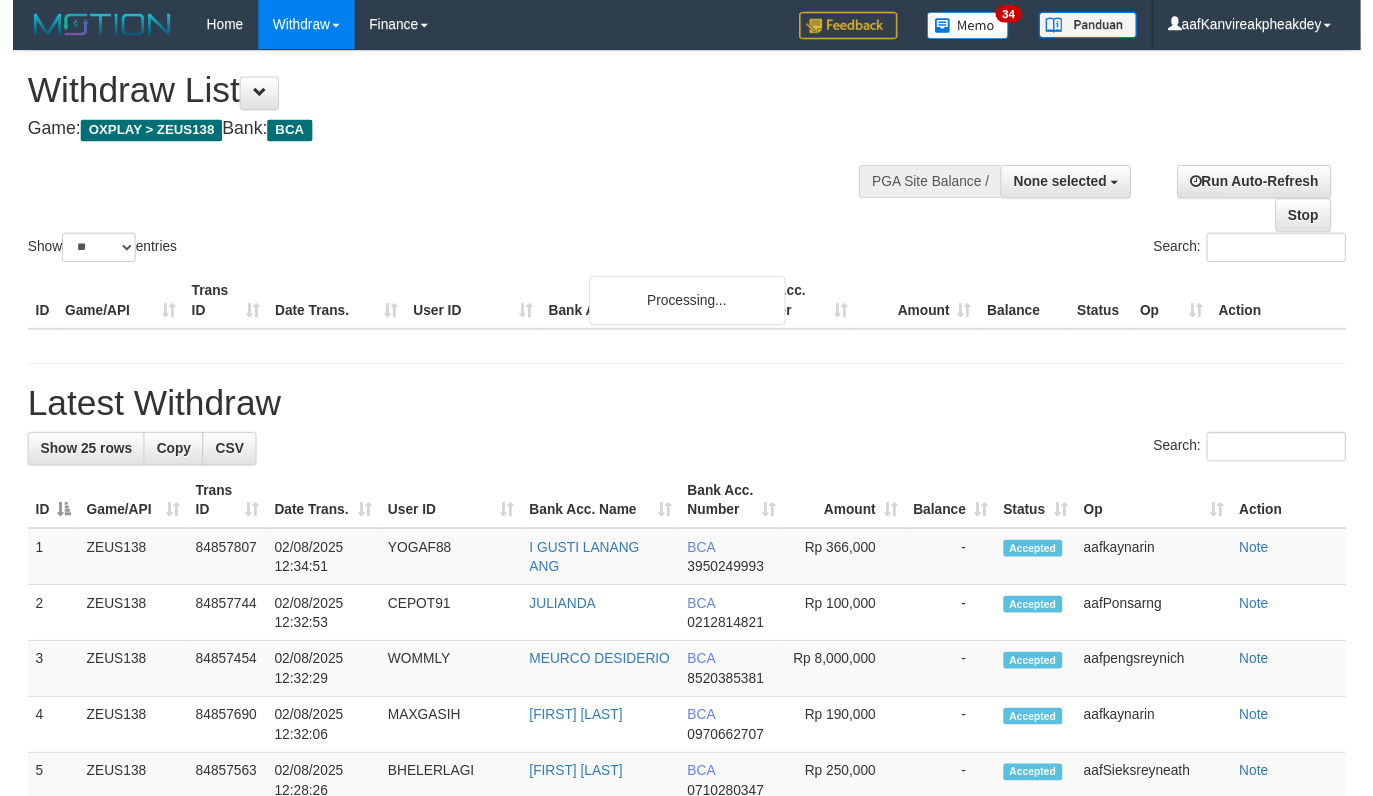 scroll, scrollTop: 269, scrollLeft: 0, axis: vertical 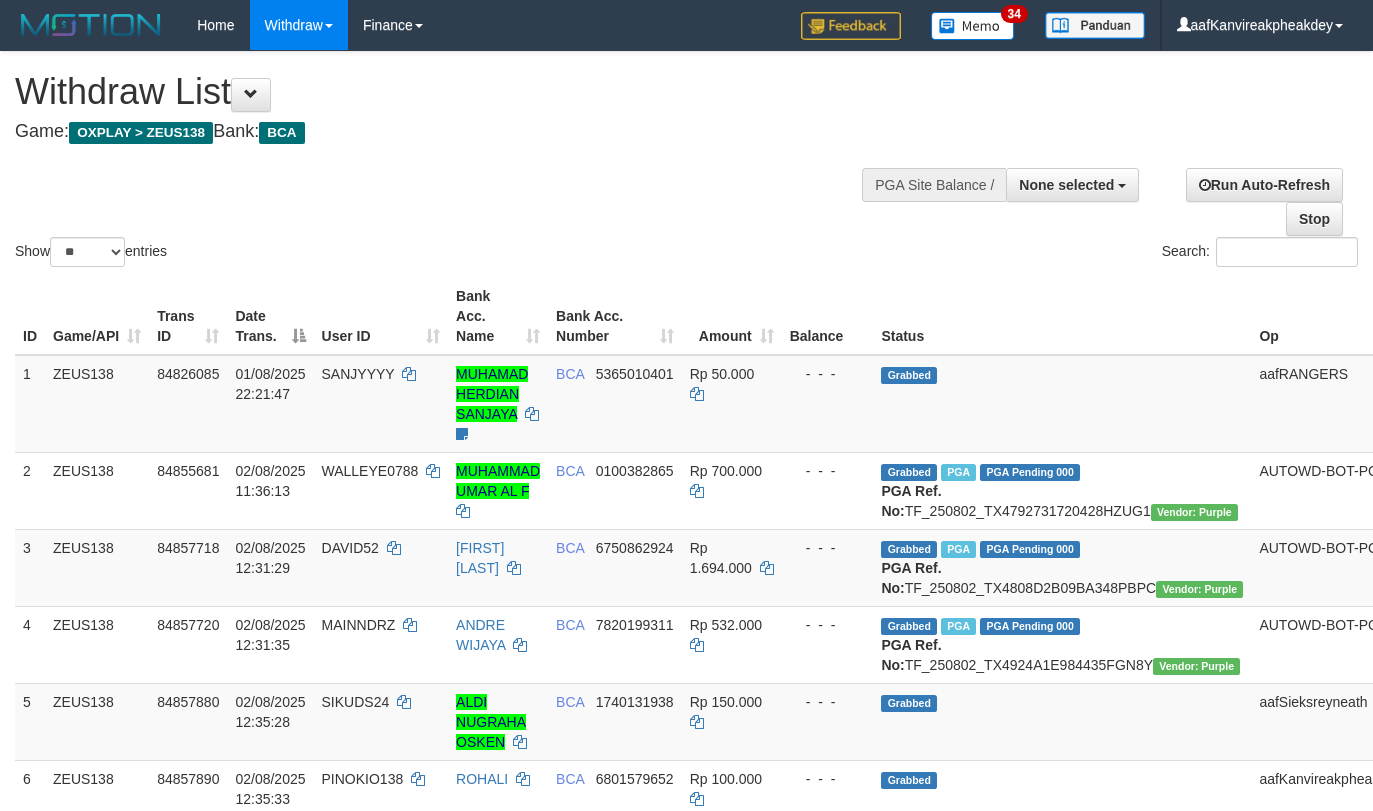 select 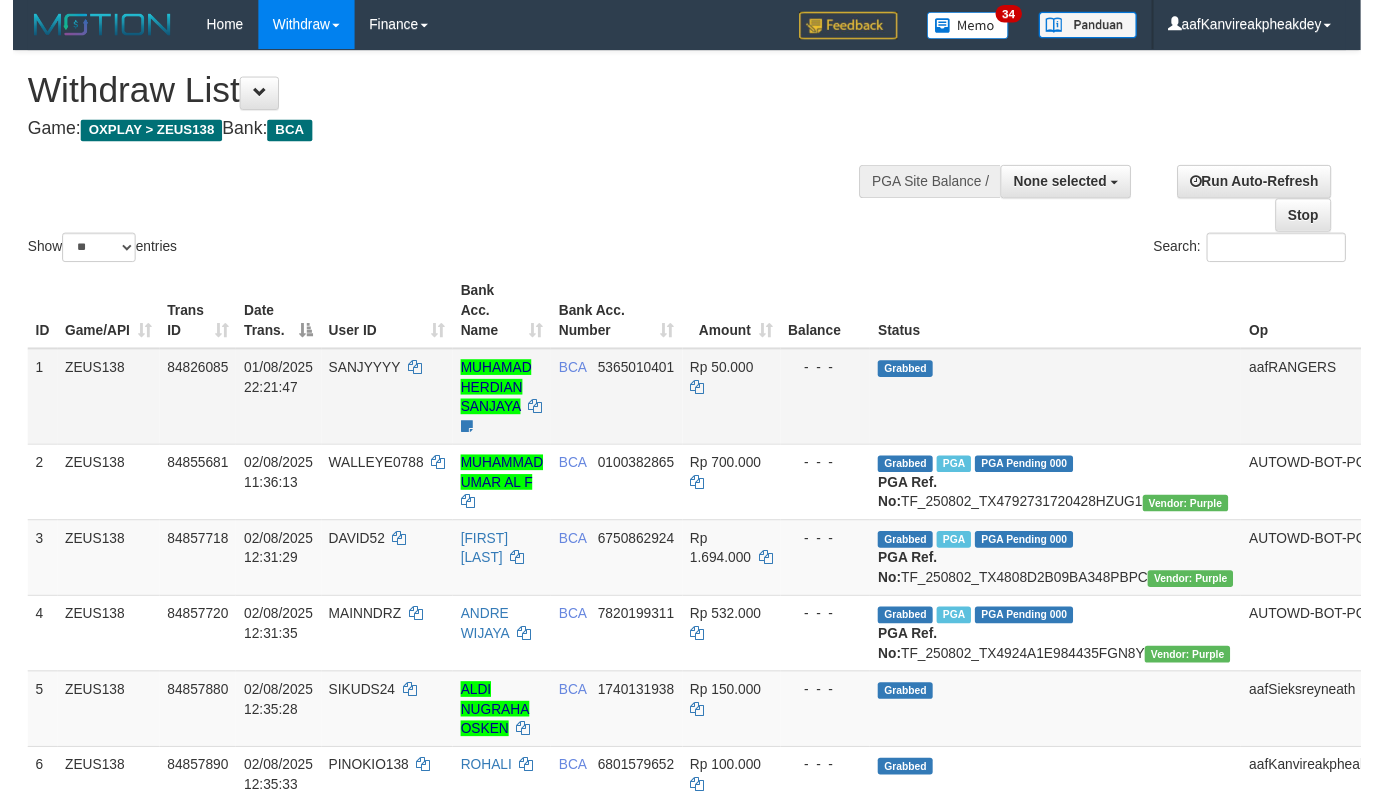 scroll, scrollTop: 269, scrollLeft: 0, axis: vertical 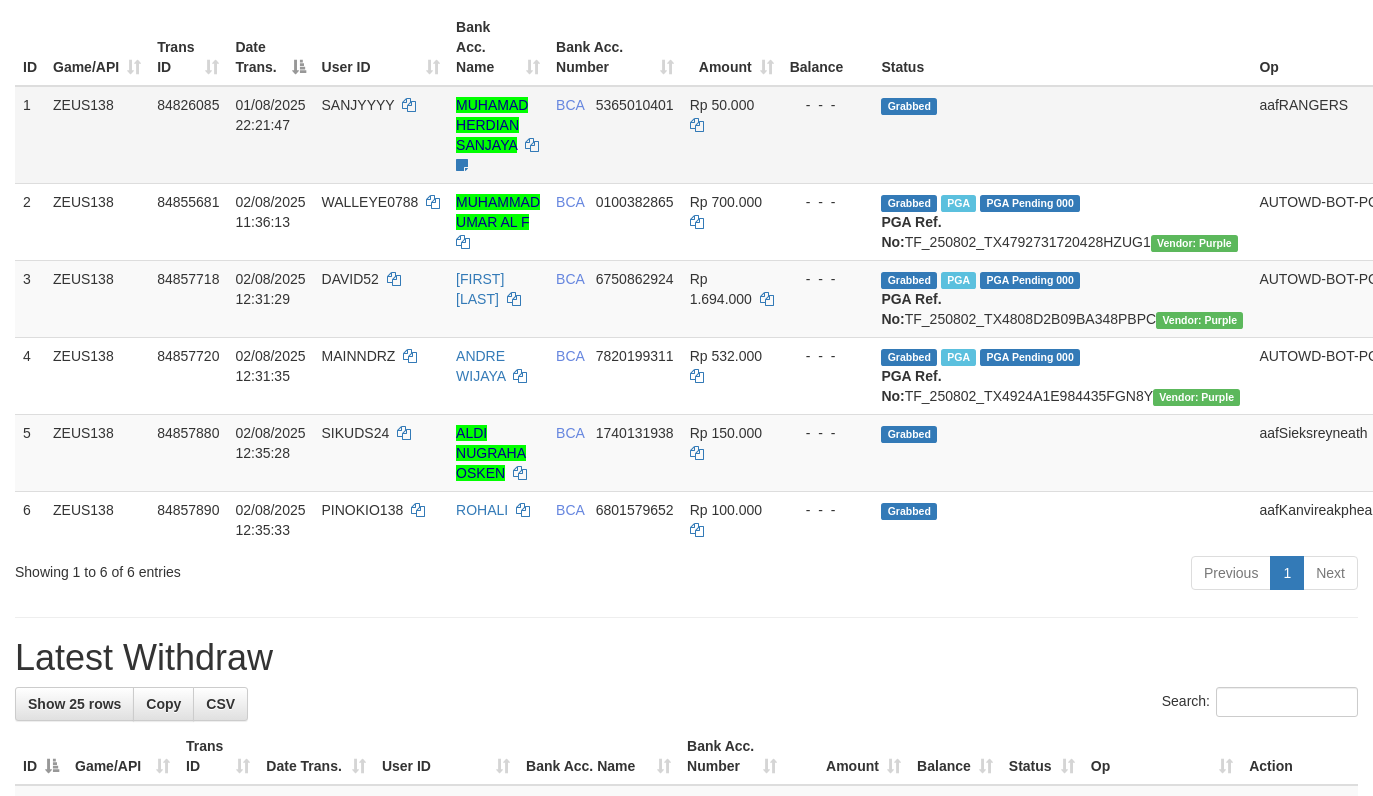click on "Grabbed" at bounding box center (1062, 135) 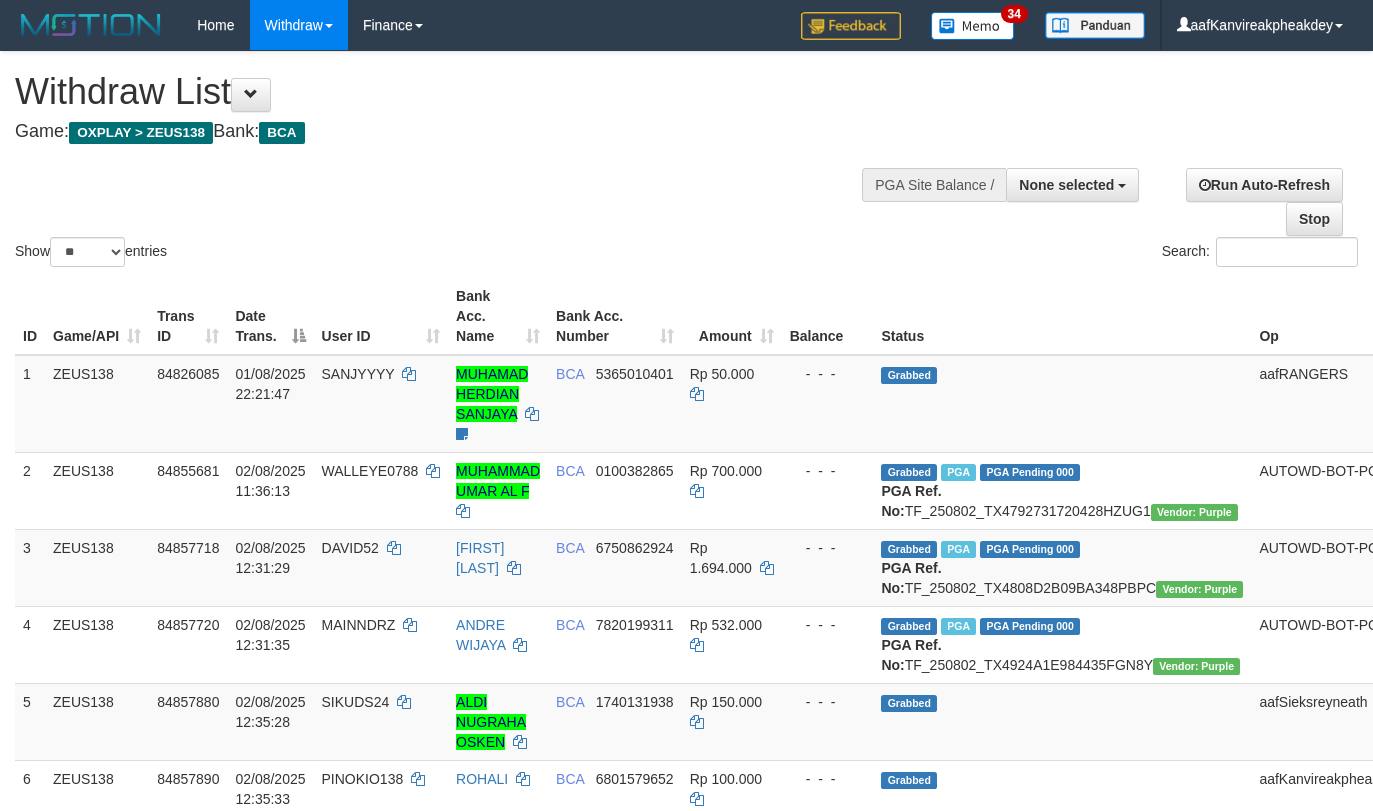 select 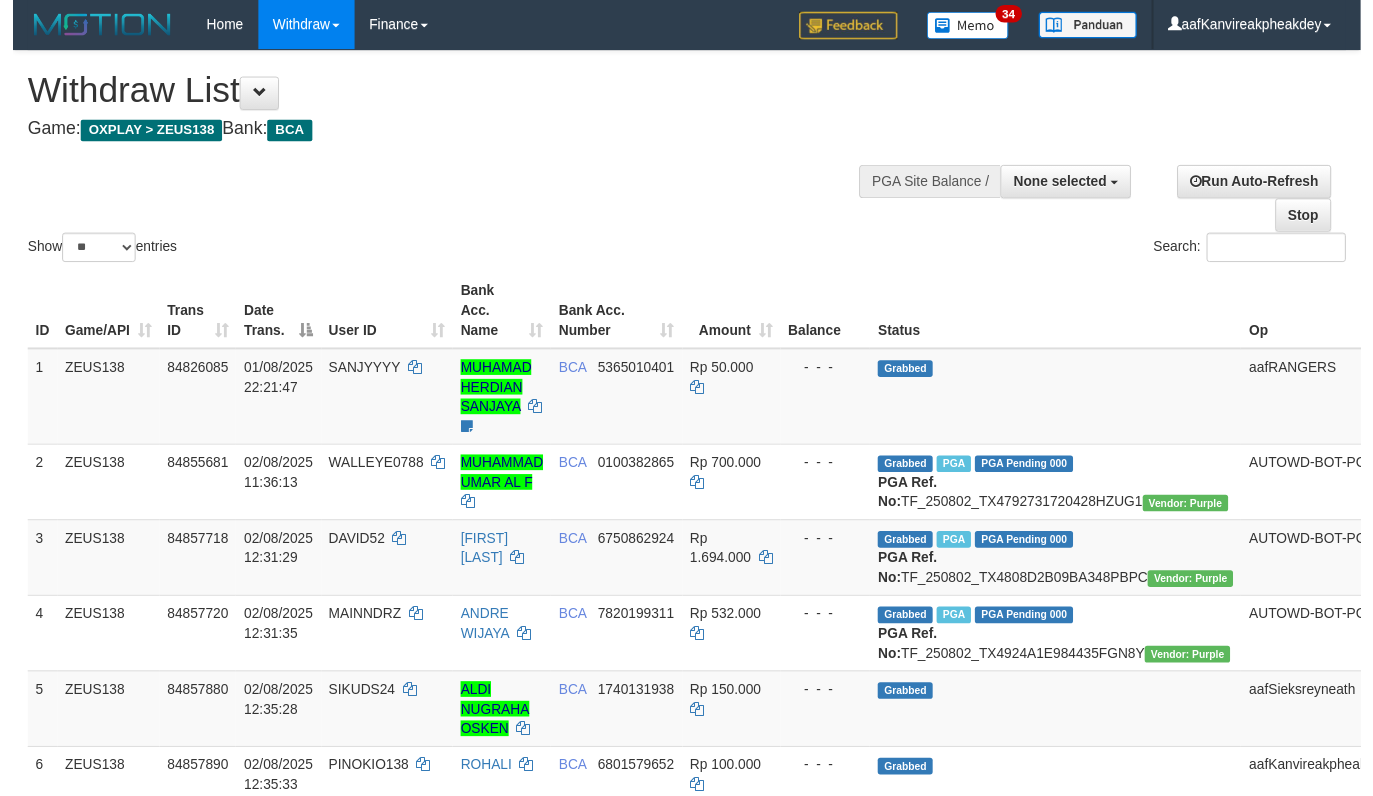 scroll, scrollTop: 269, scrollLeft: 0, axis: vertical 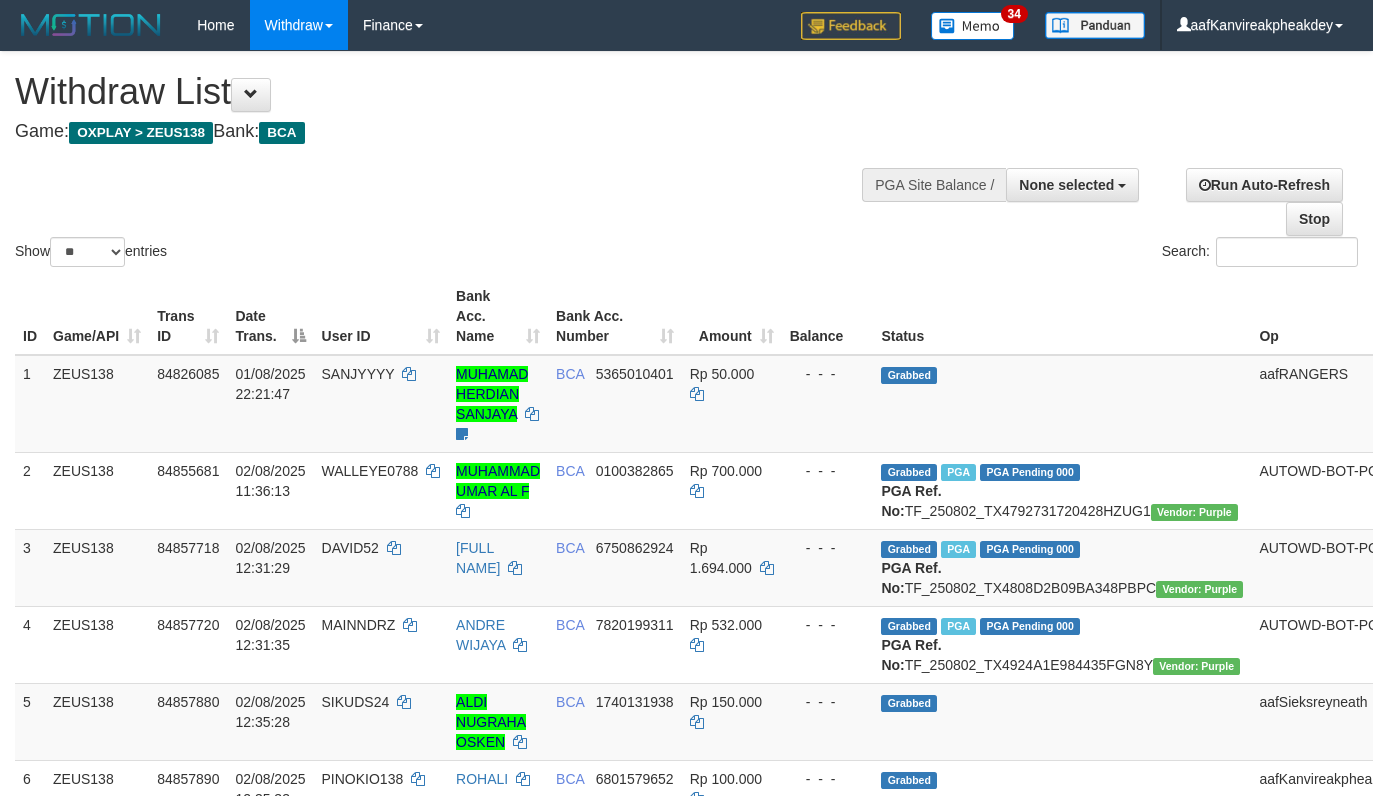 select 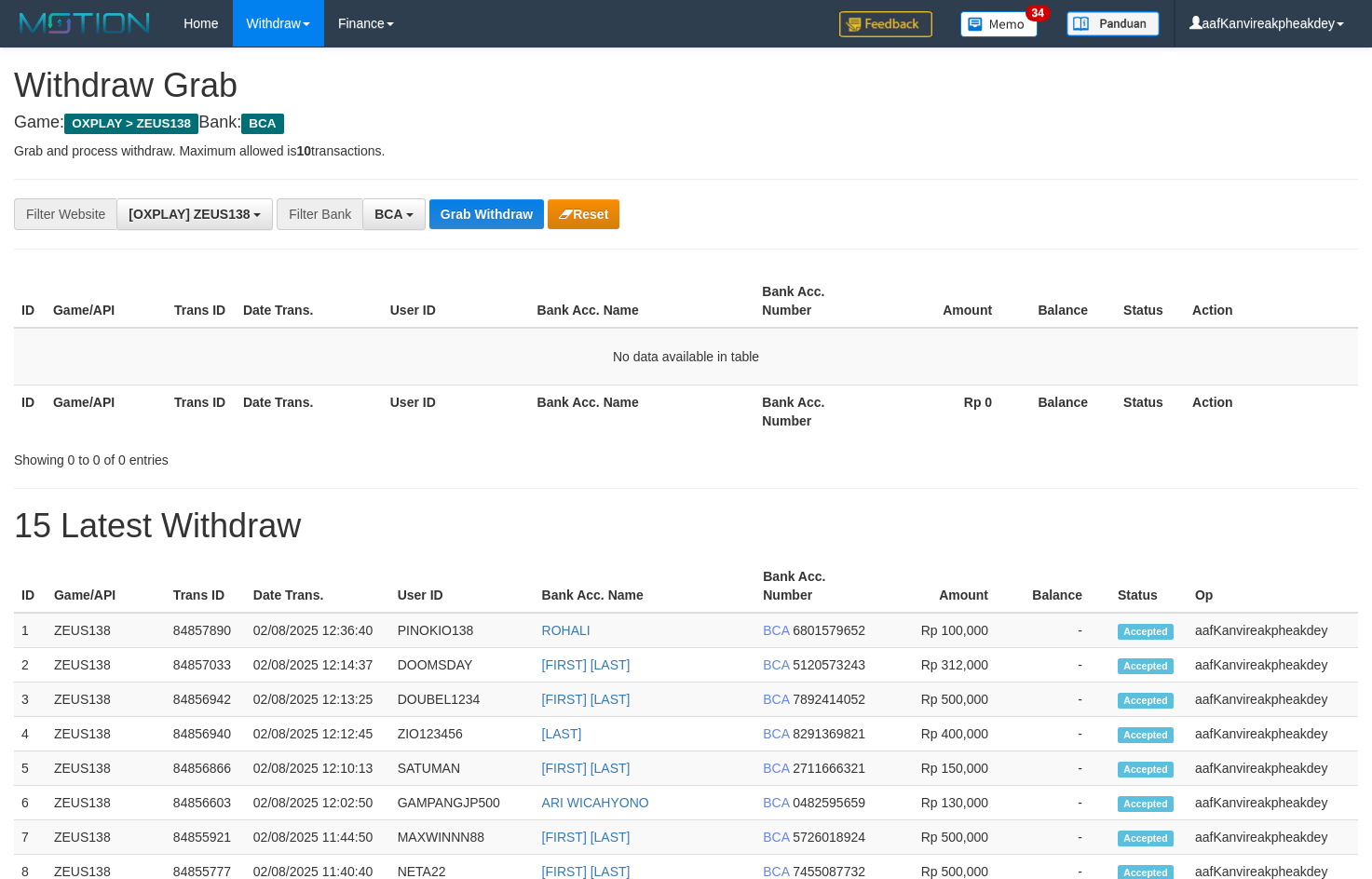 scroll, scrollTop: 0, scrollLeft: 0, axis: both 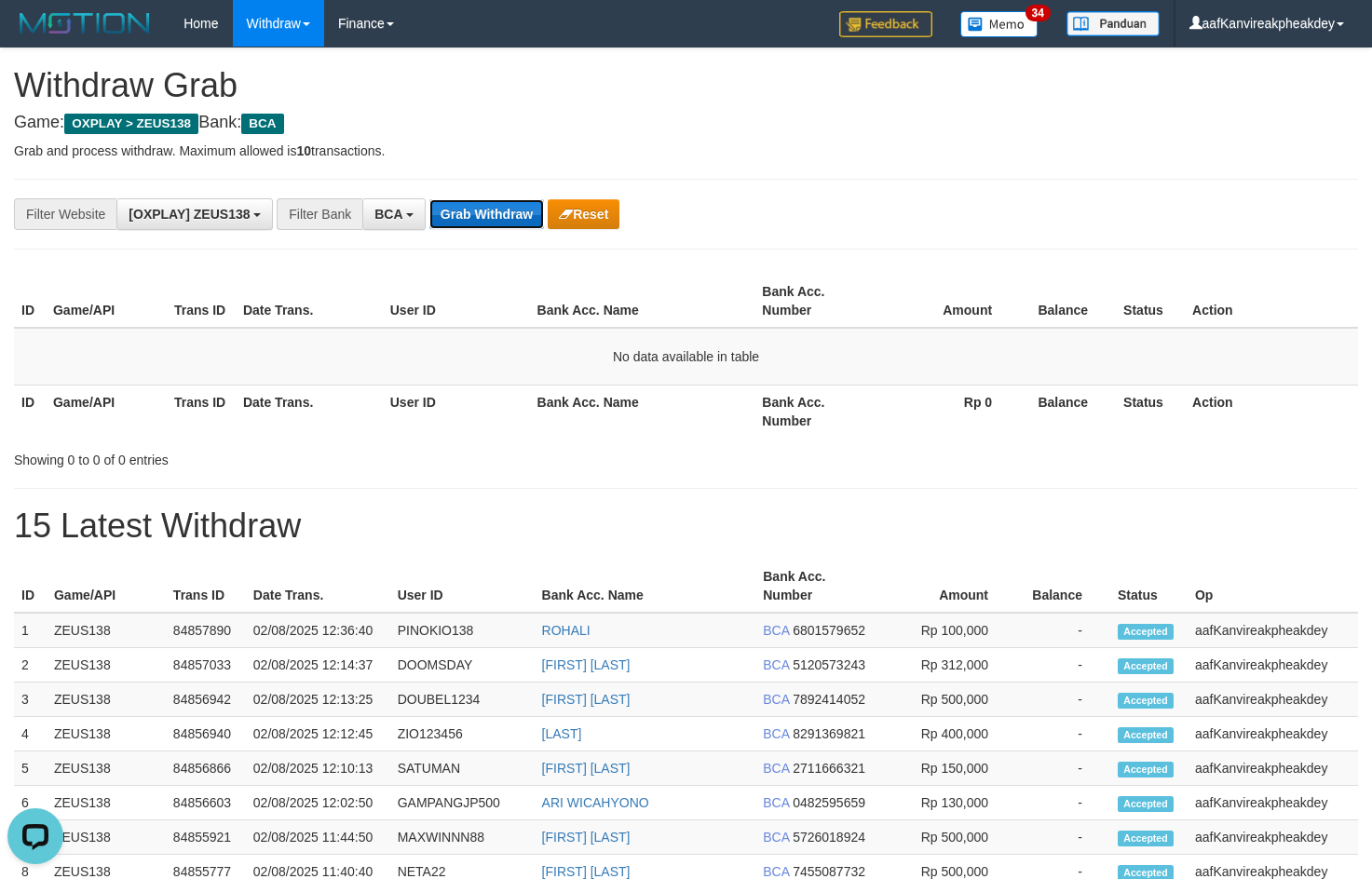 click on "Grab Withdraw" at bounding box center [486, 214] 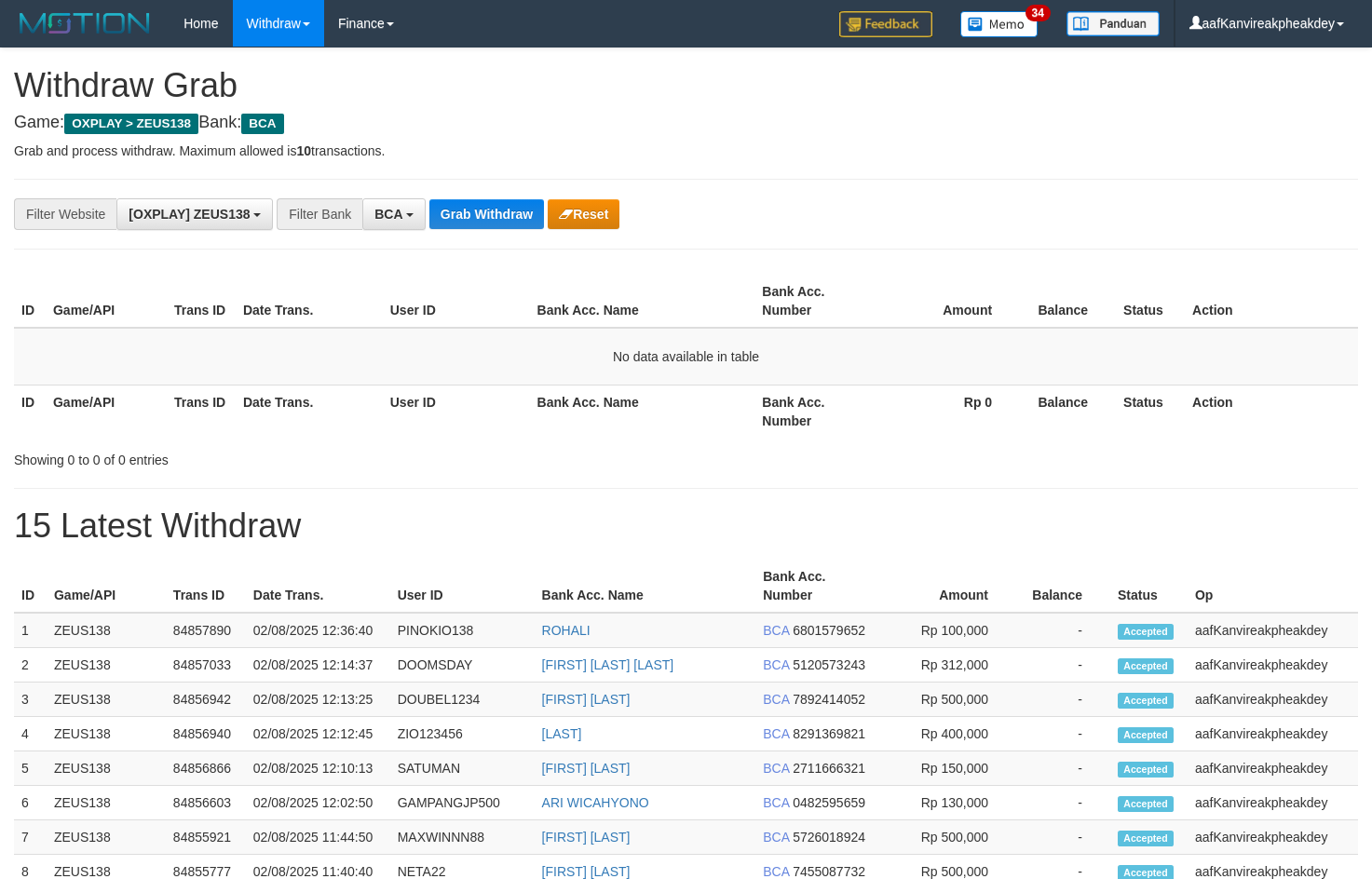 scroll, scrollTop: 0, scrollLeft: 0, axis: both 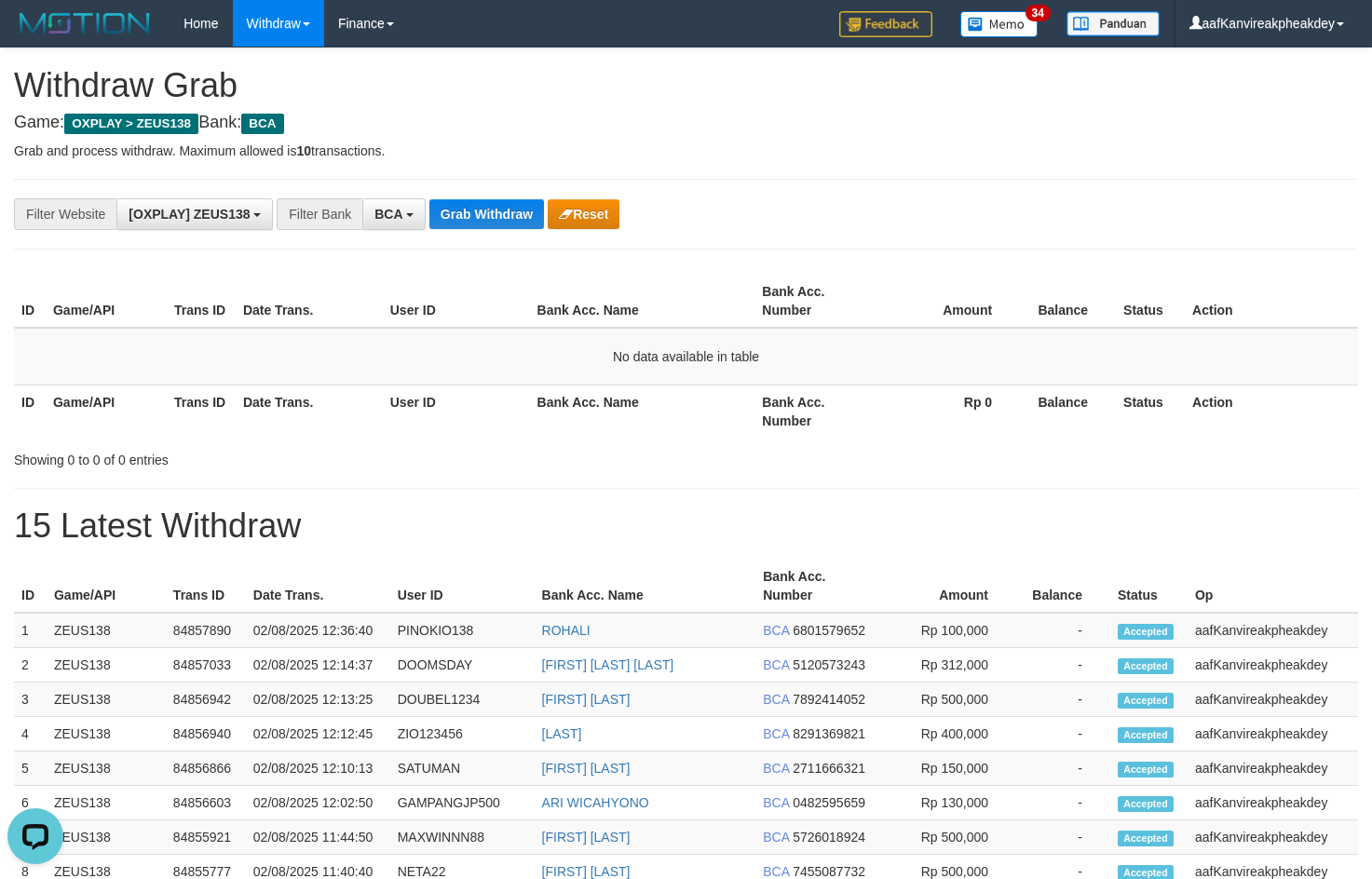 drag, startPoint x: 921, startPoint y: 237, endPoint x: 1027, endPoint y: 265, distance: 109.63576 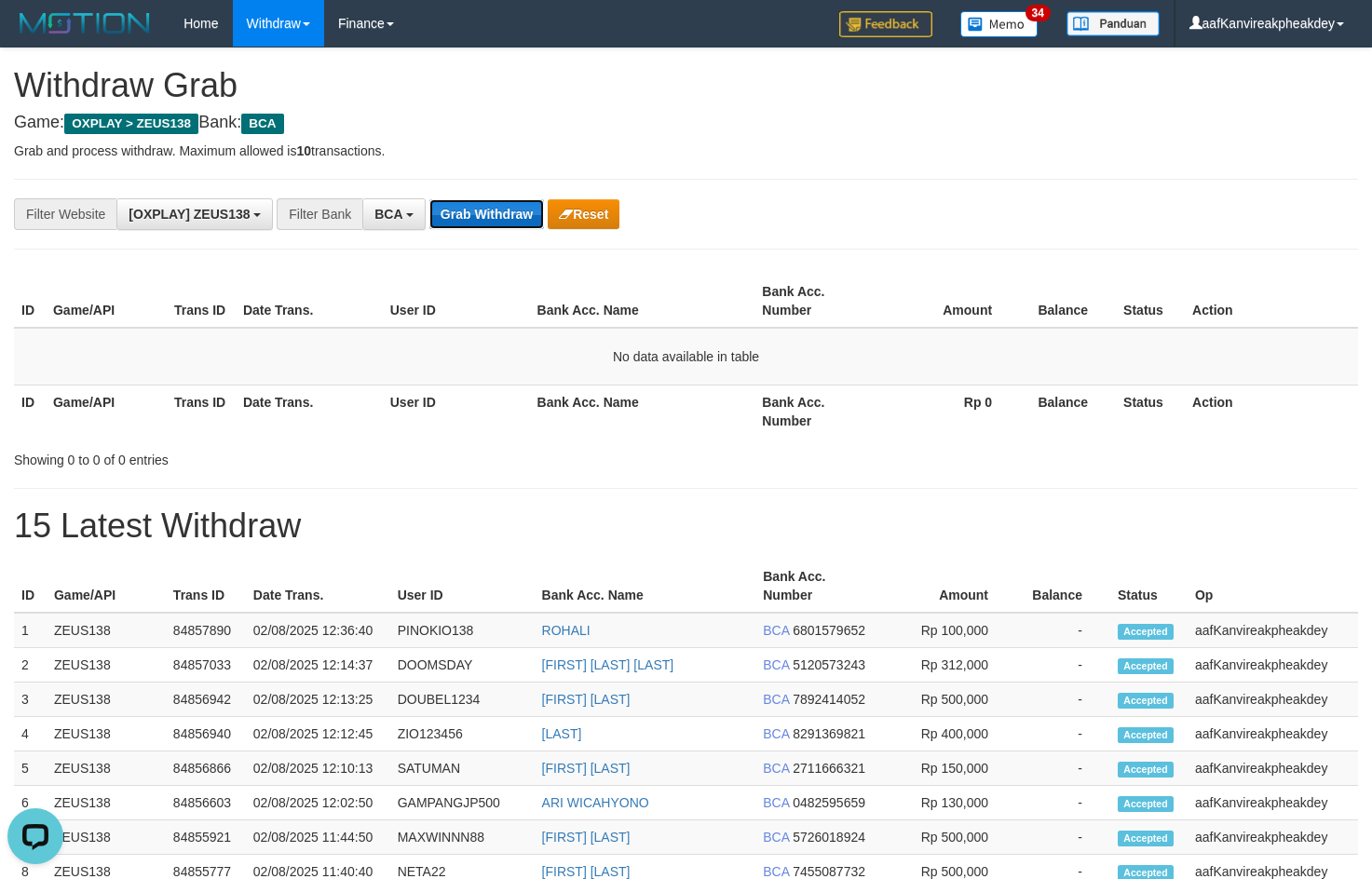 click on "Grab Withdraw" at bounding box center [486, 214] 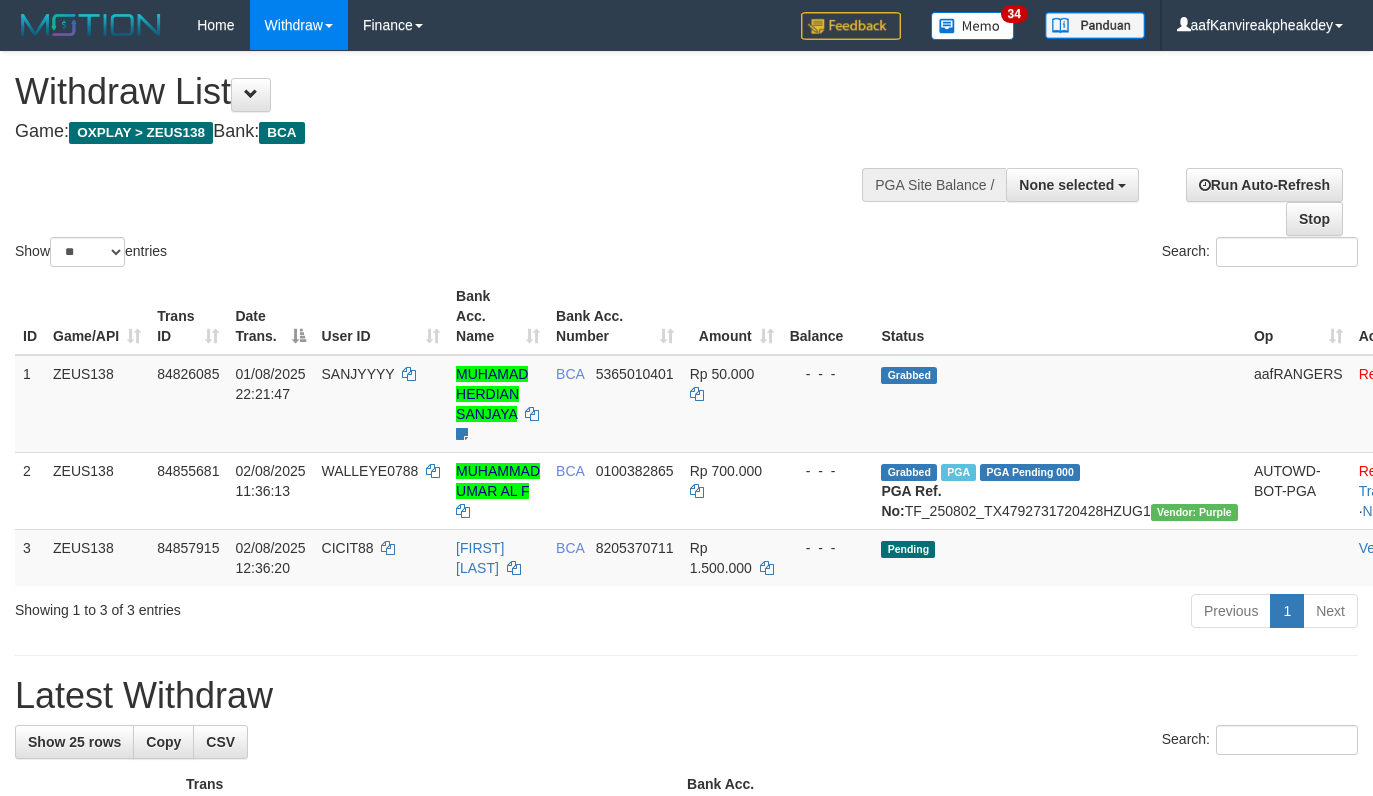 select 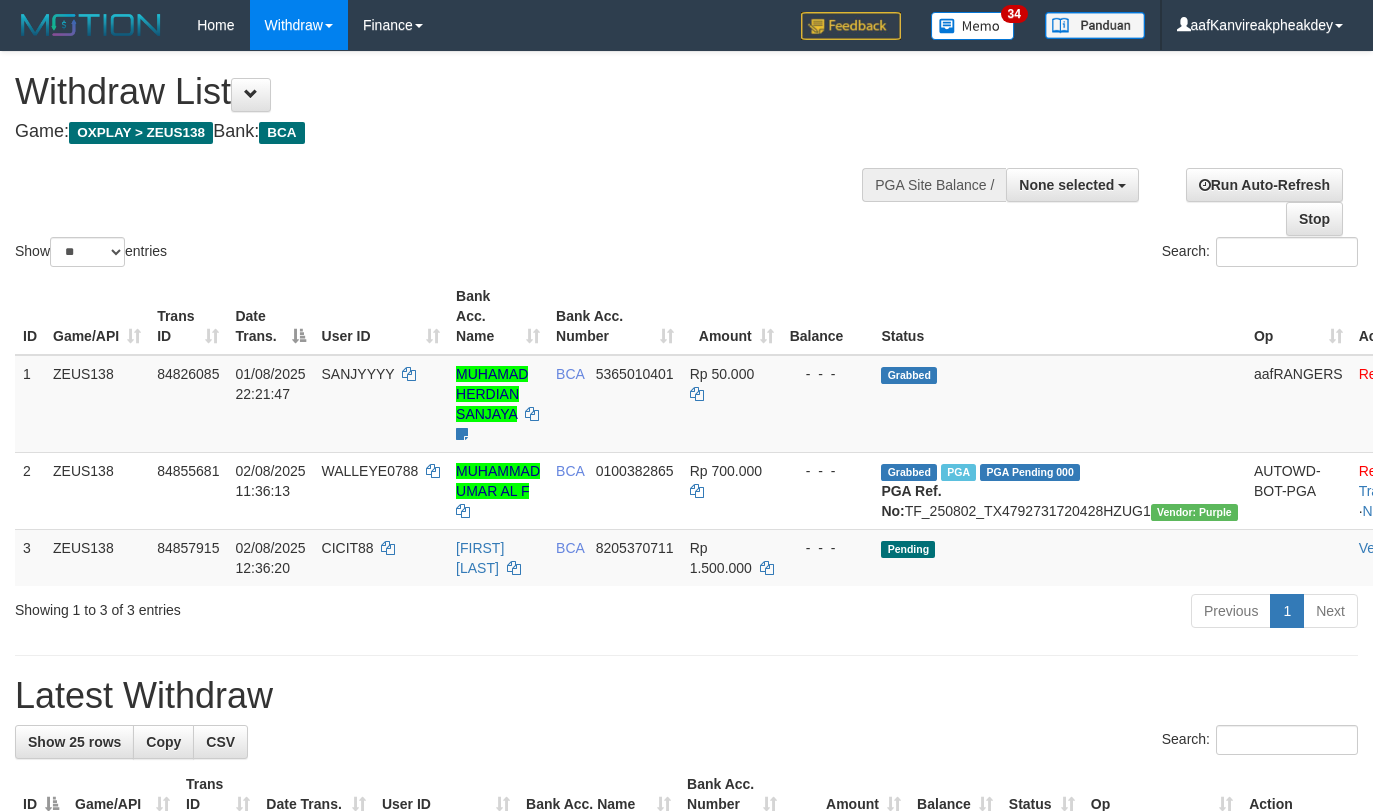 select 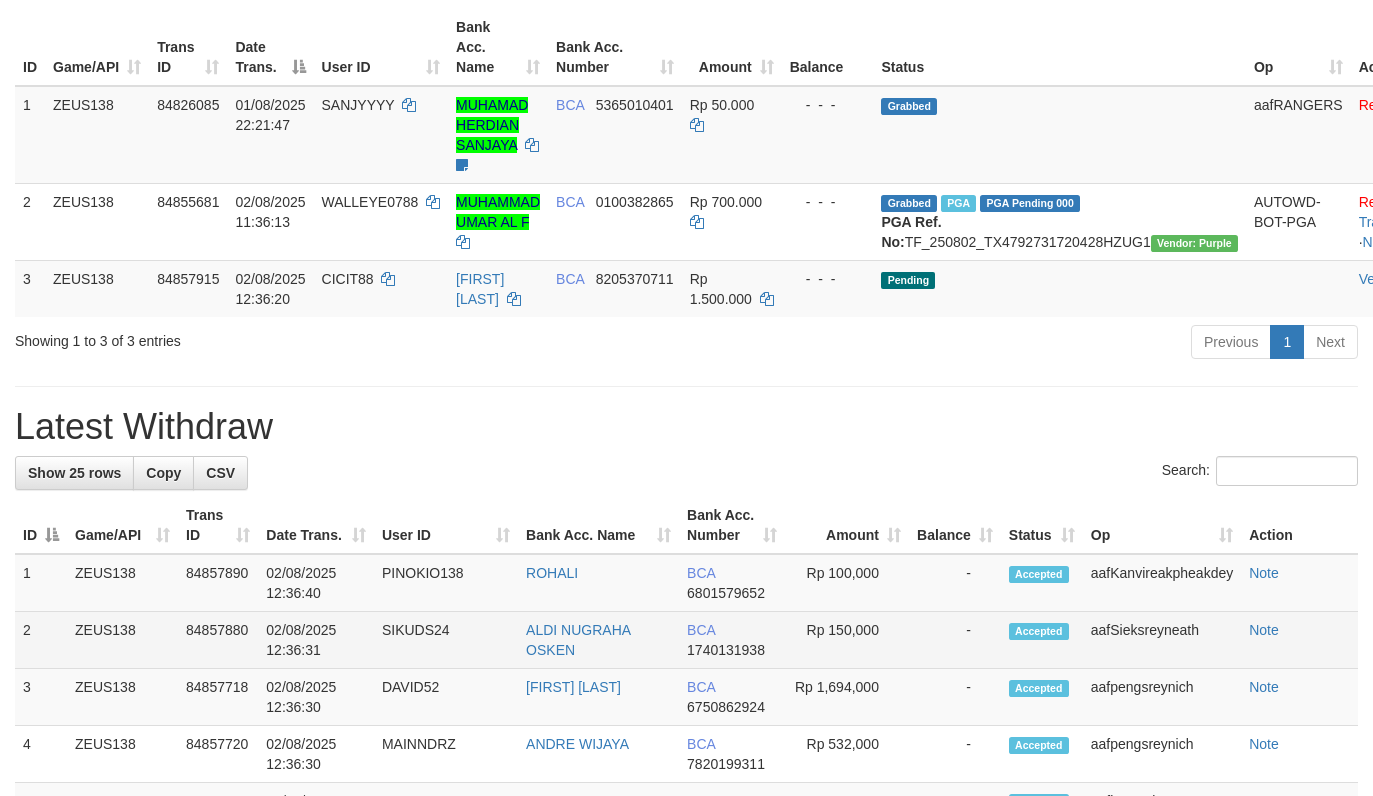 scroll, scrollTop: 77, scrollLeft: 0, axis: vertical 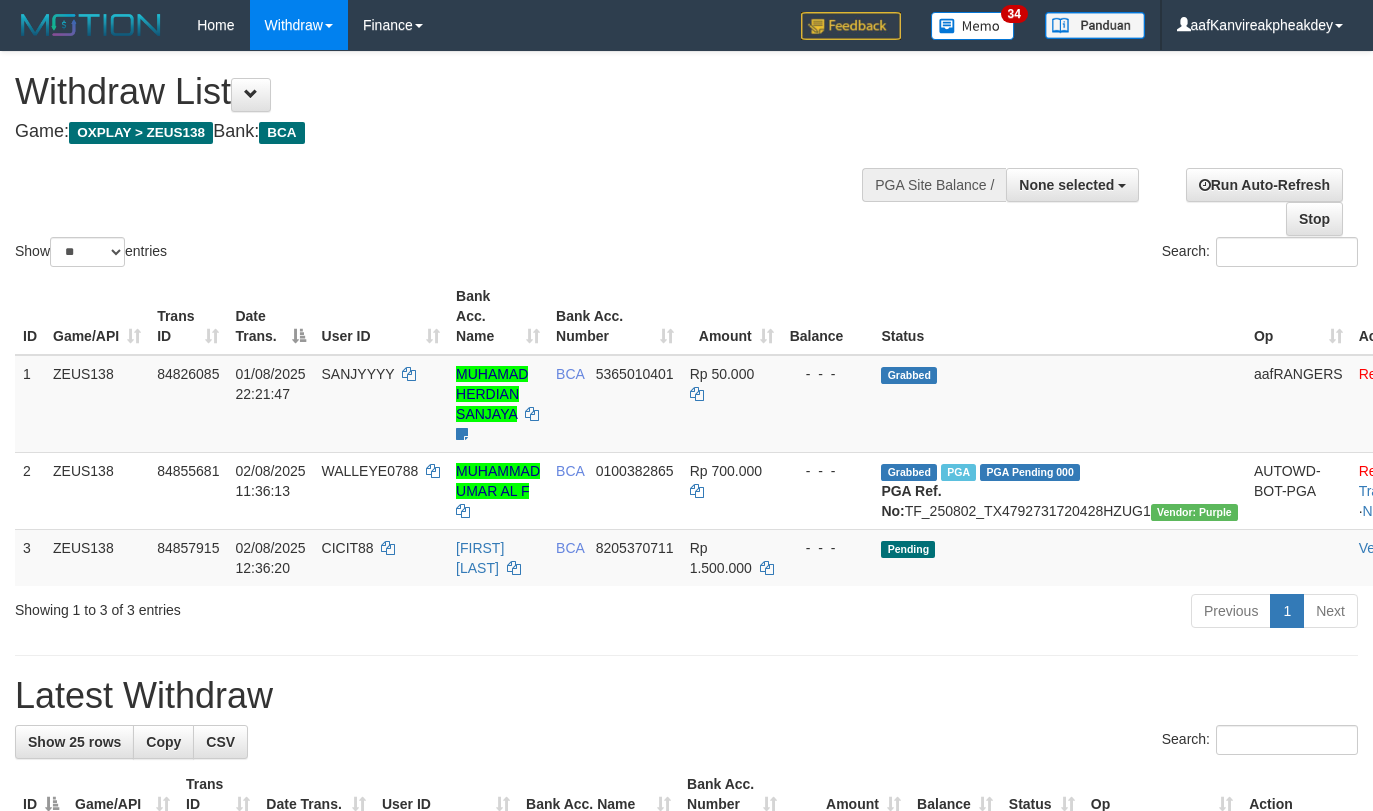 select 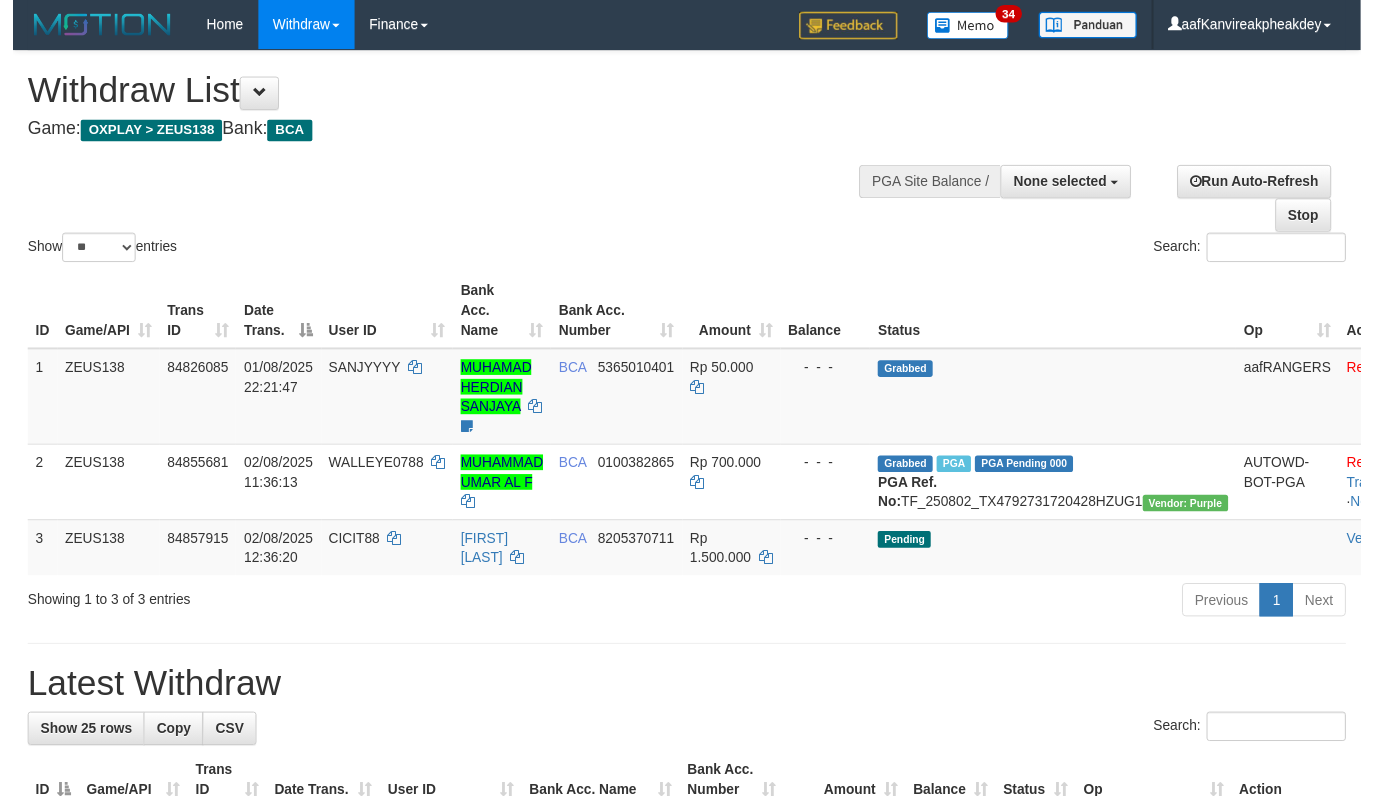 scroll, scrollTop: 0, scrollLeft: 0, axis: both 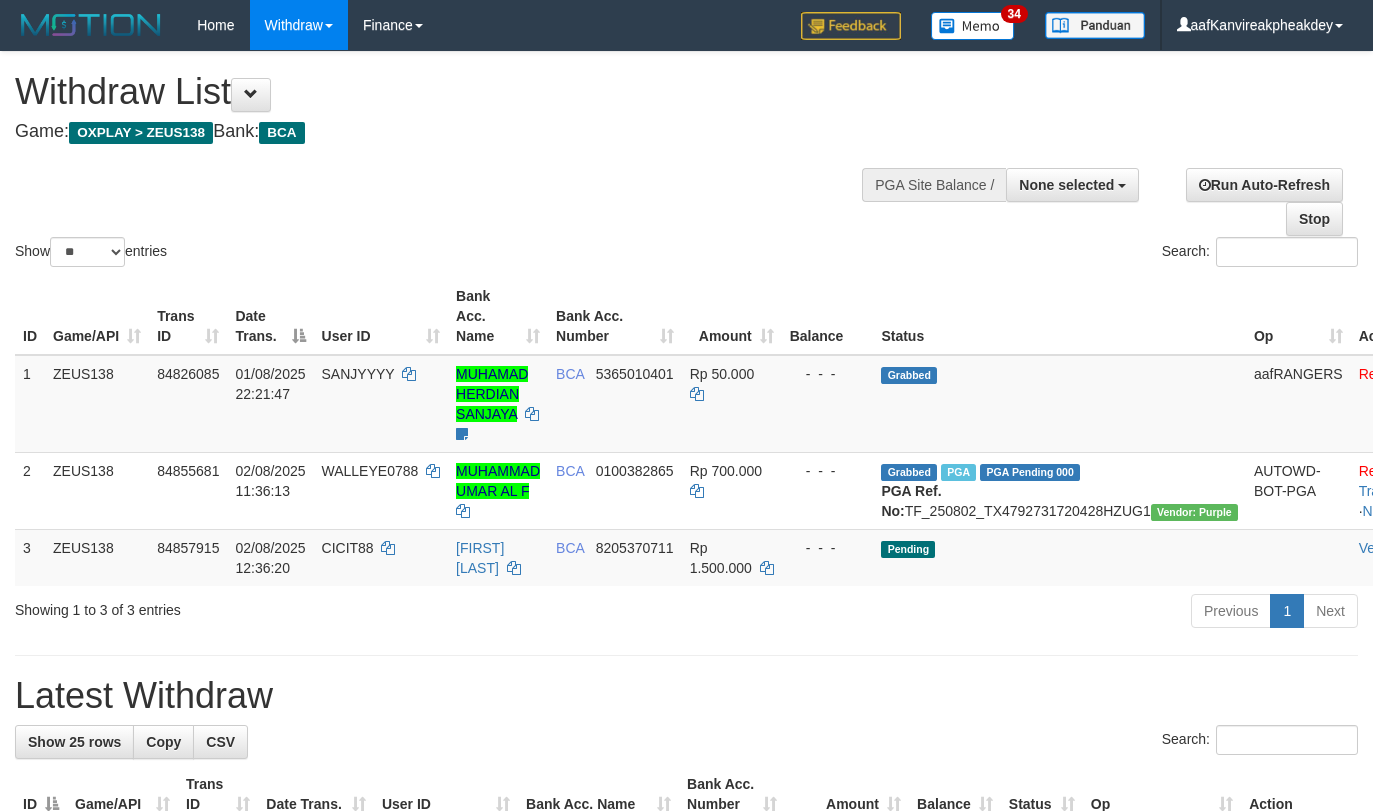 select 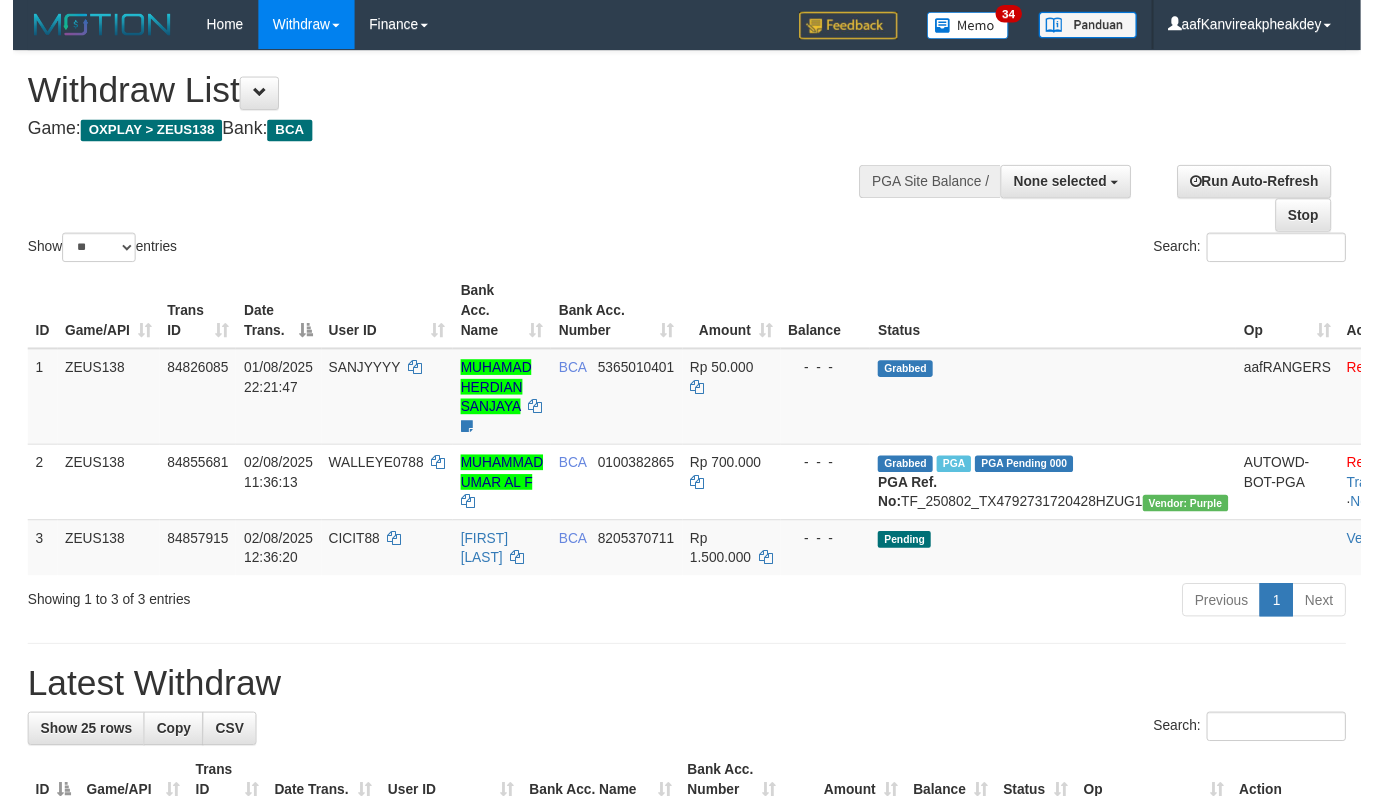 scroll, scrollTop: 0, scrollLeft: 0, axis: both 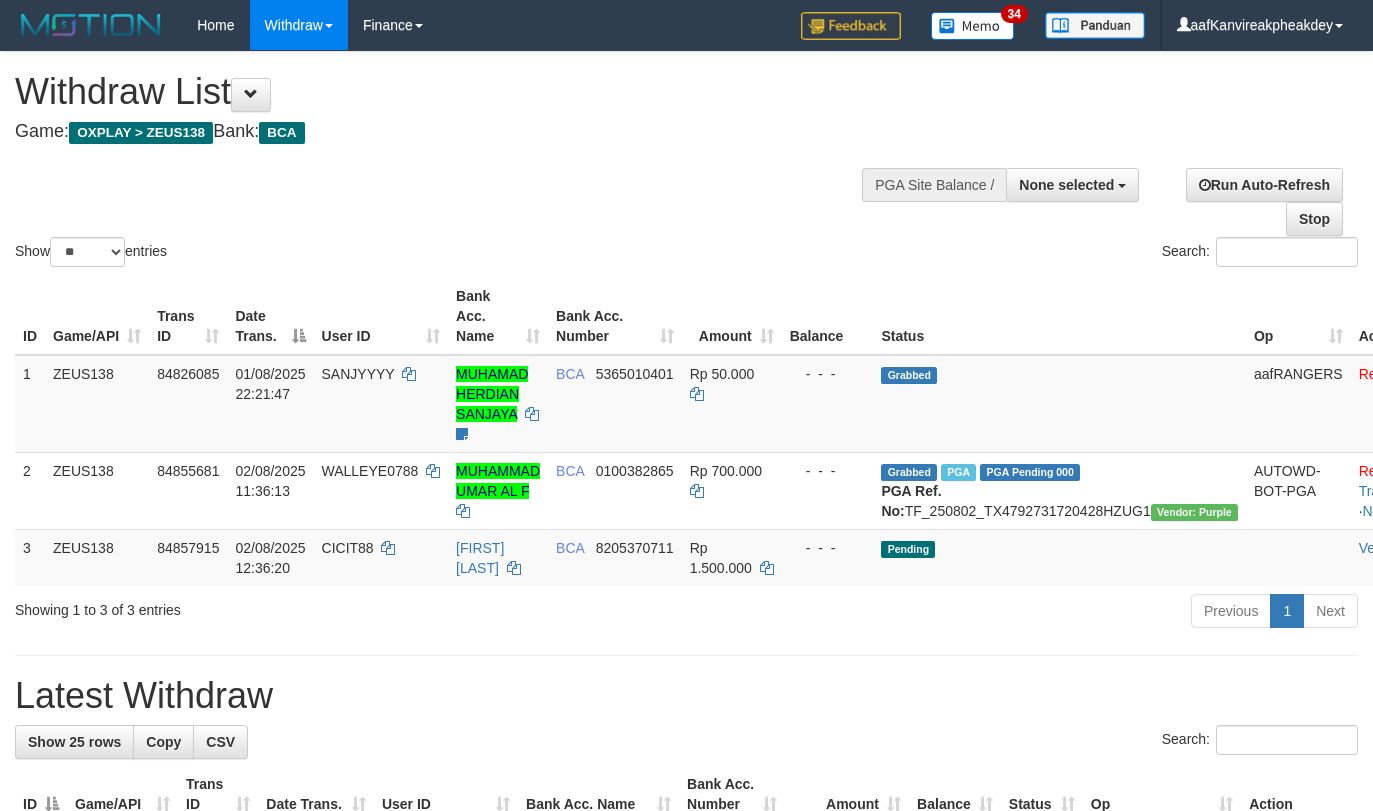 select 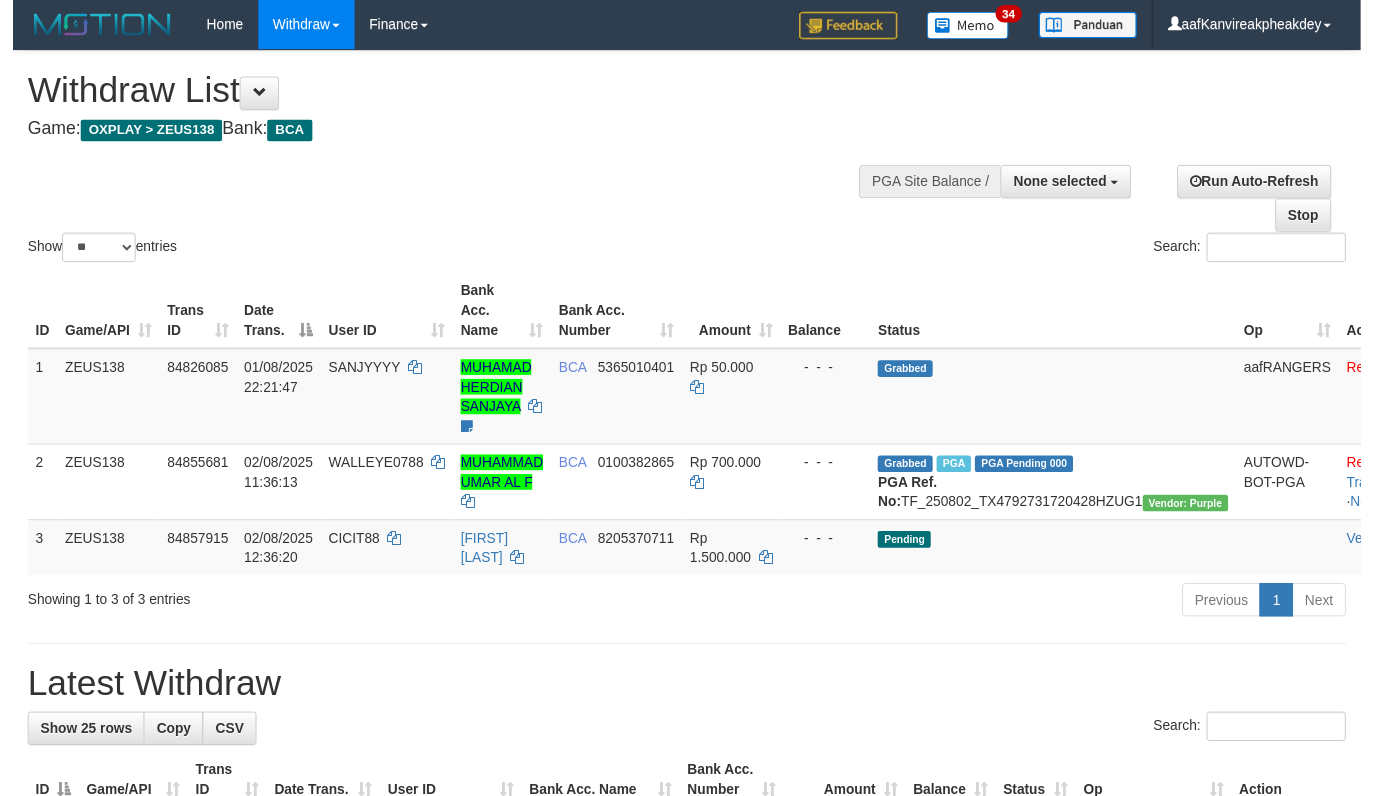scroll, scrollTop: 0, scrollLeft: 0, axis: both 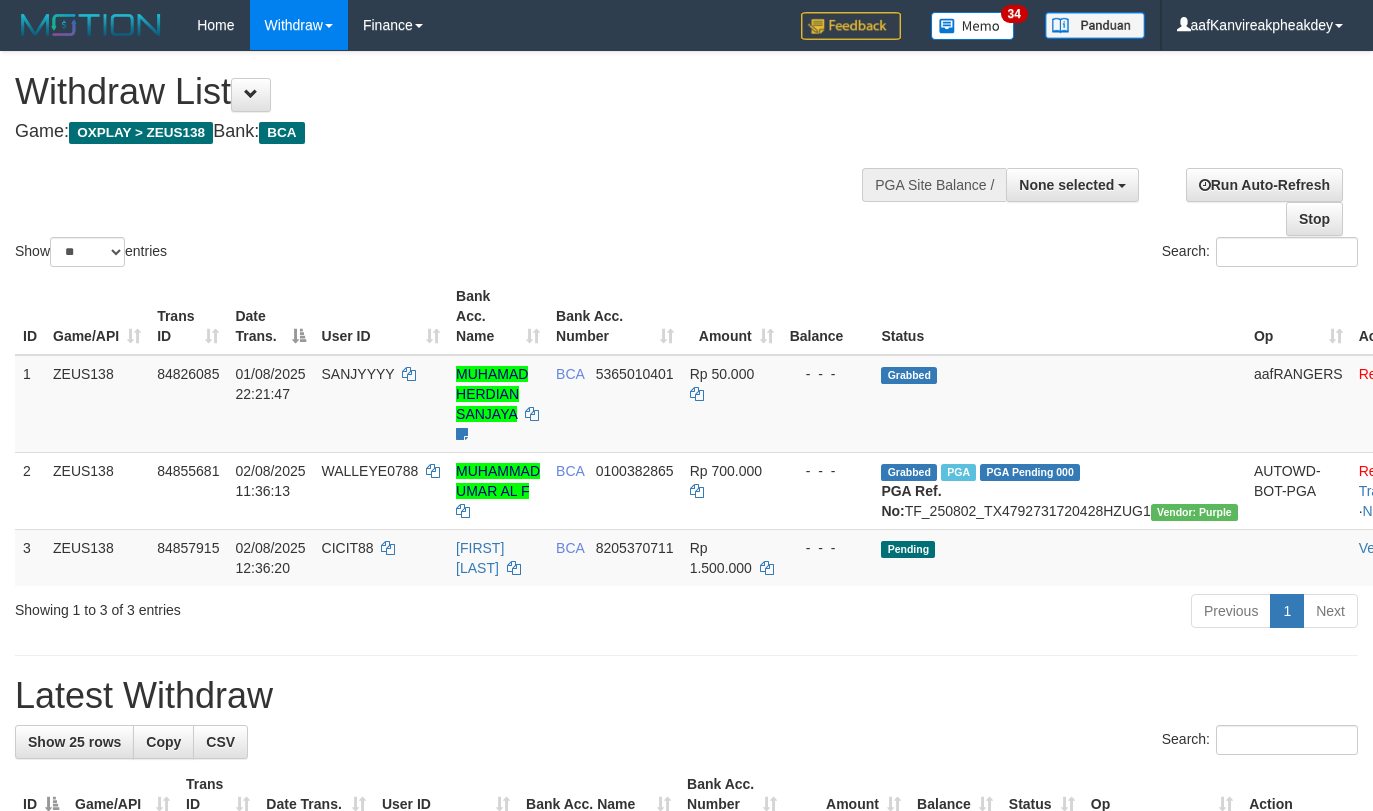 select 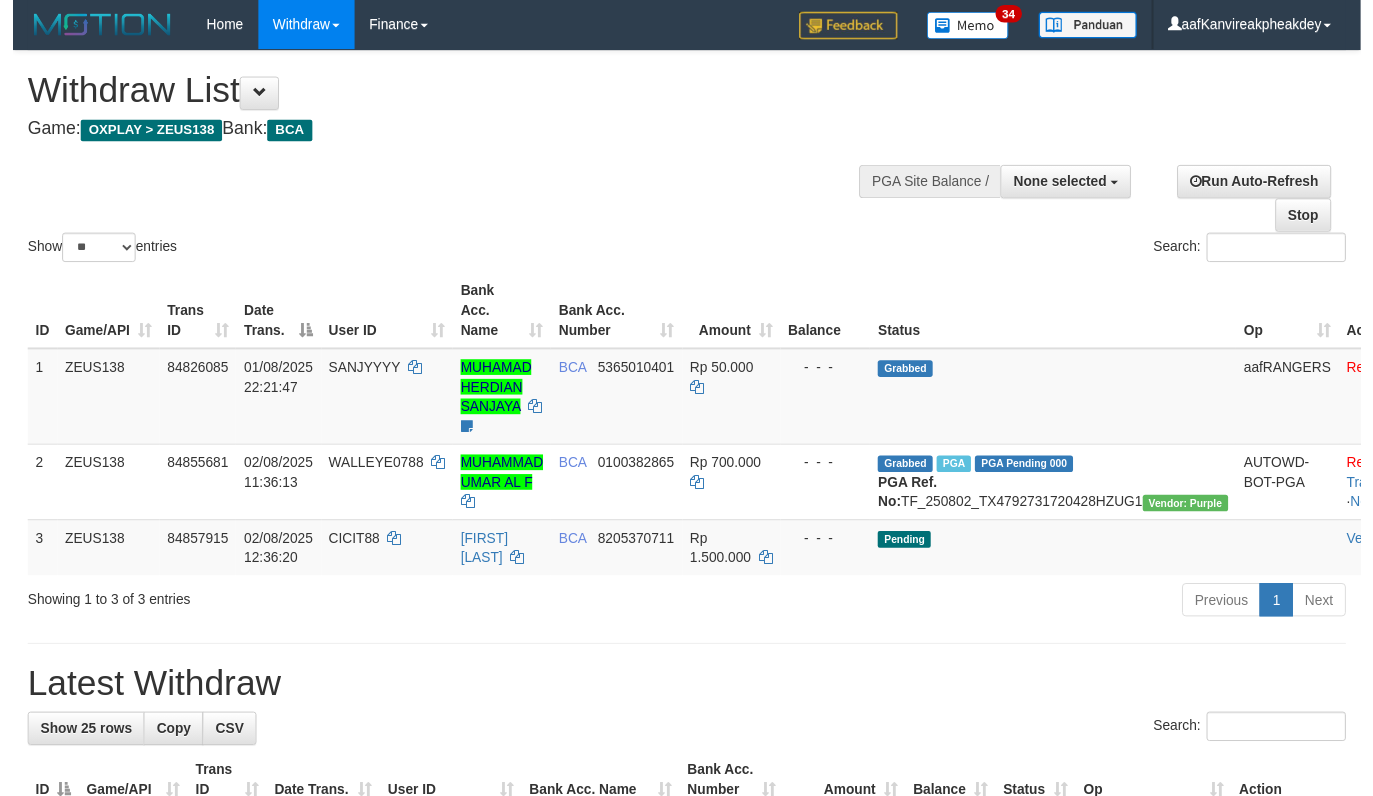 scroll, scrollTop: 0, scrollLeft: 0, axis: both 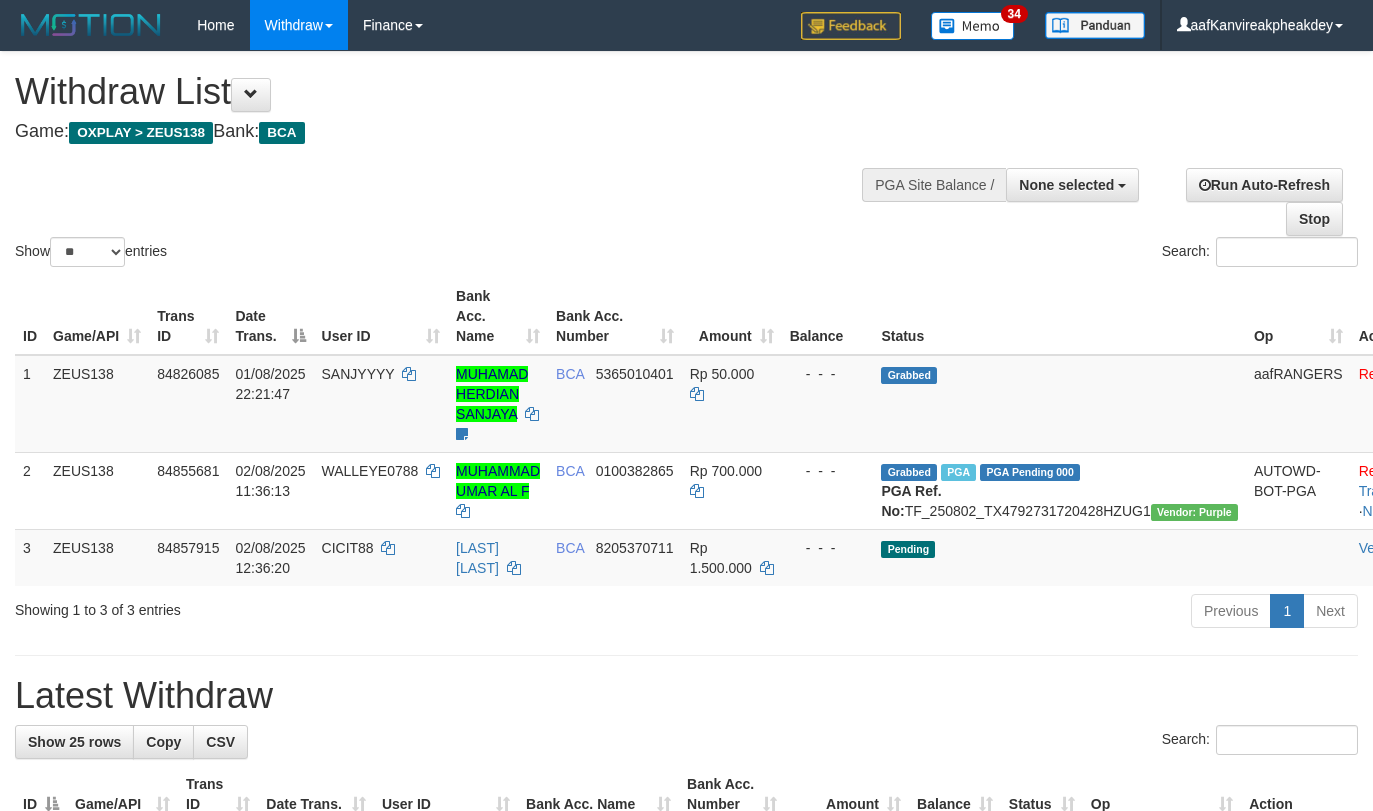 select 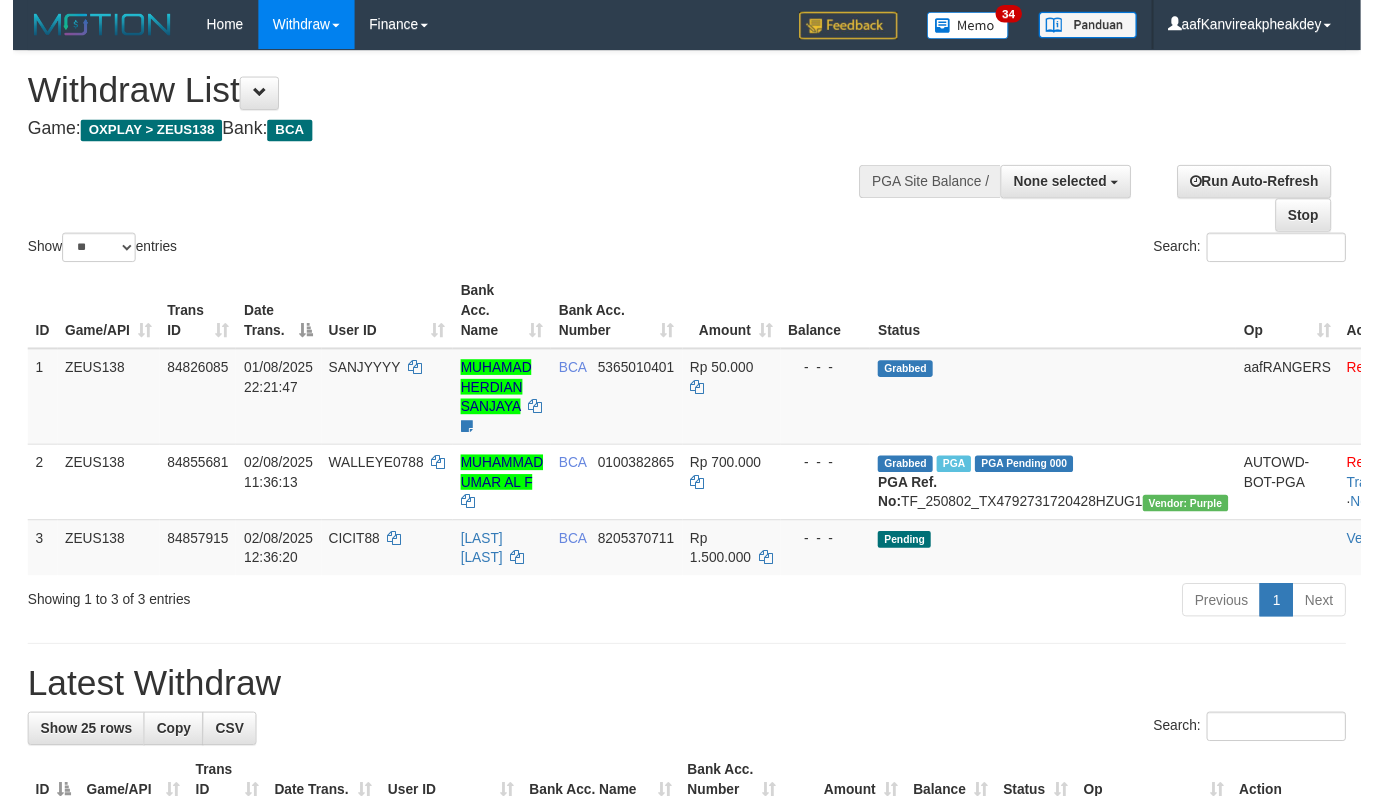 scroll, scrollTop: 0, scrollLeft: 0, axis: both 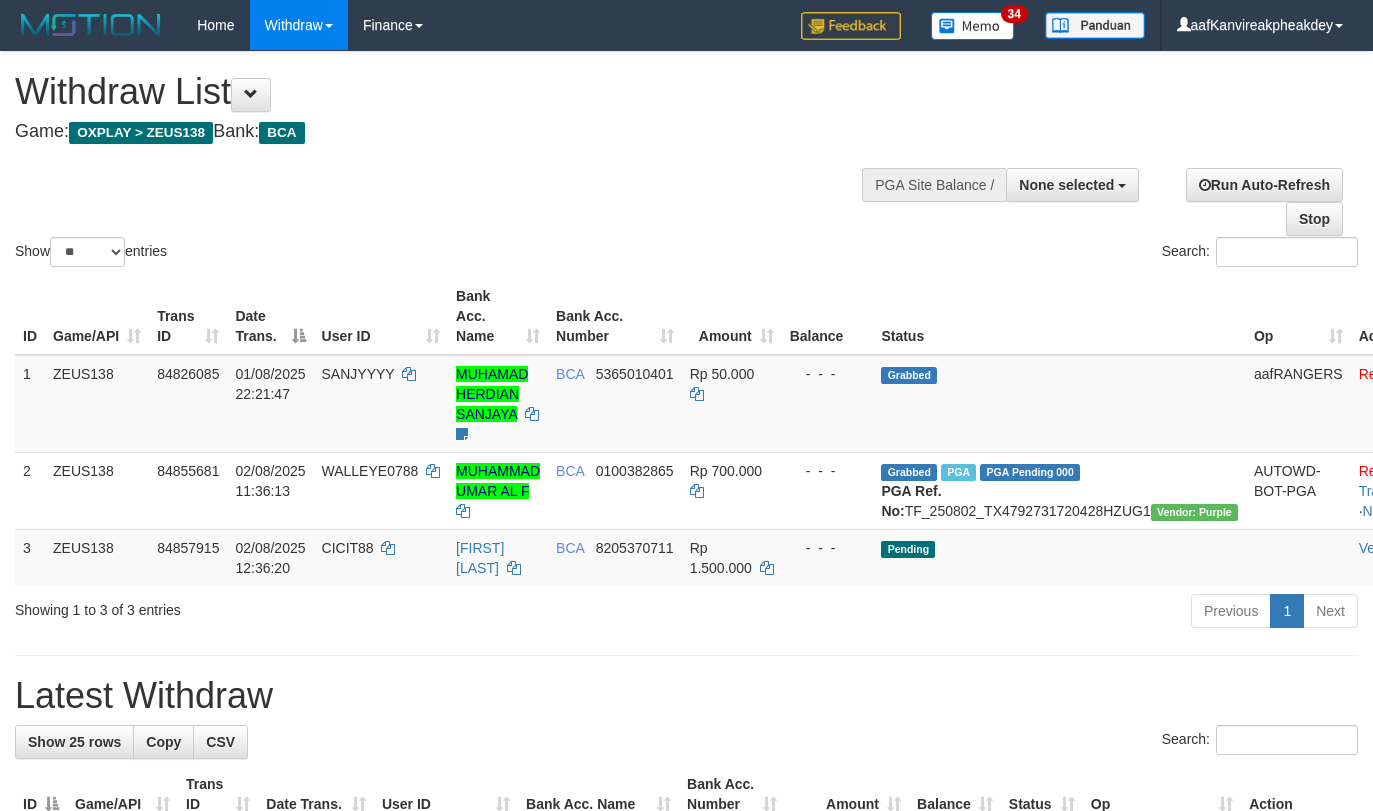 select 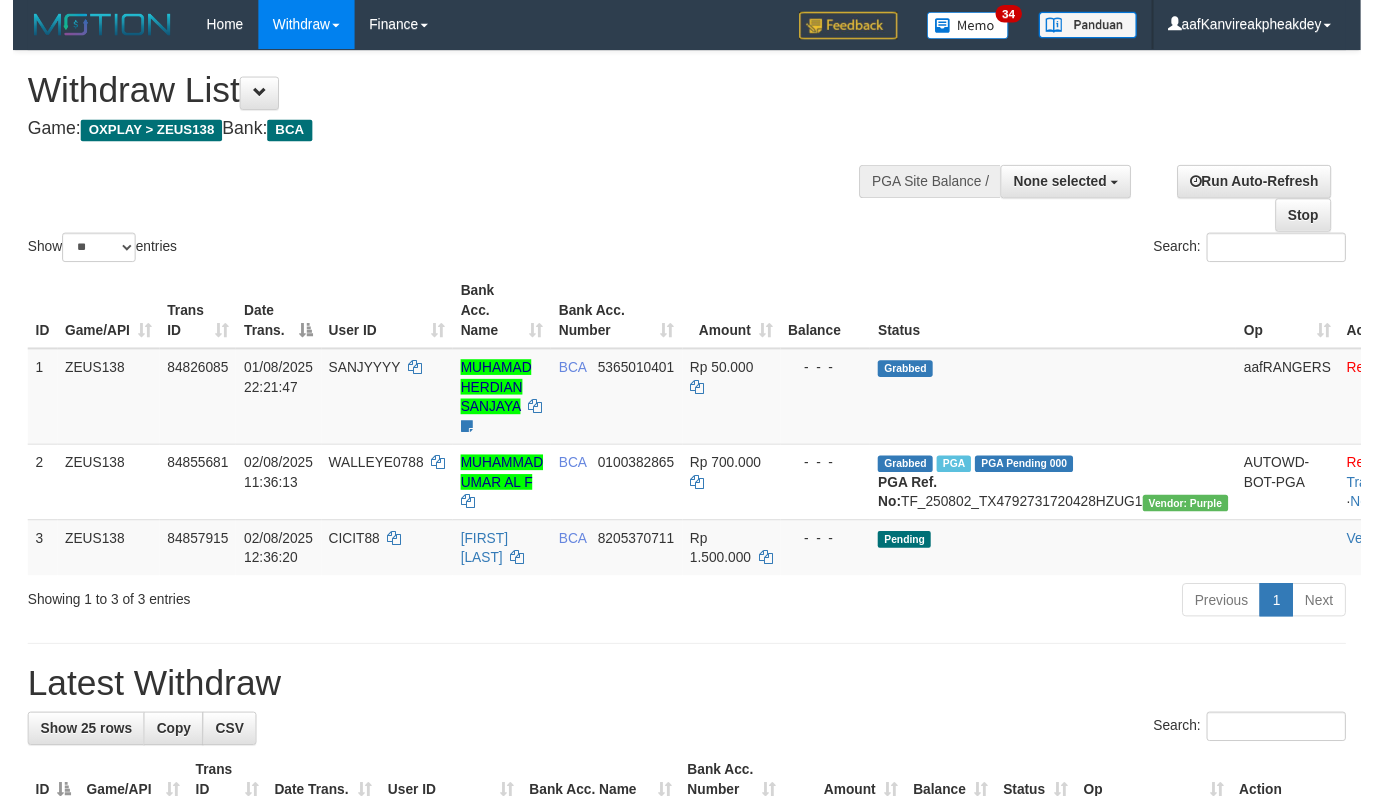 scroll, scrollTop: 0, scrollLeft: 0, axis: both 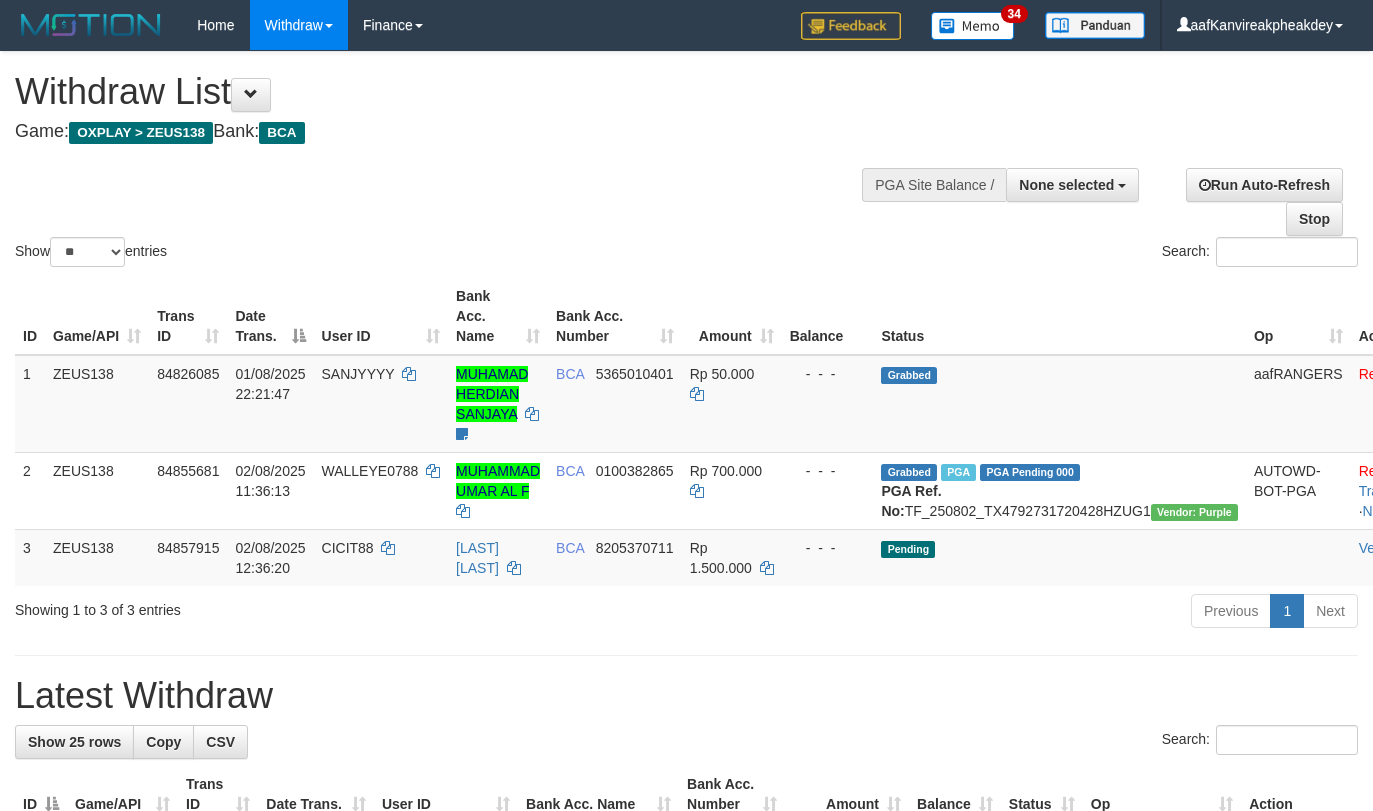 select 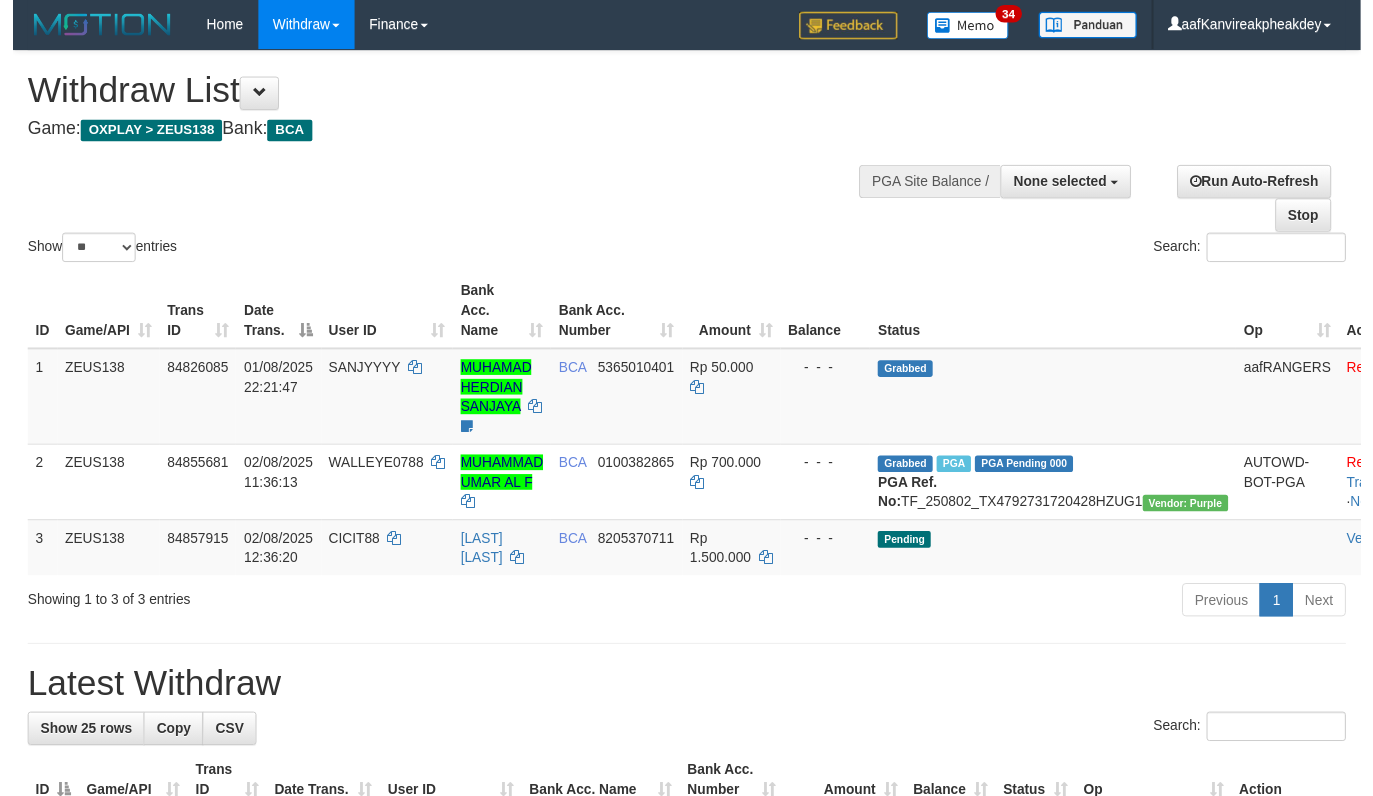scroll, scrollTop: 0, scrollLeft: 0, axis: both 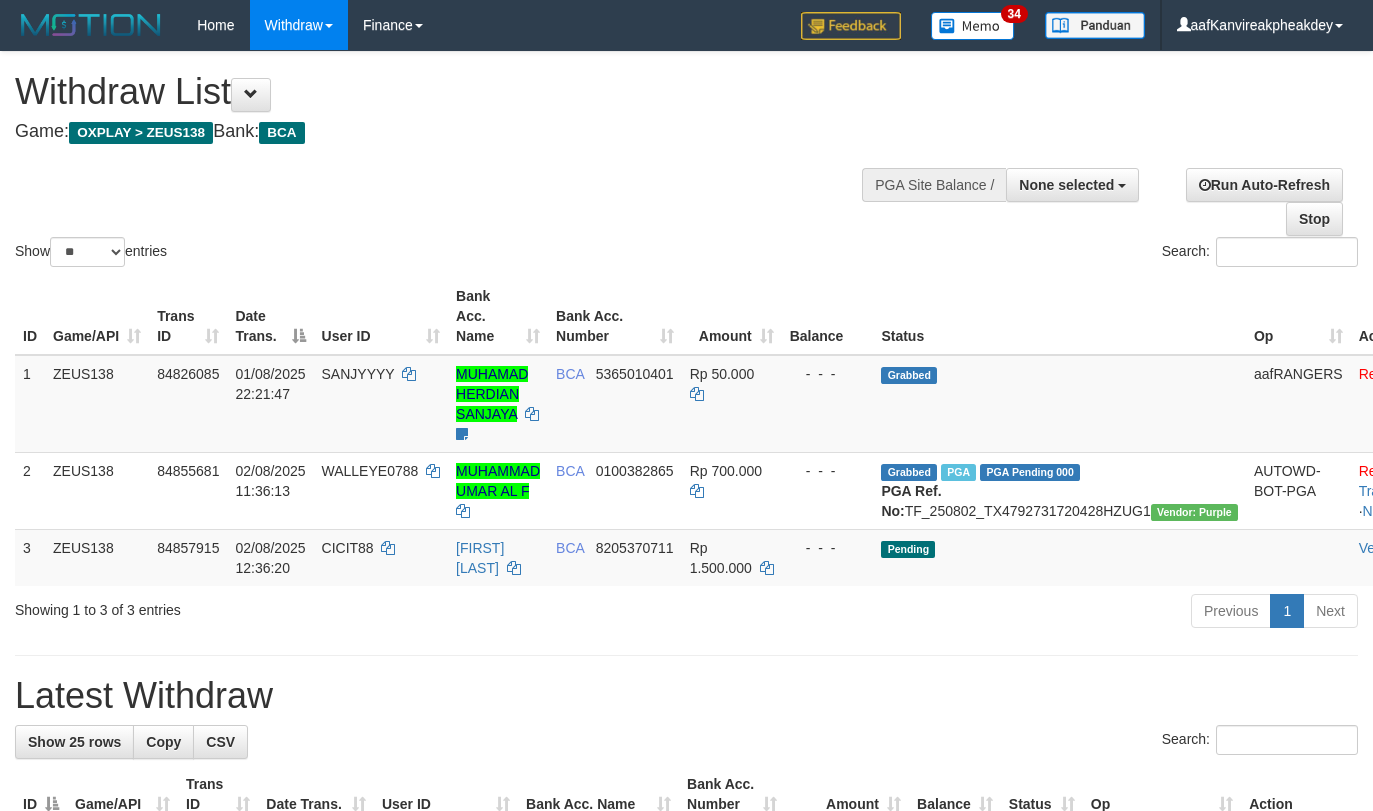 select 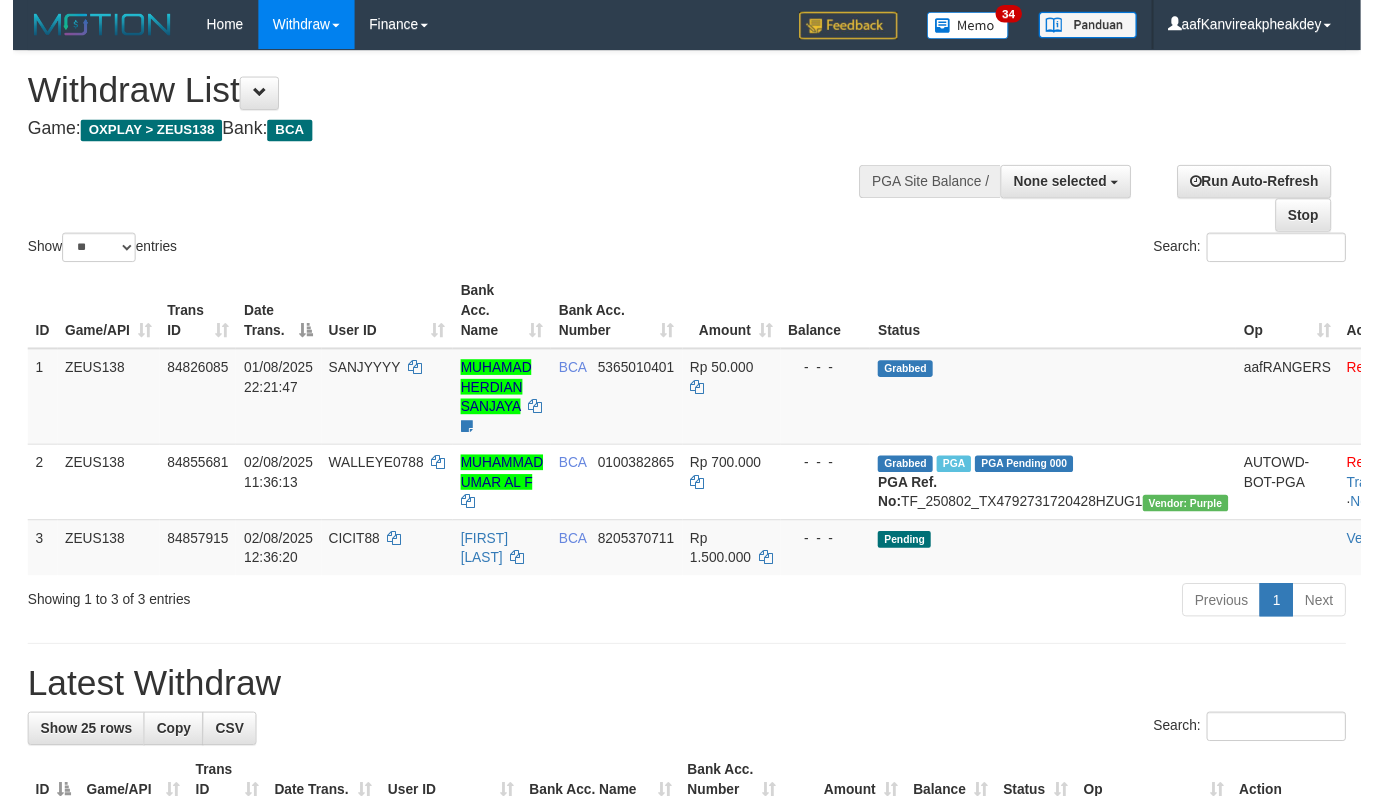 scroll, scrollTop: 0, scrollLeft: 0, axis: both 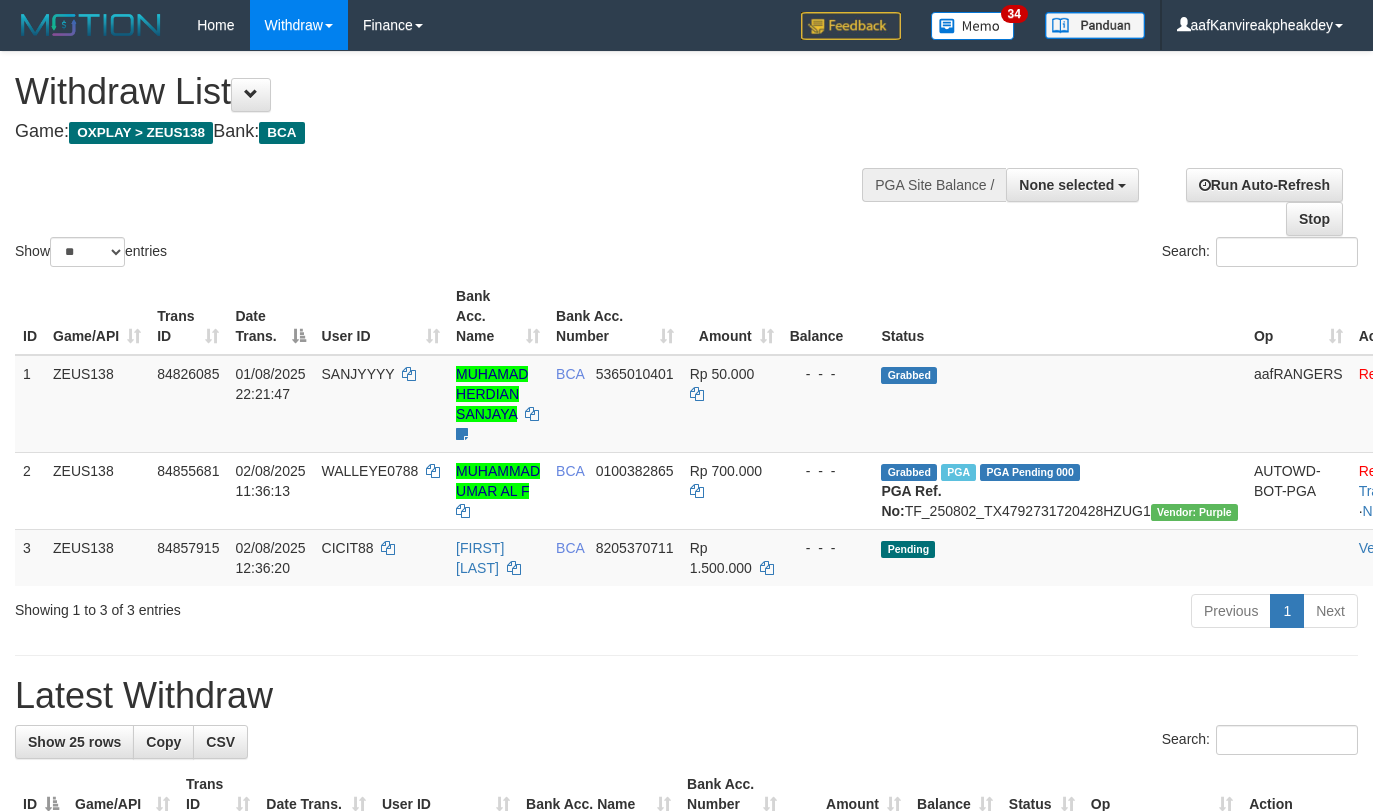 select 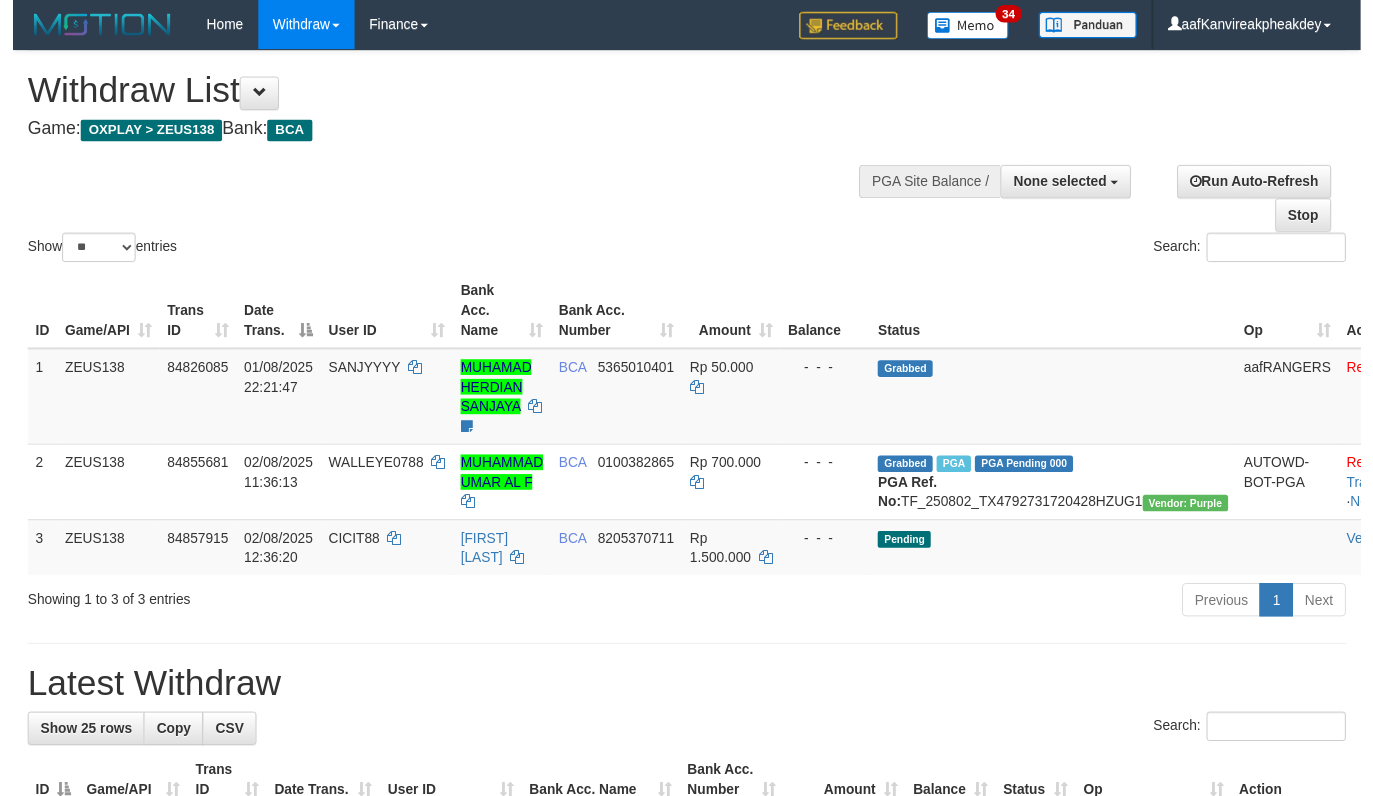 scroll, scrollTop: 0, scrollLeft: 0, axis: both 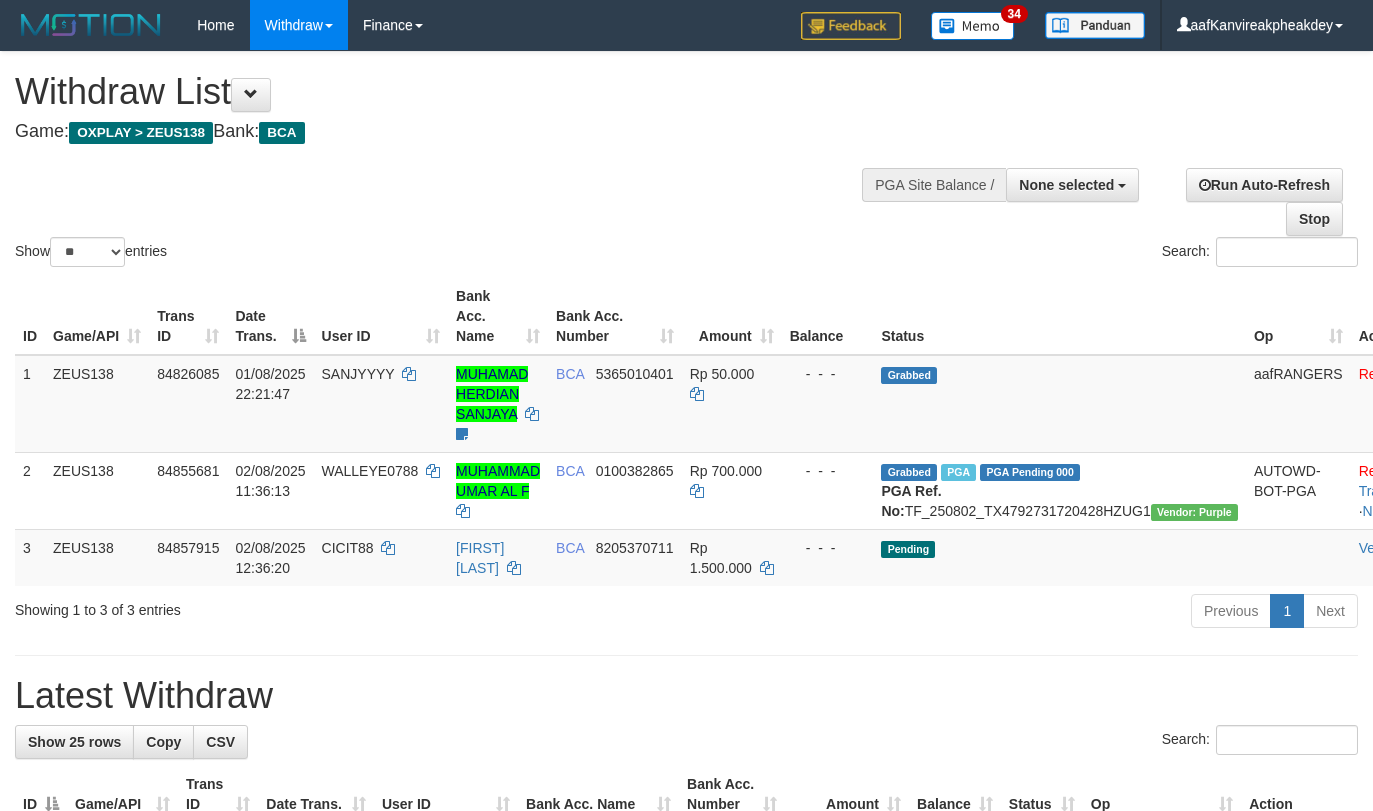 select 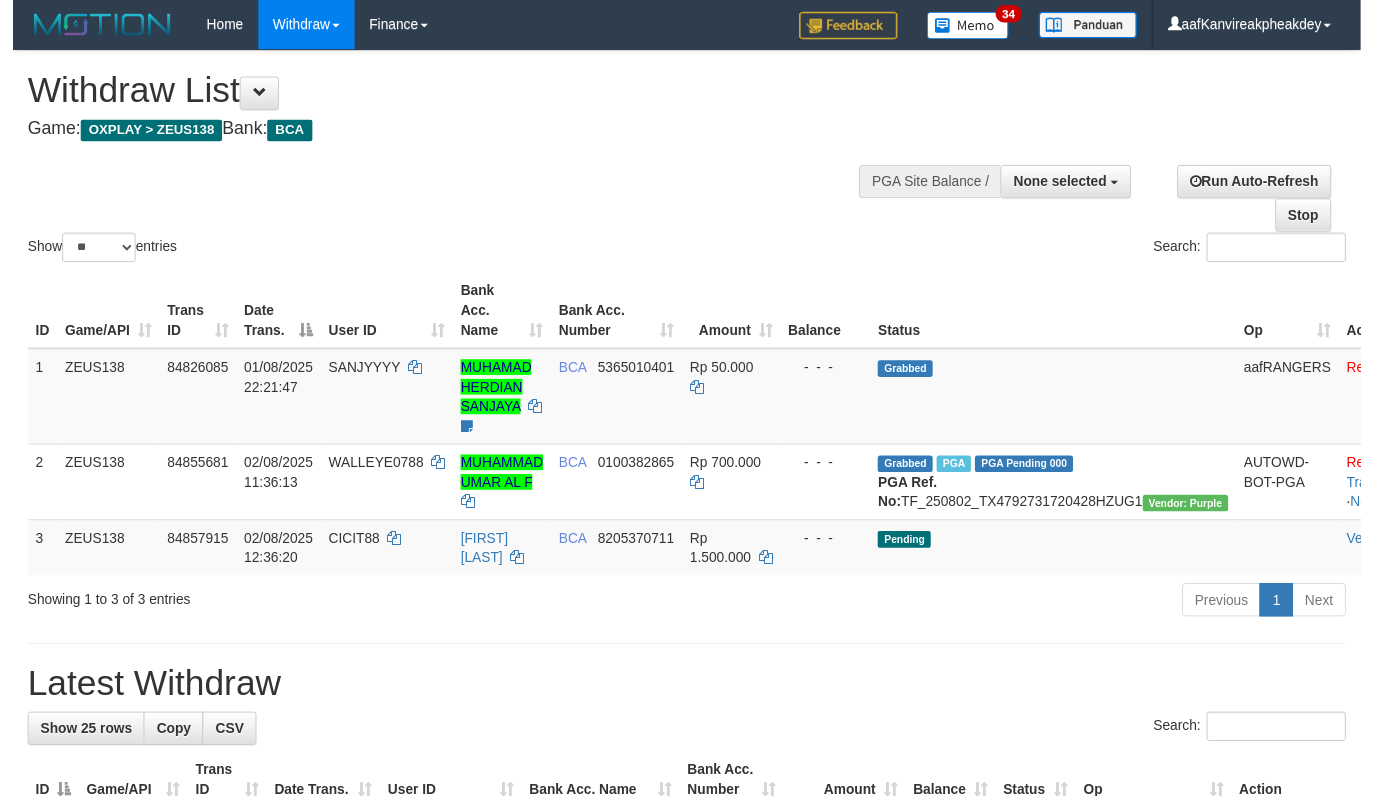 scroll, scrollTop: 0, scrollLeft: 0, axis: both 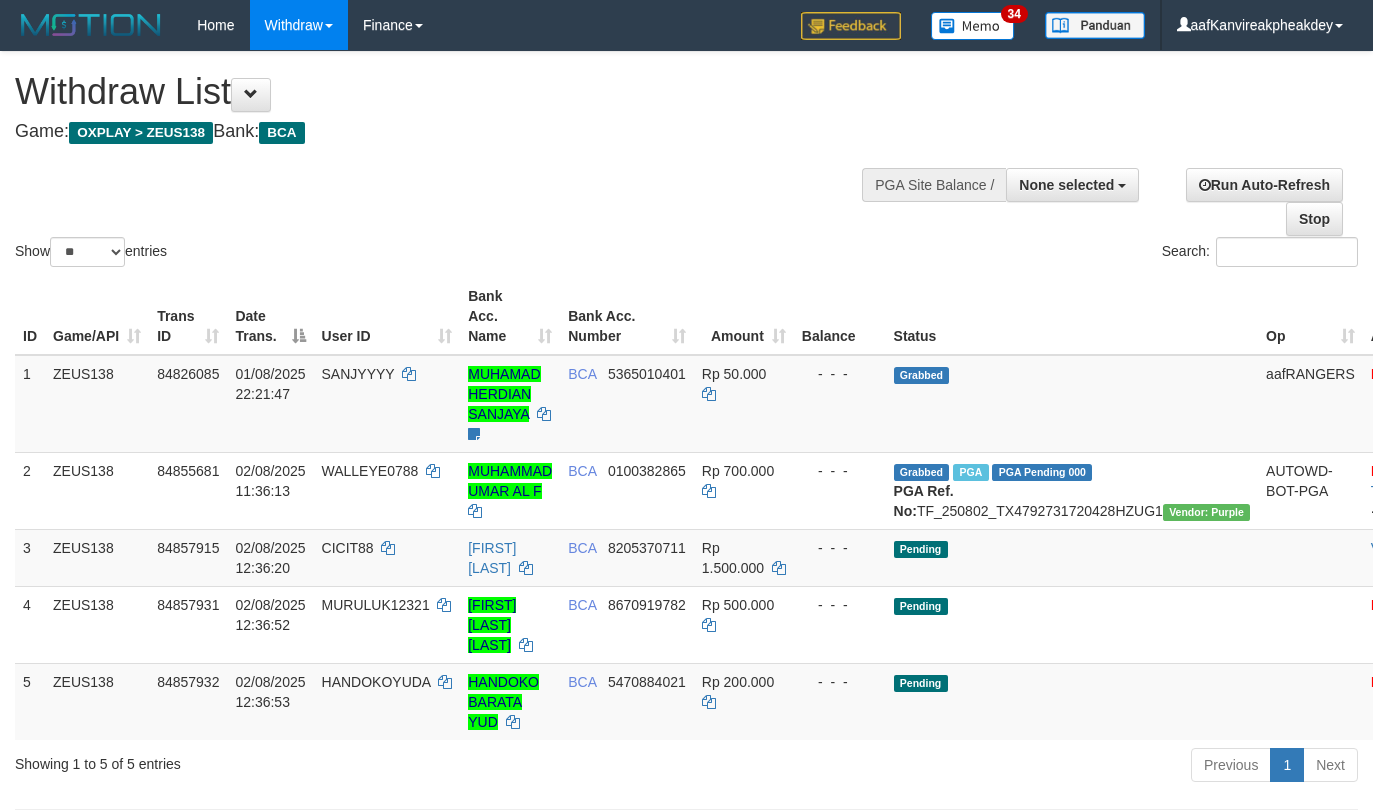 select 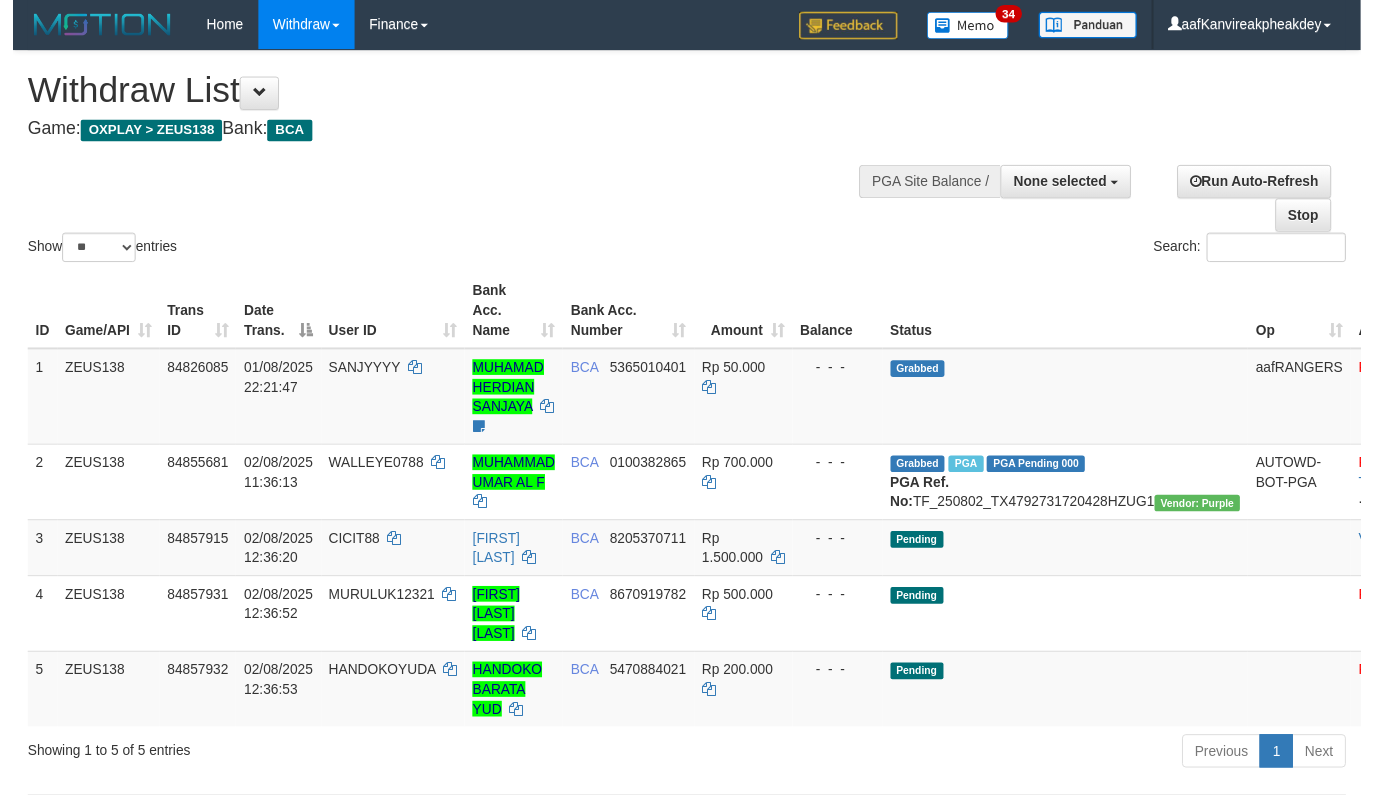 scroll, scrollTop: 0, scrollLeft: 0, axis: both 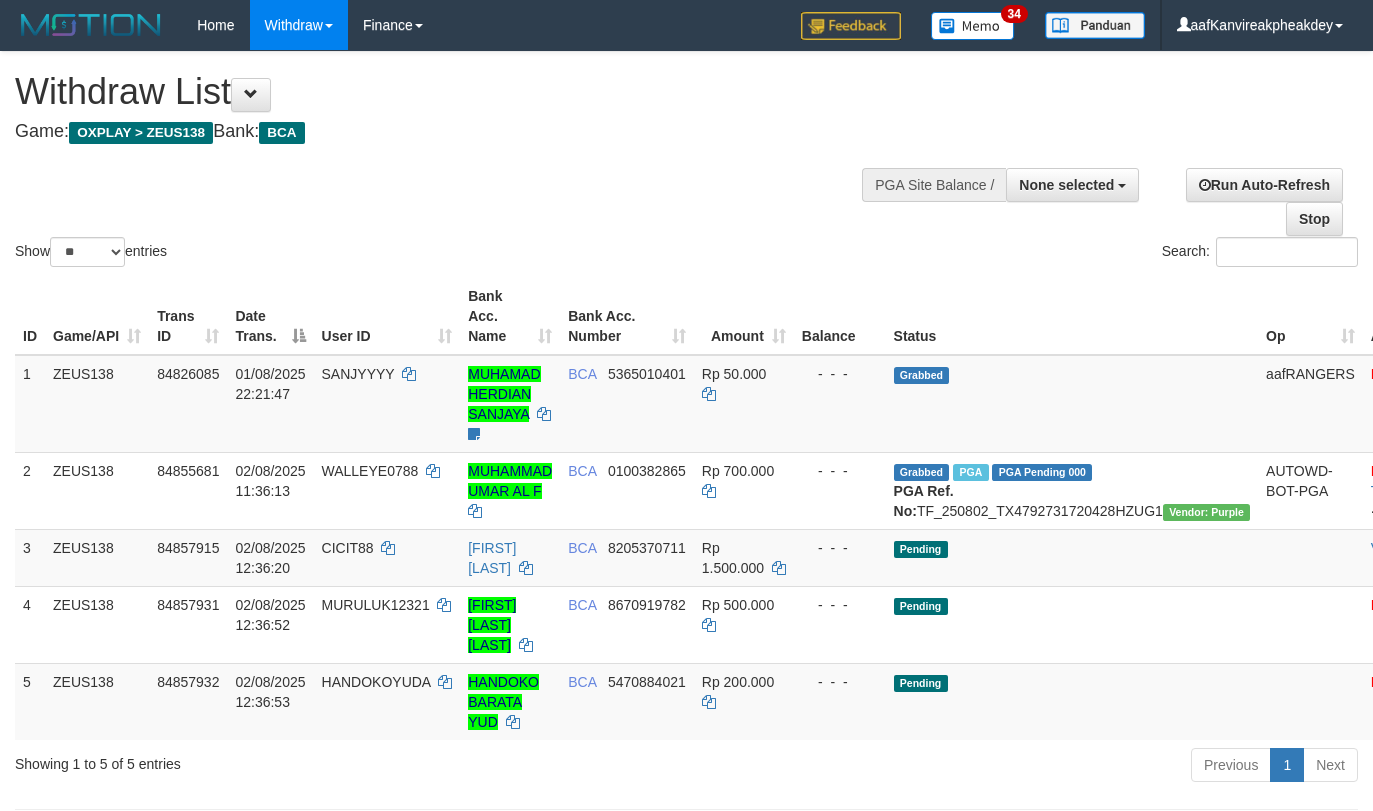 select 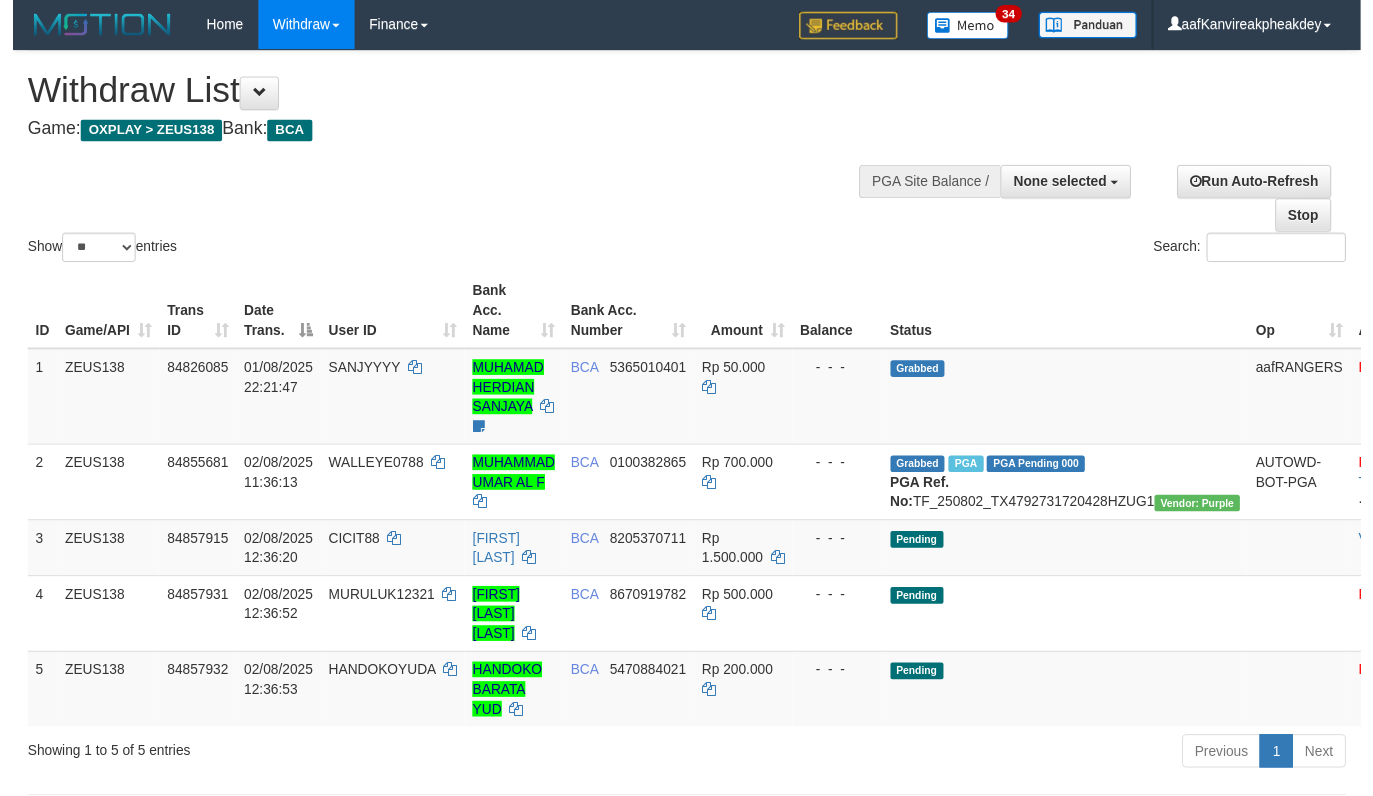 scroll, scrollTop: 0, scrollLeft: 0, axis: both 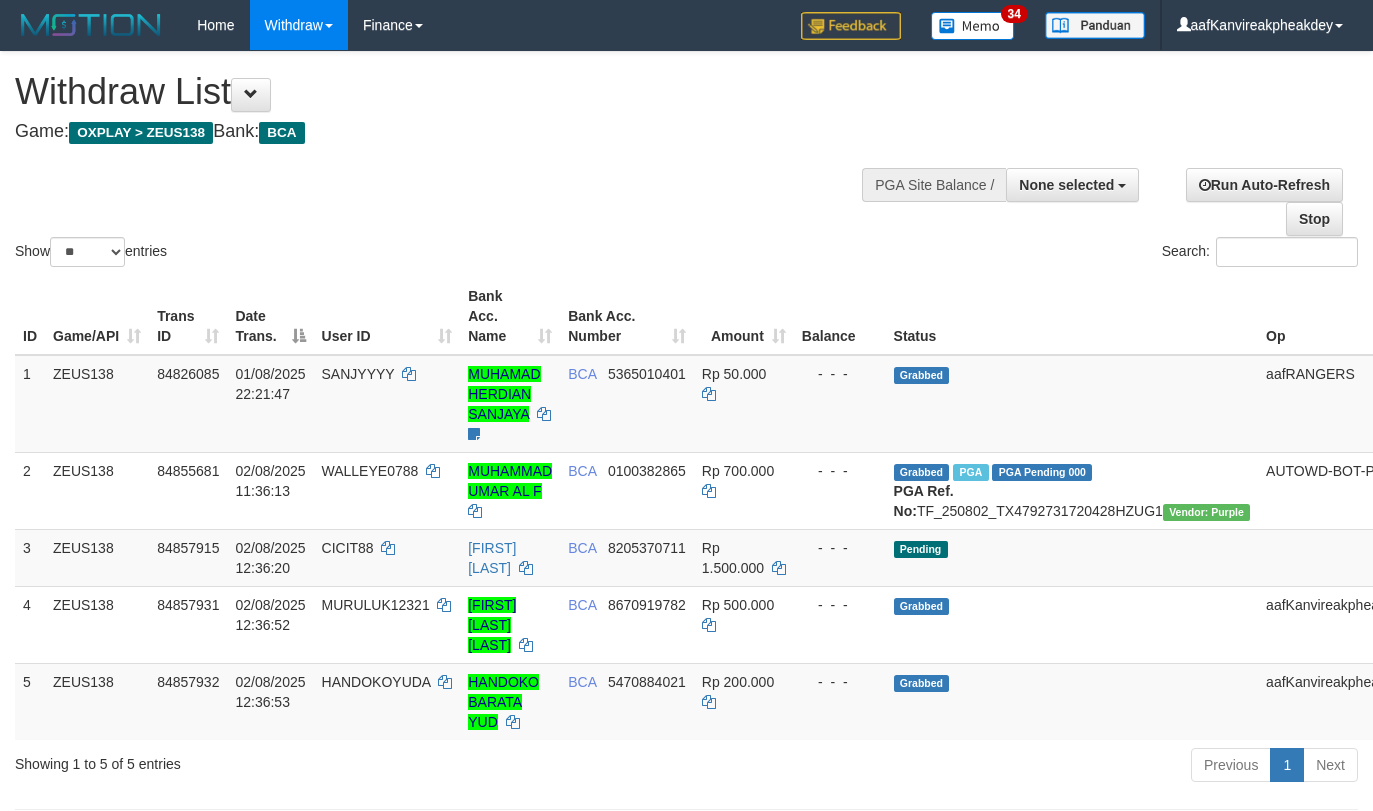 select 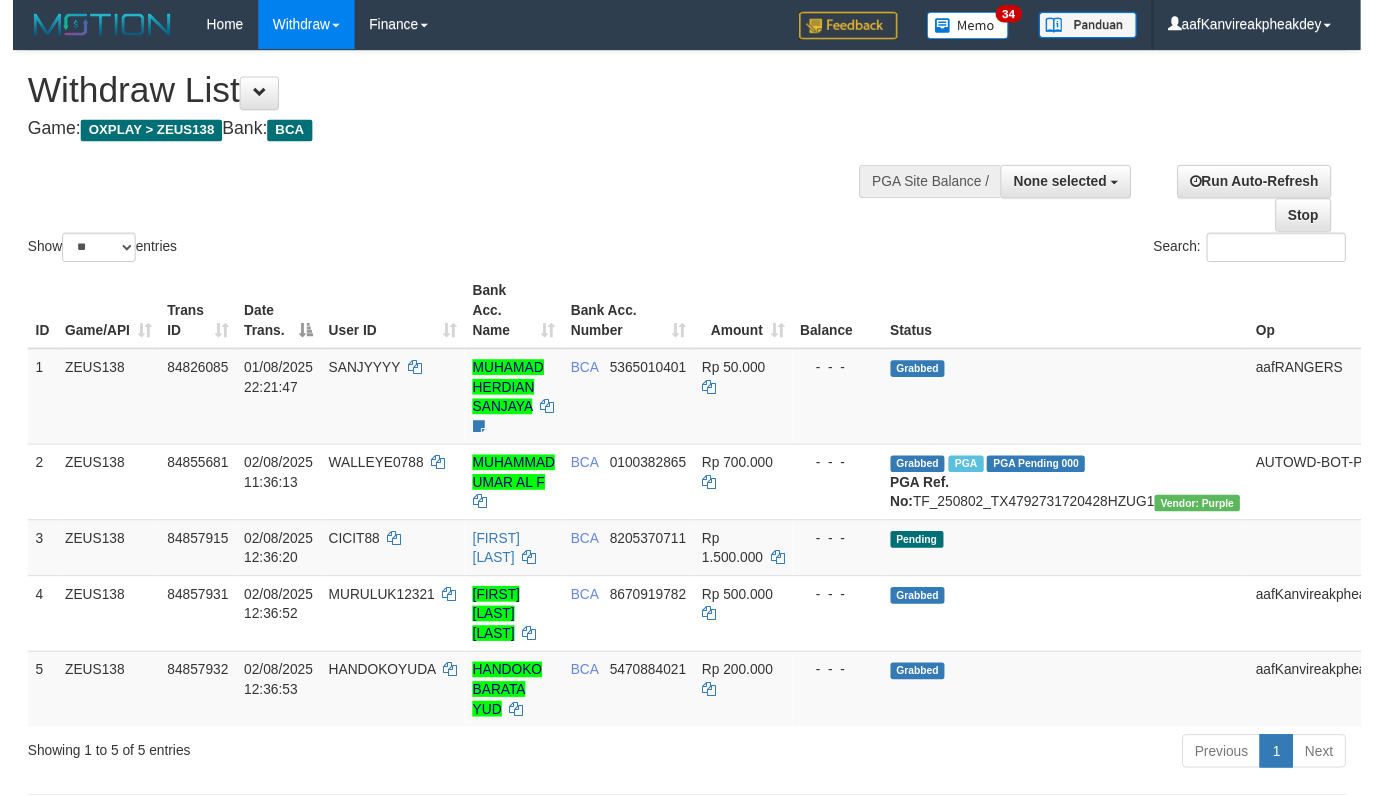 scroll, scrollTop: 0, scrollLeft: 0, axis: both 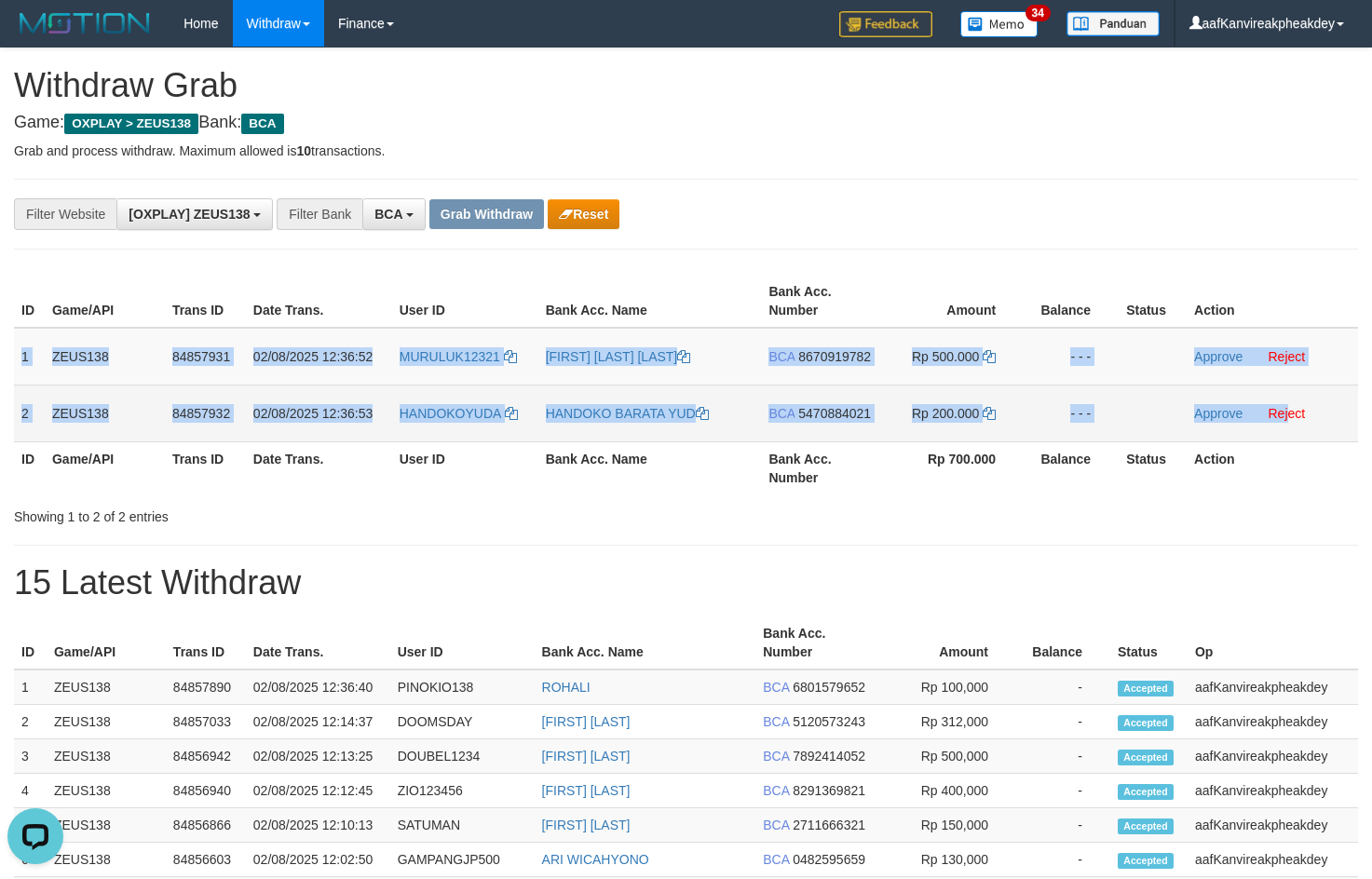 copy on "1
[USERNAME]
[NUMBER]
[DATE] [TIME]
[USERNAME]
[FIRST] [LAST] [LAST]
BCA
[ACCOUNT_NUMBER]
Rp 500.000
- - -
Approve
Reject
2
[USERNAME]
[NUMBER]
[DATE] [TIME]
[USERNAME]
[FIRST] [LAST] [LAST]
BCA
[ACCOUNT_NUMBER]
Rp 200.000
- - -
Approve
Rej" 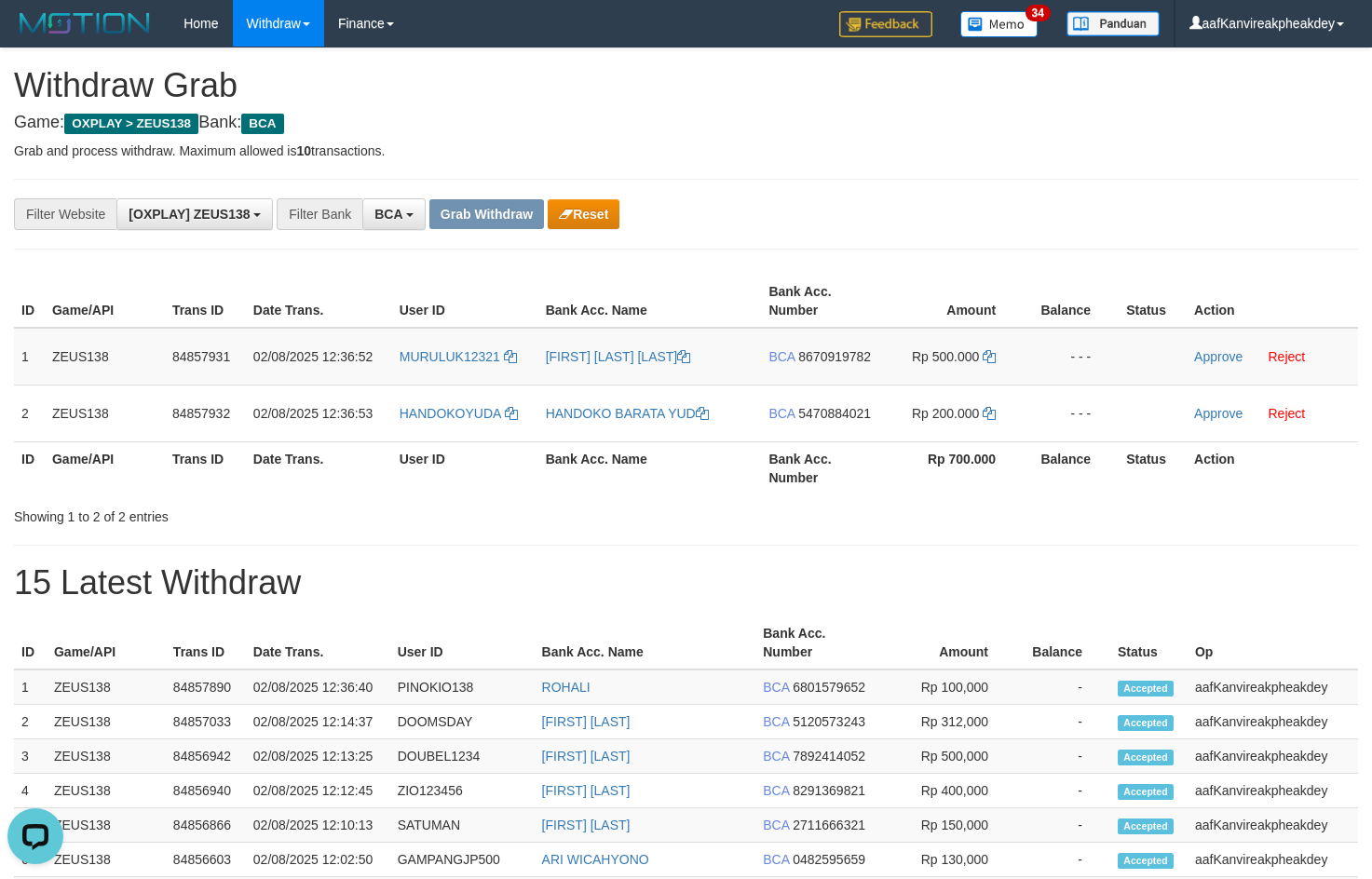 drag, startPoint x: 1265, startPoint y: 114, endPoint x: 1274, endPoint y: 117, distance: 9.486833 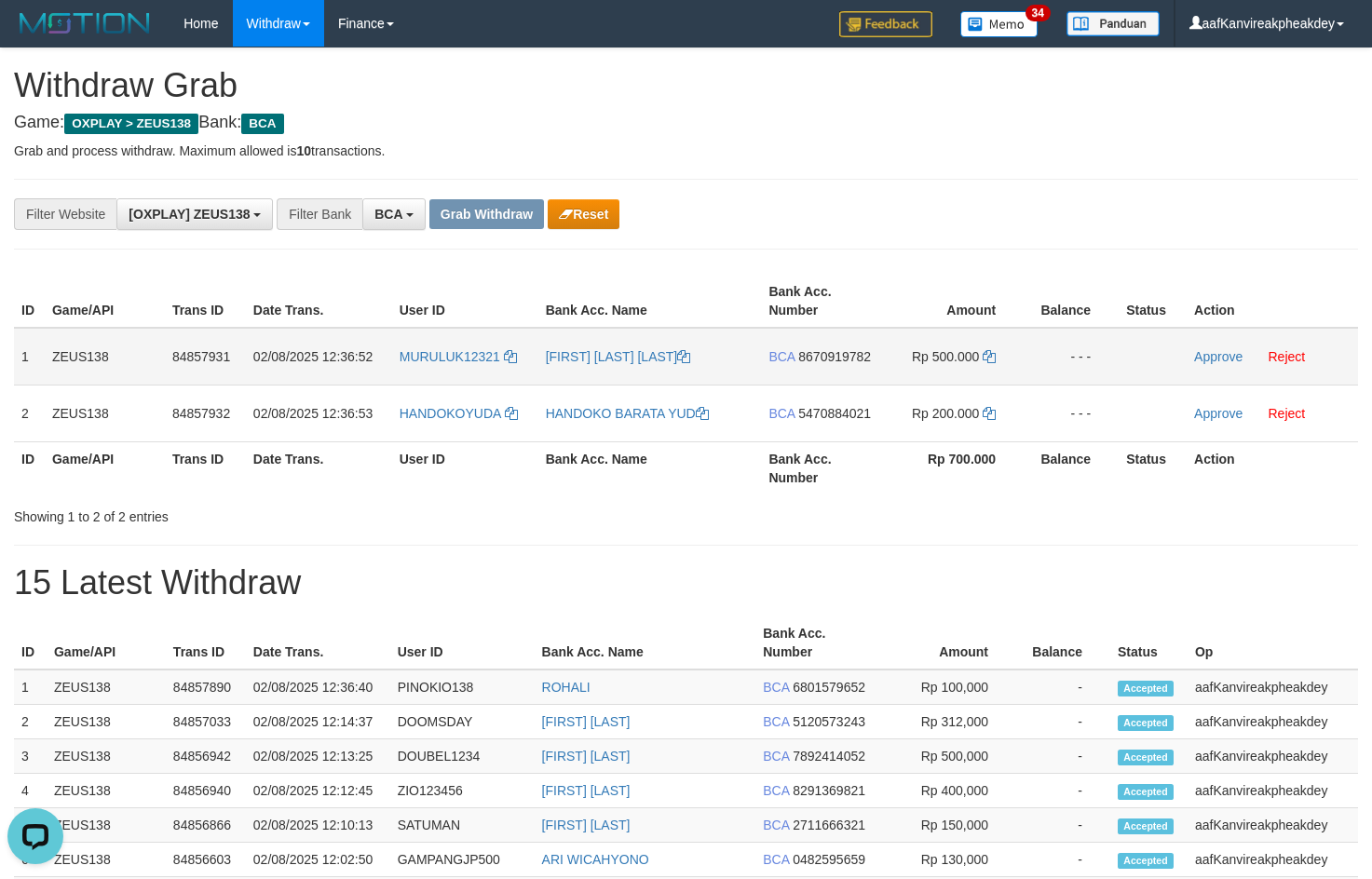 click on "8670919782" at bounding box center [835, 357] 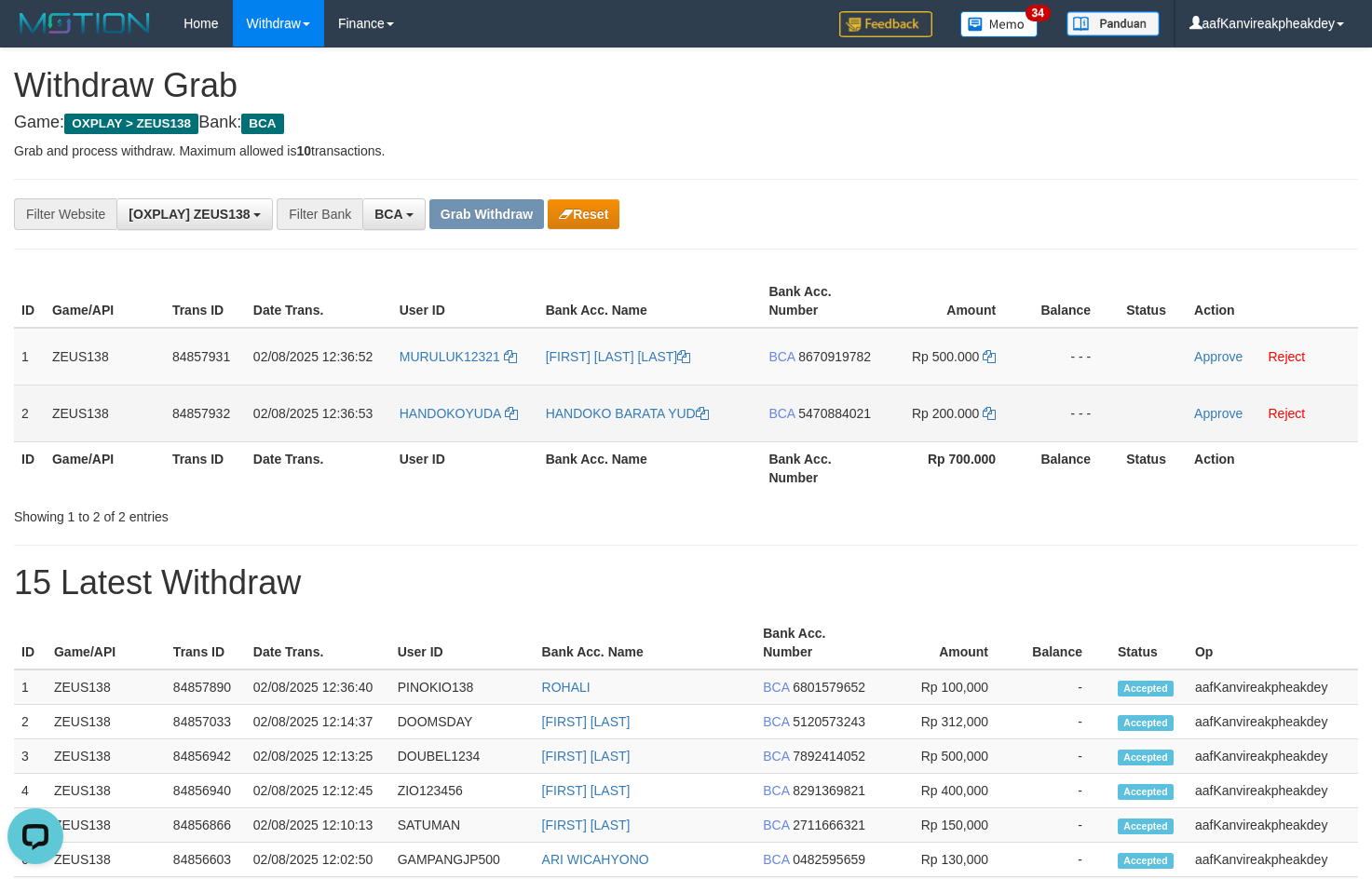 click on "BCA
5470884021" at bounding box center (821, 412) 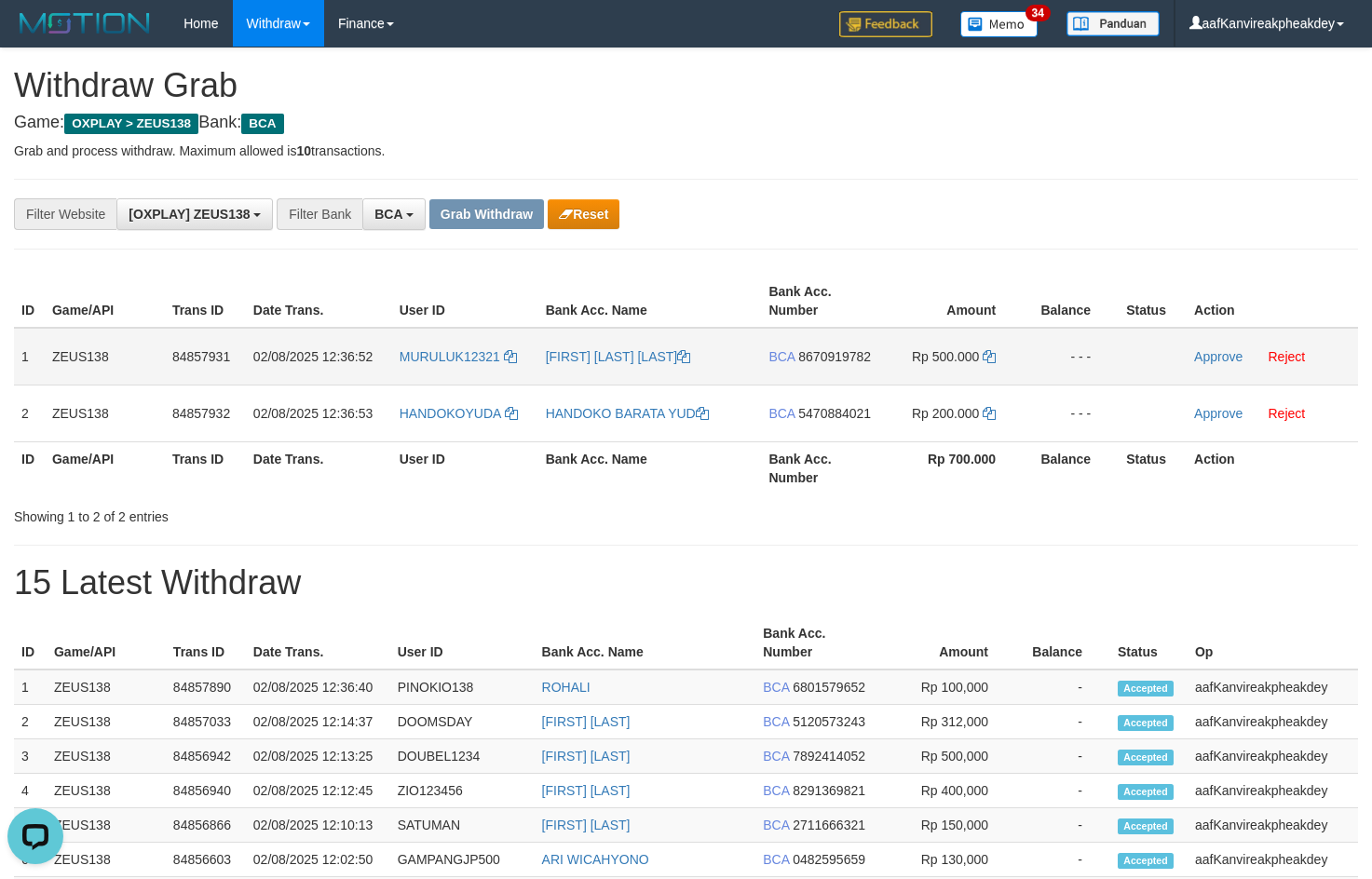 drag, startPoint x: 843, startPoint y: 413, endPoint x: 1321, endPoint y: 328, distance: 485.4987 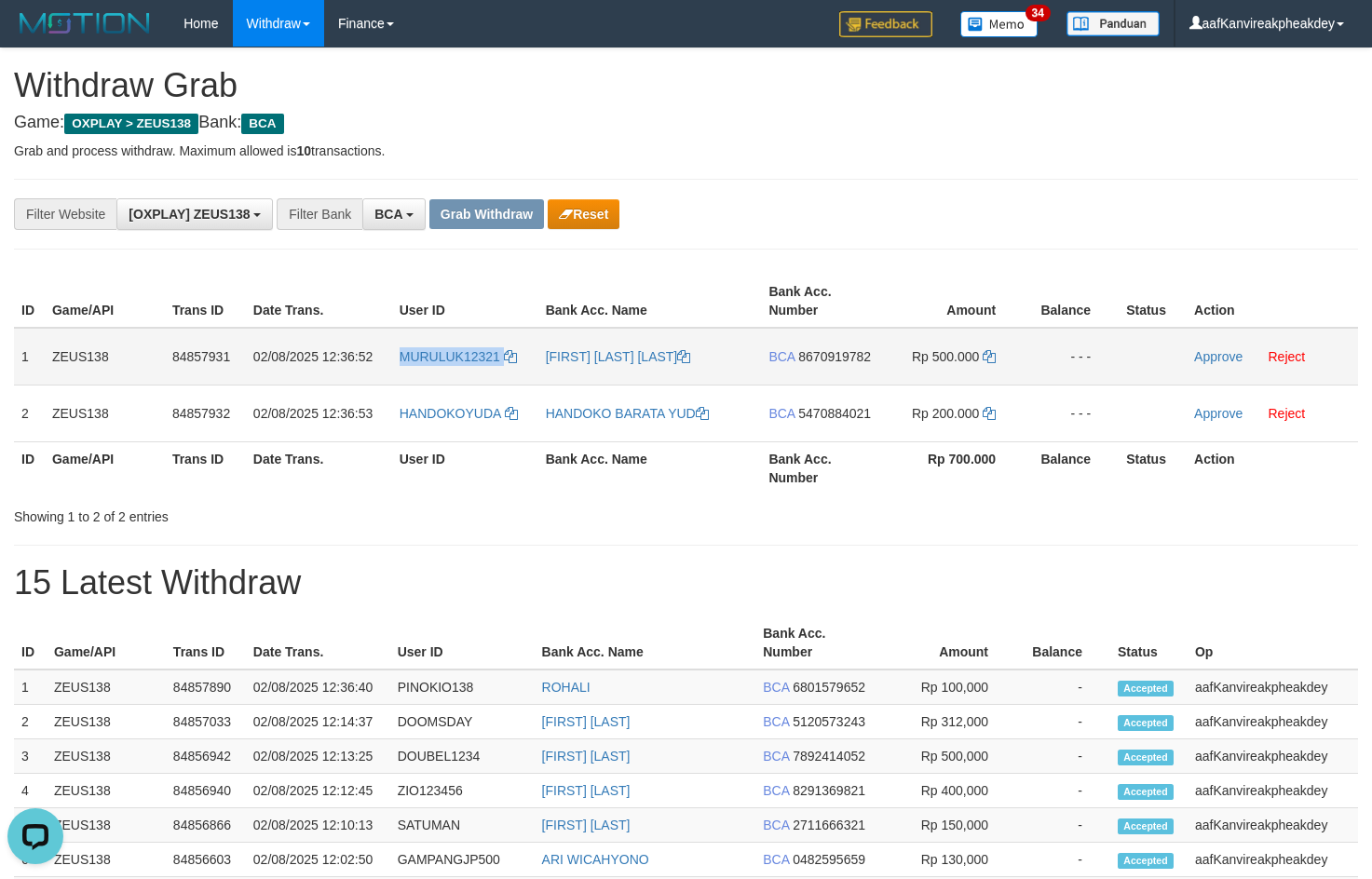 click on "MURULUK12321" at bounding box center [465, 357] 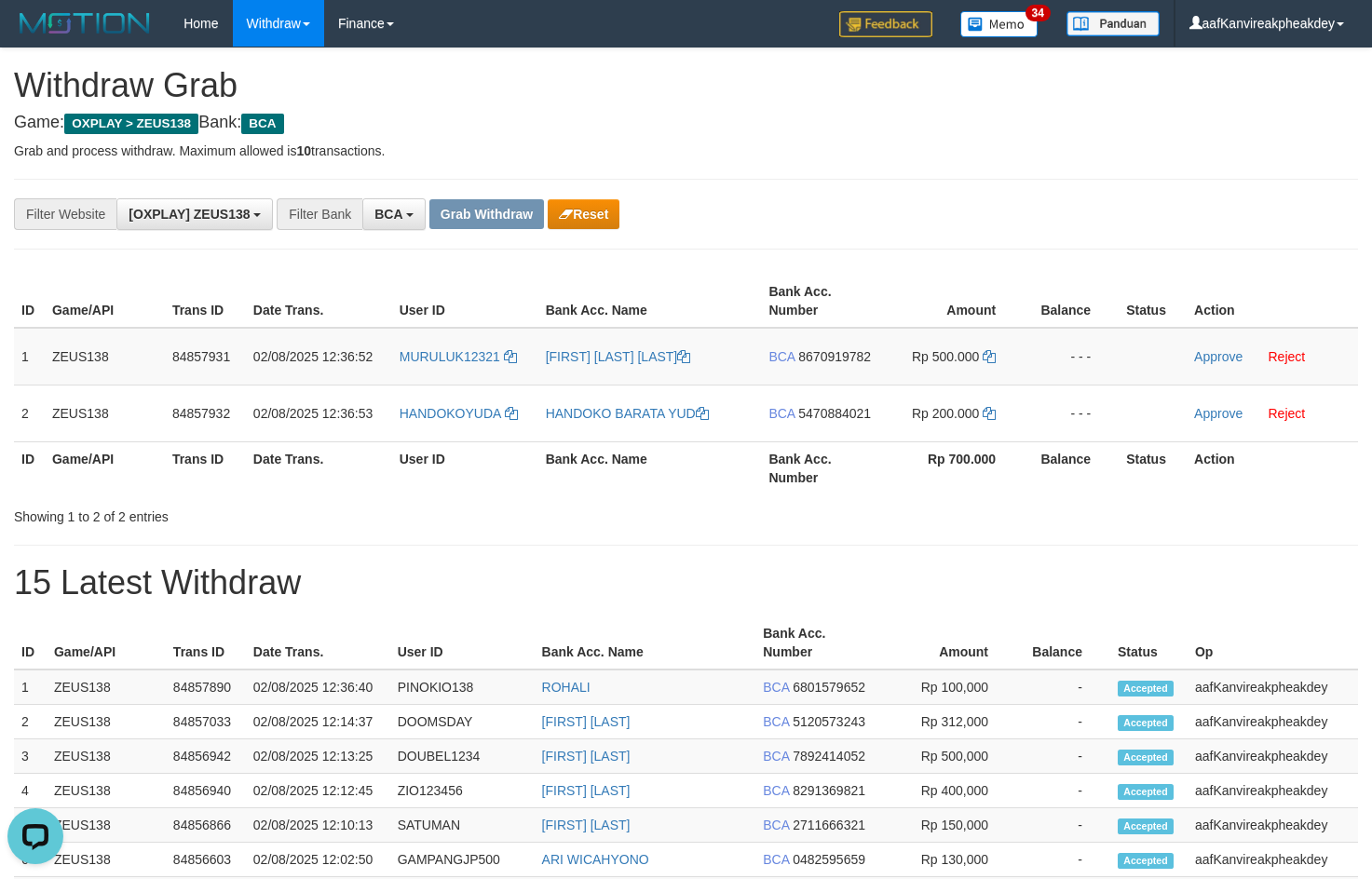 drag, startPoint x: 1020, startPoint y: 163, endPoint x: 1379, endPoint y: 291, distance: 381.13646 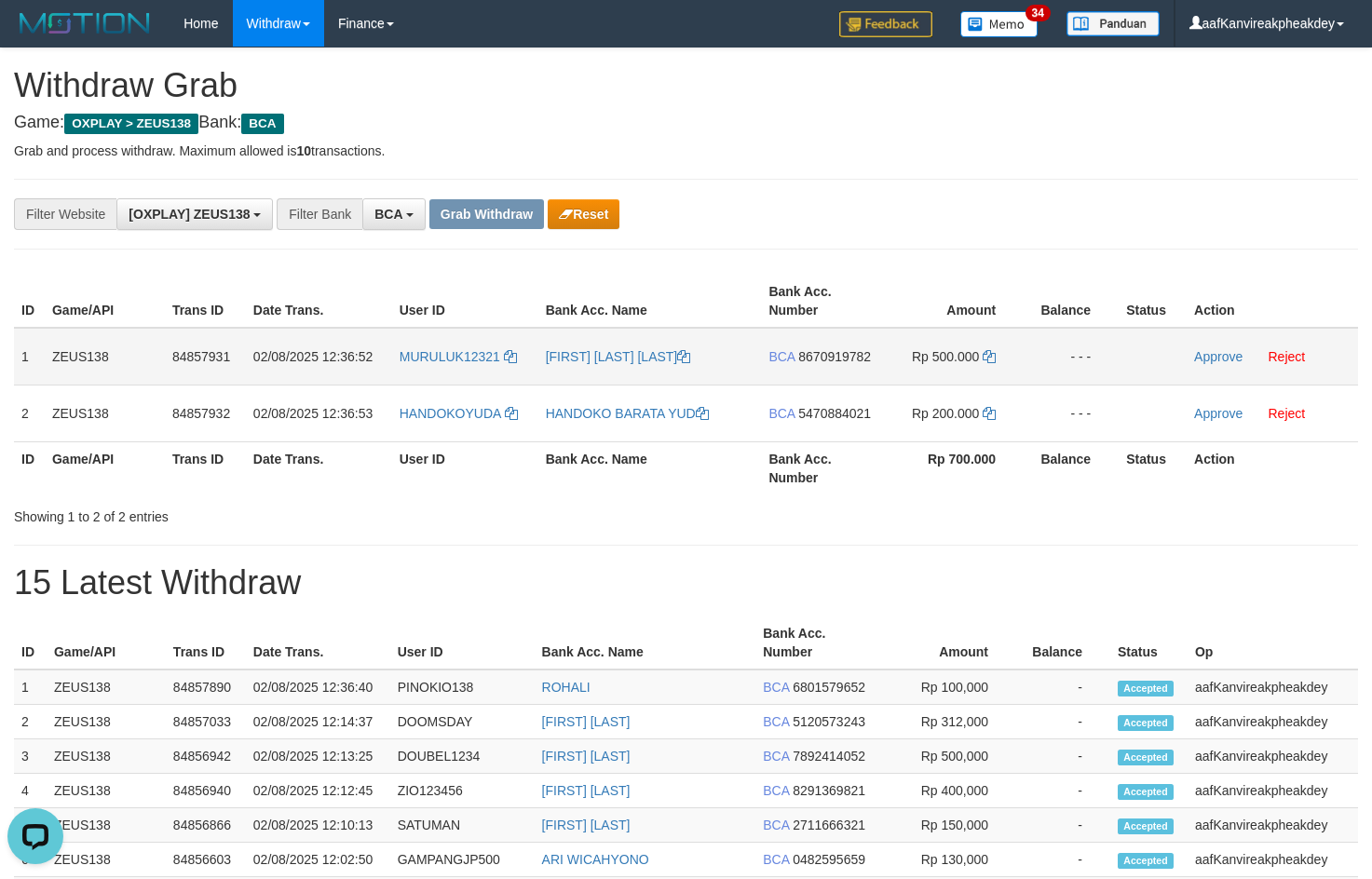 drag, startPoint x: 827, startPoint y: 361, endPoint x: 925, endPoint y: 364, distance: 98.04591 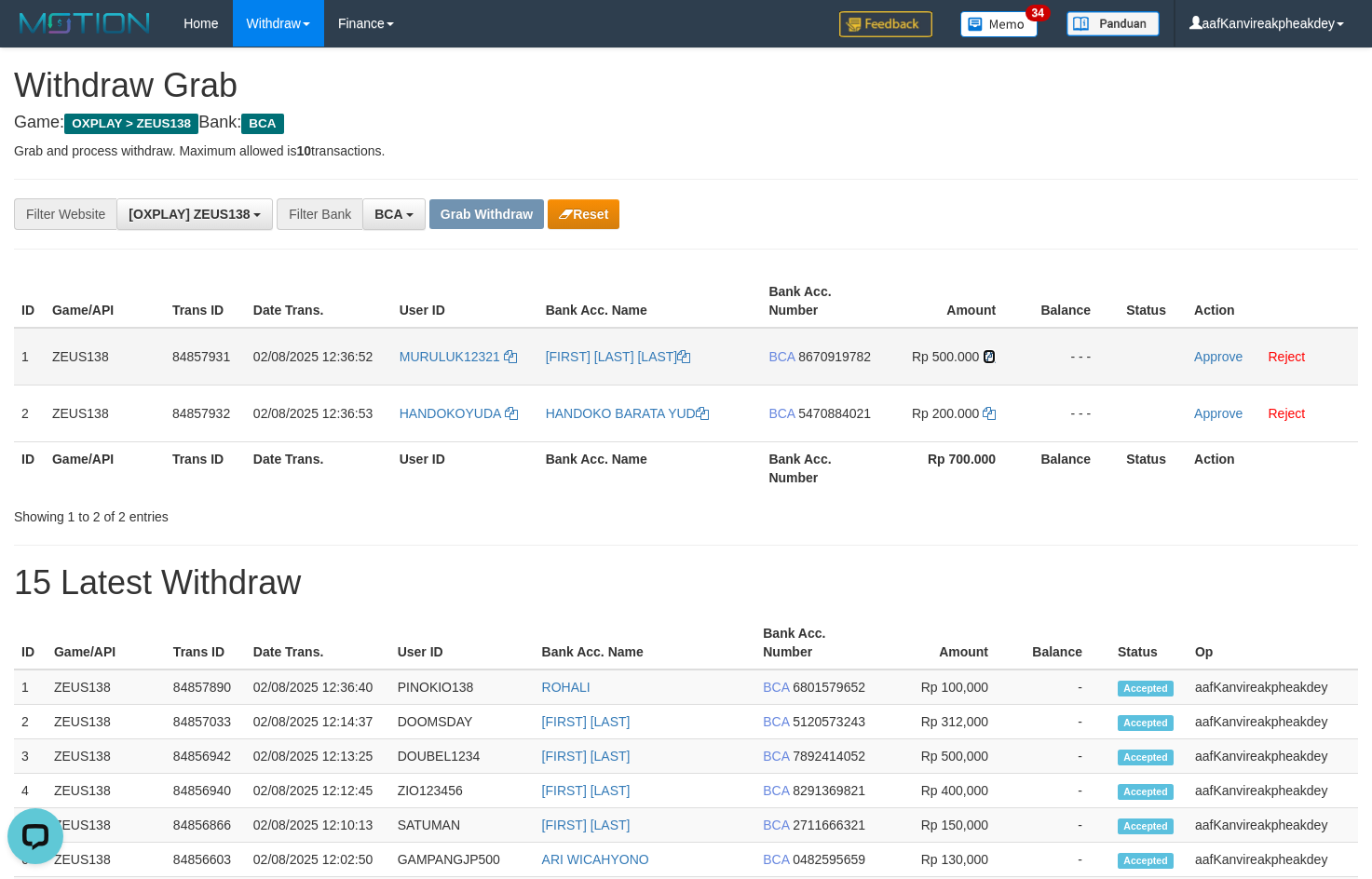 click at bounding box center [989, 357] 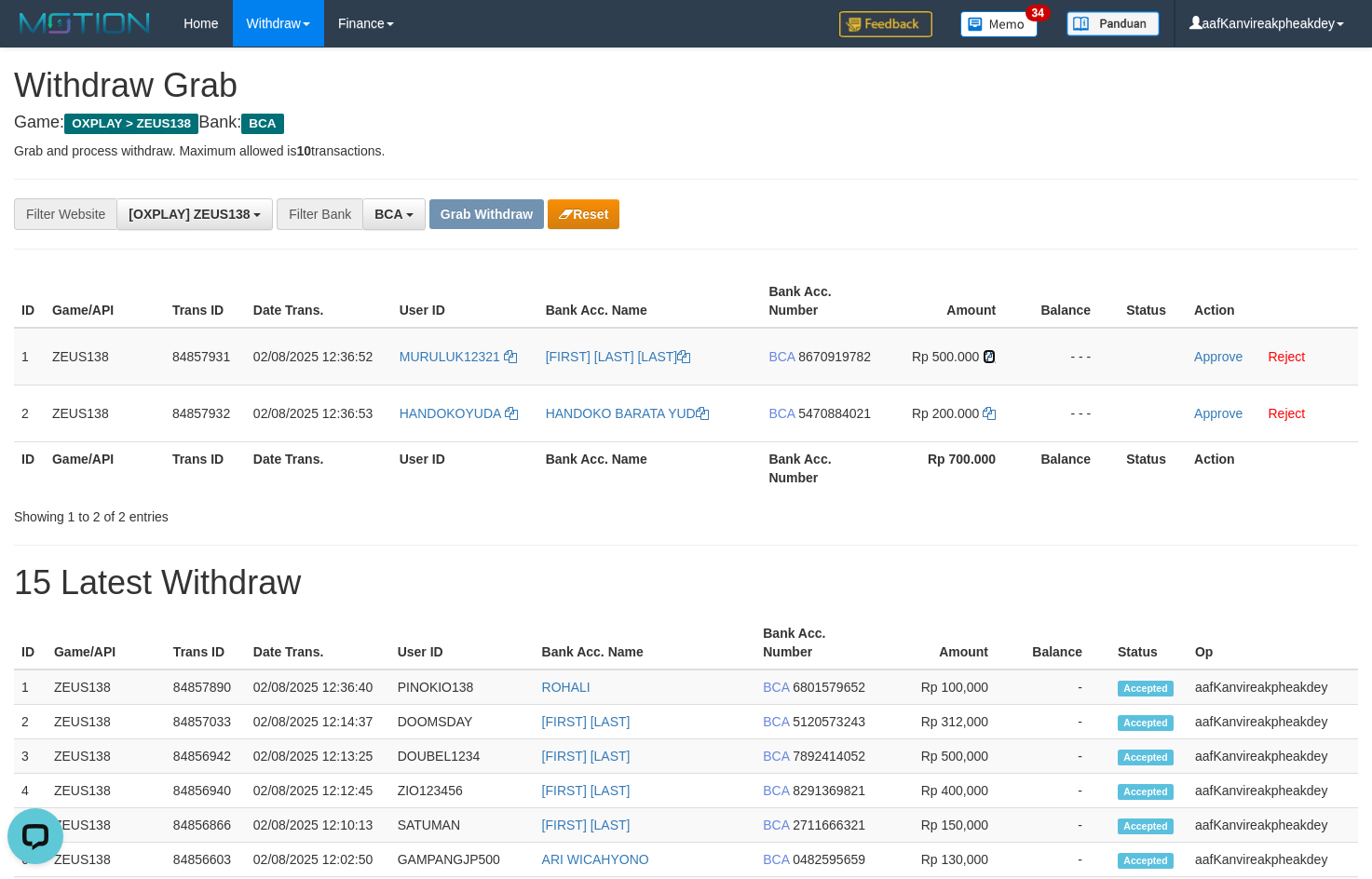 drag, startPoint x: 989, startPoint y: 361, endPoint x: 1381, endPoint y: 355, distance: 392.0459 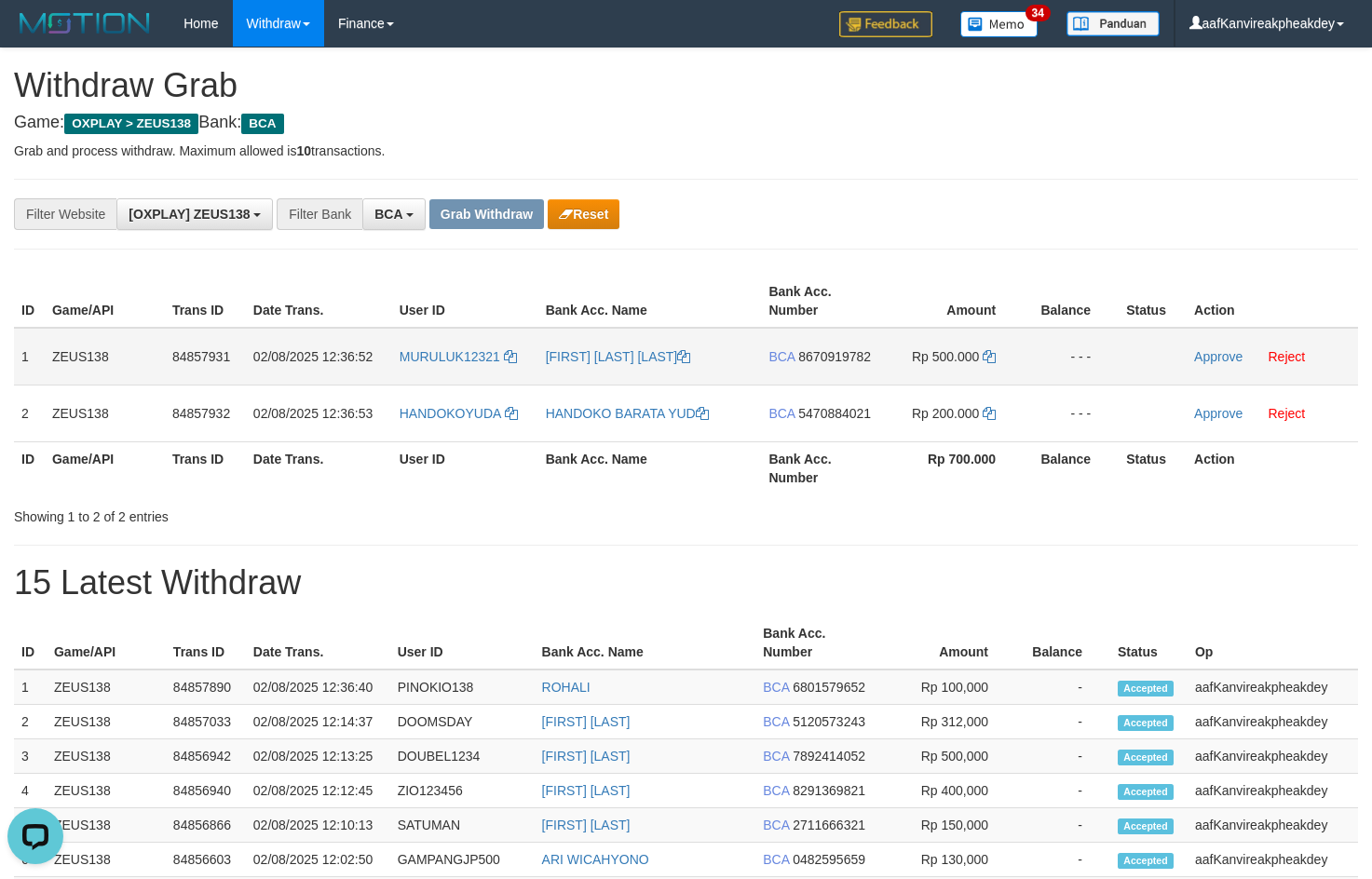 click on "Approve
Reject" at bounding box center (1272, 357) 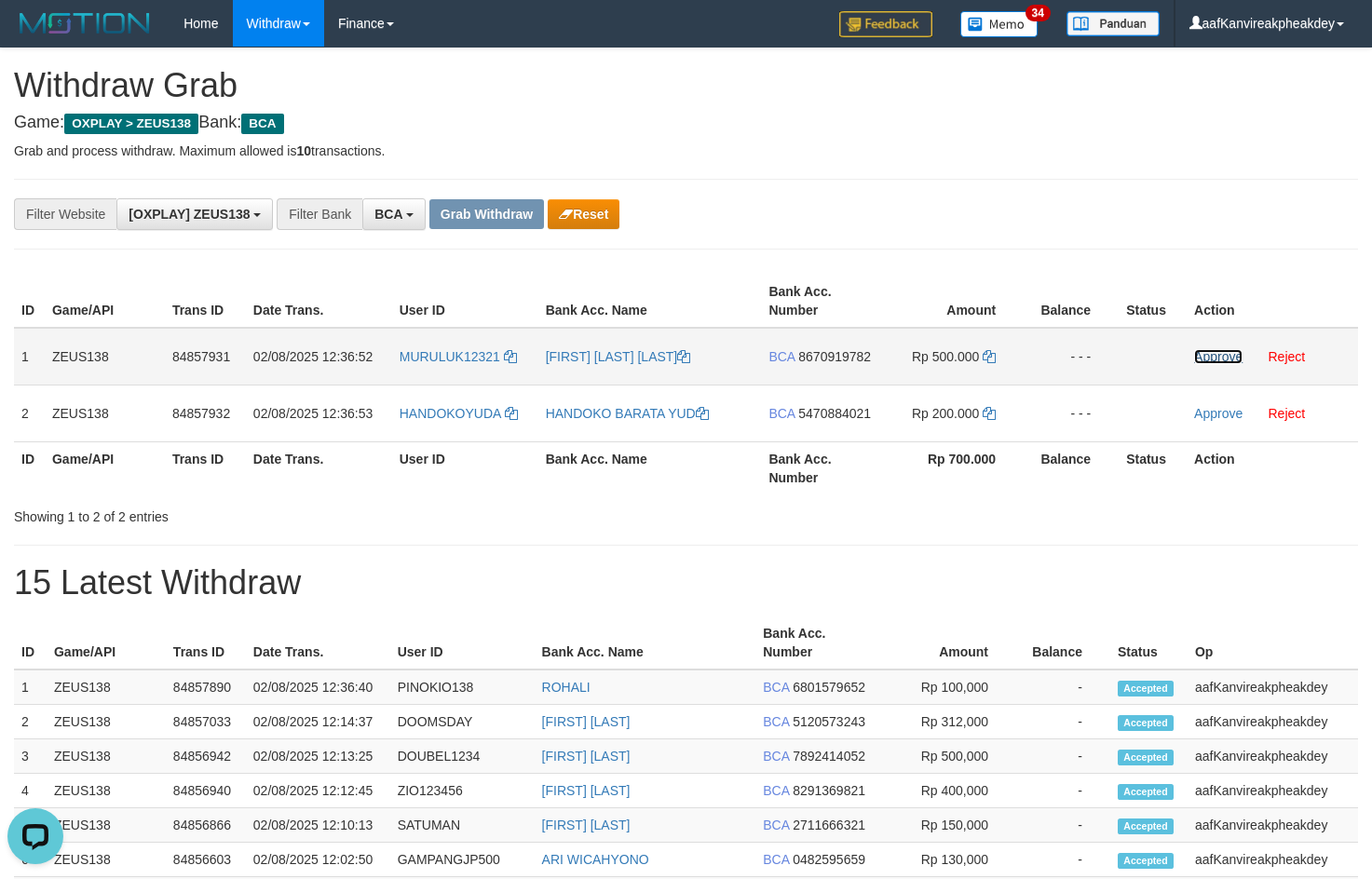 click on "Approve" at bounding box center [1218, 357] 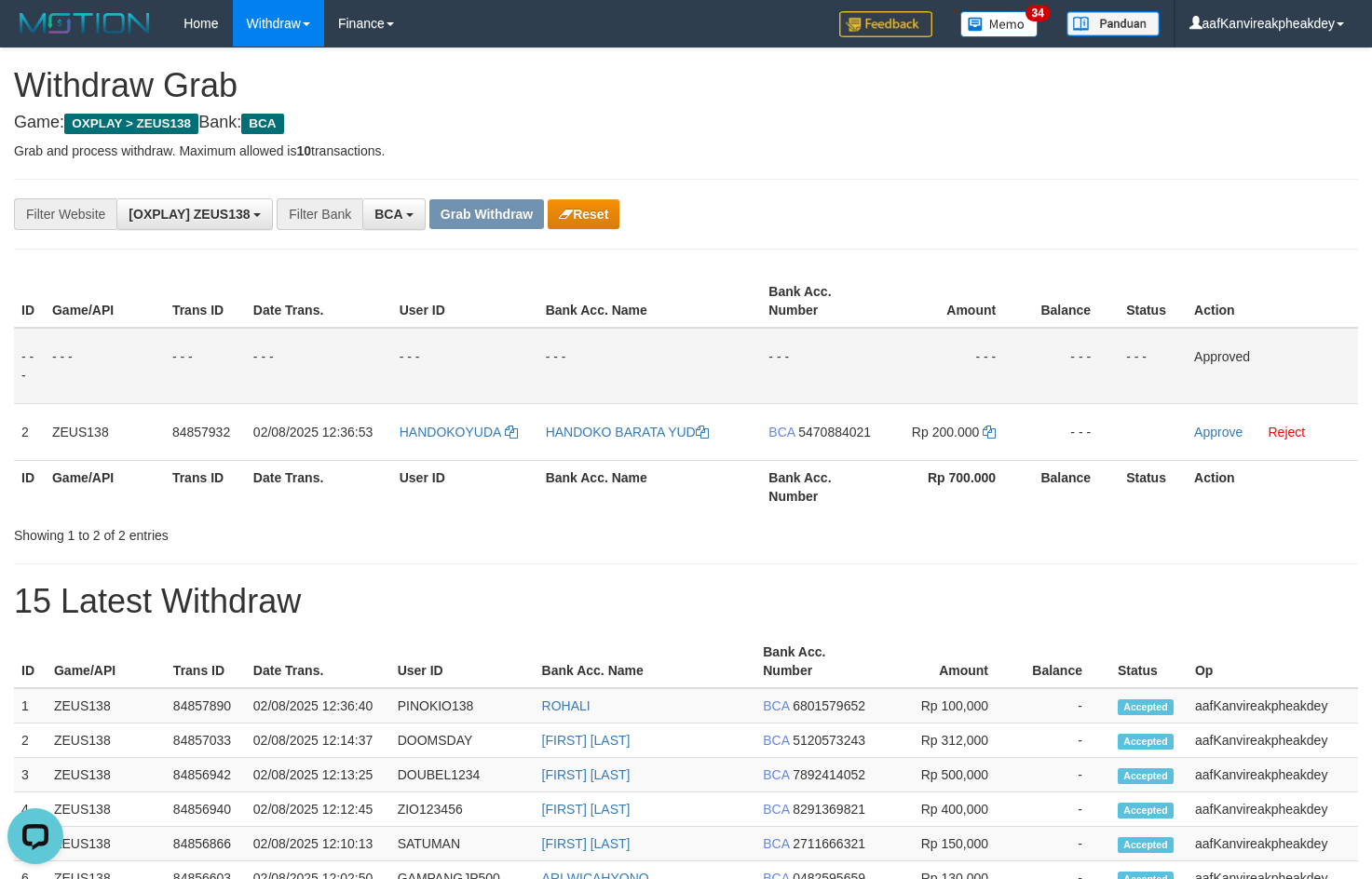 click on "Action" at bounding box center [1272, 301] 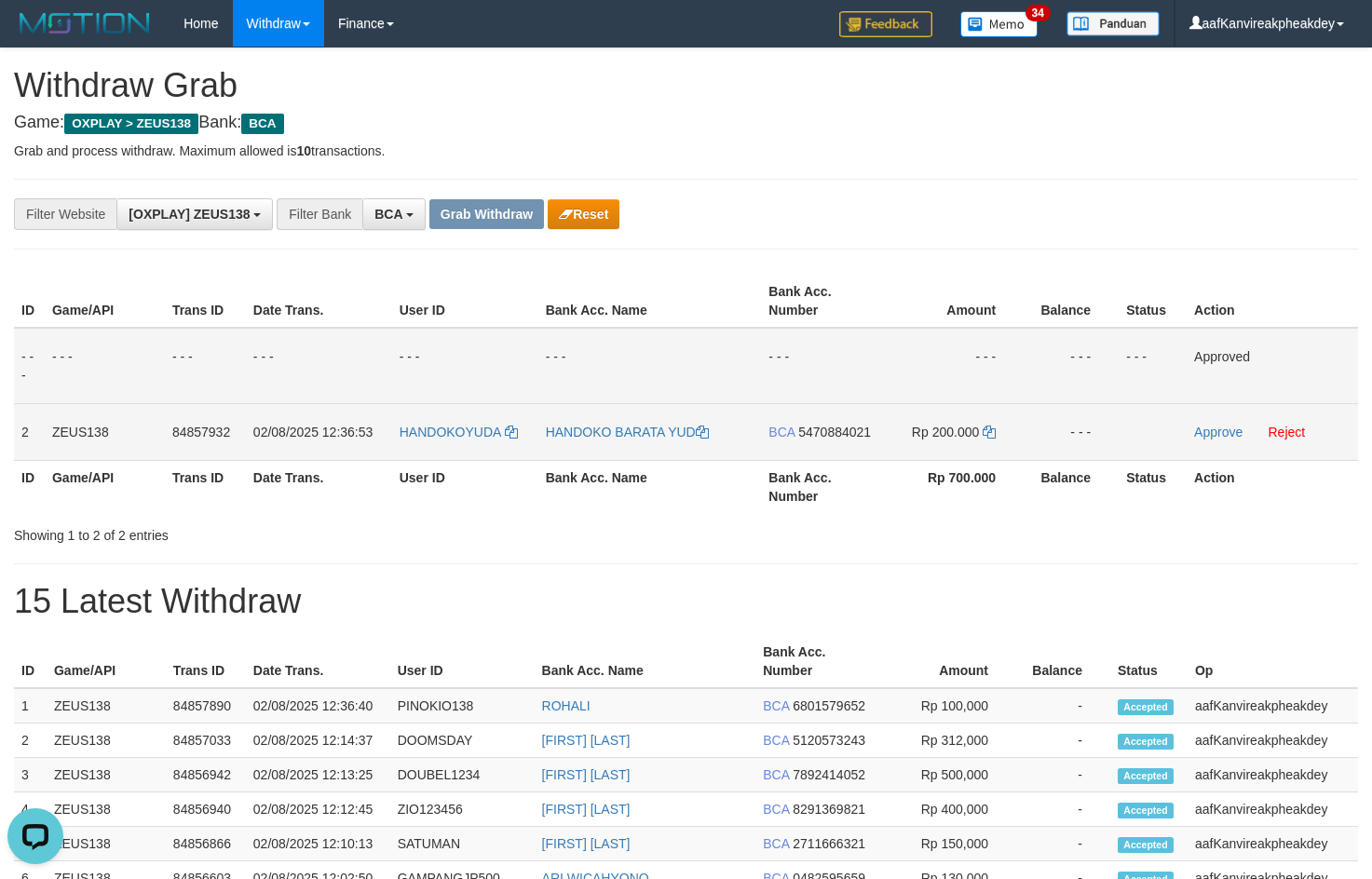 click on "5470884021" at bounding box center [835, 432] 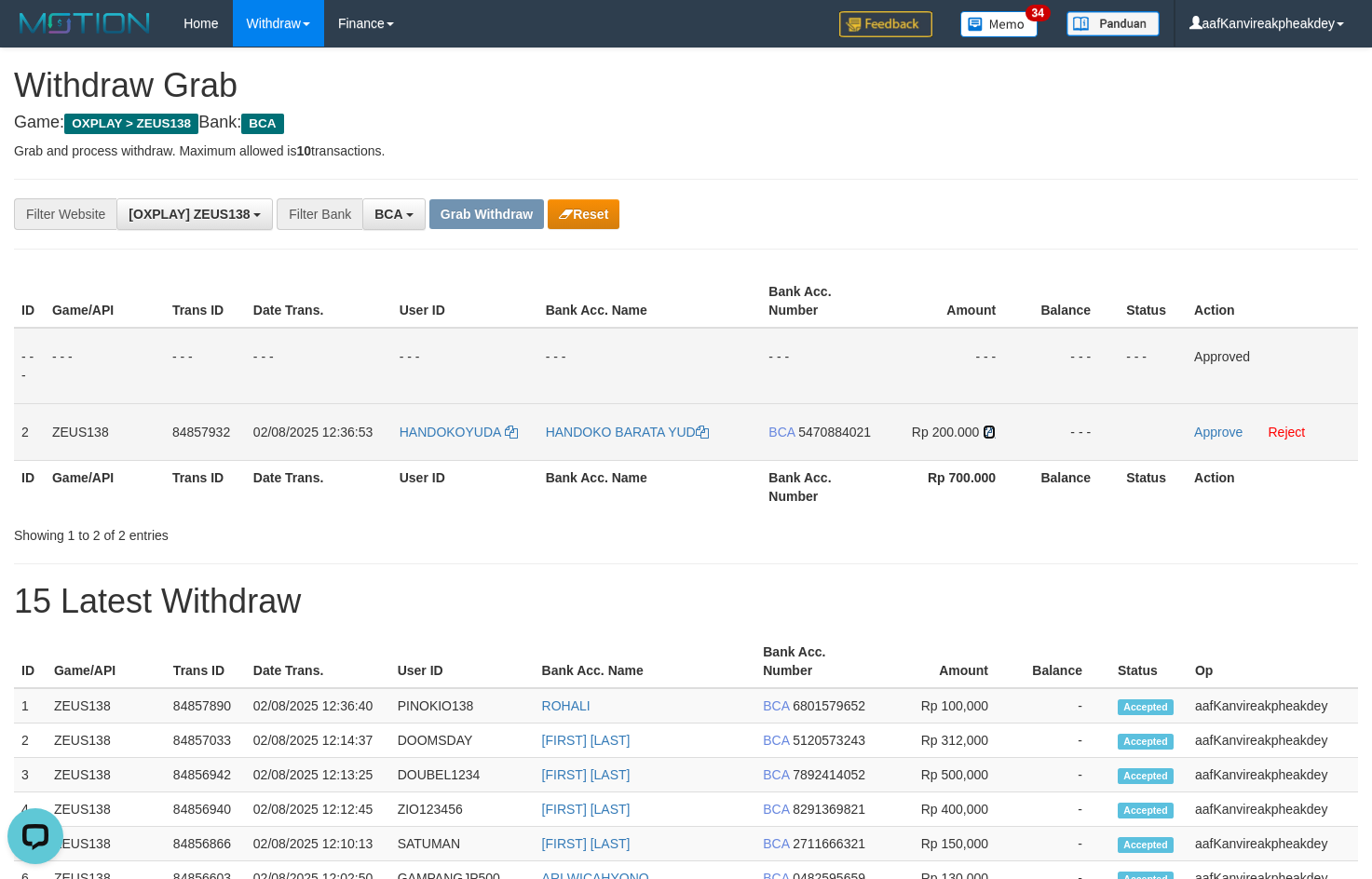 click at bounding box center (989, 432) 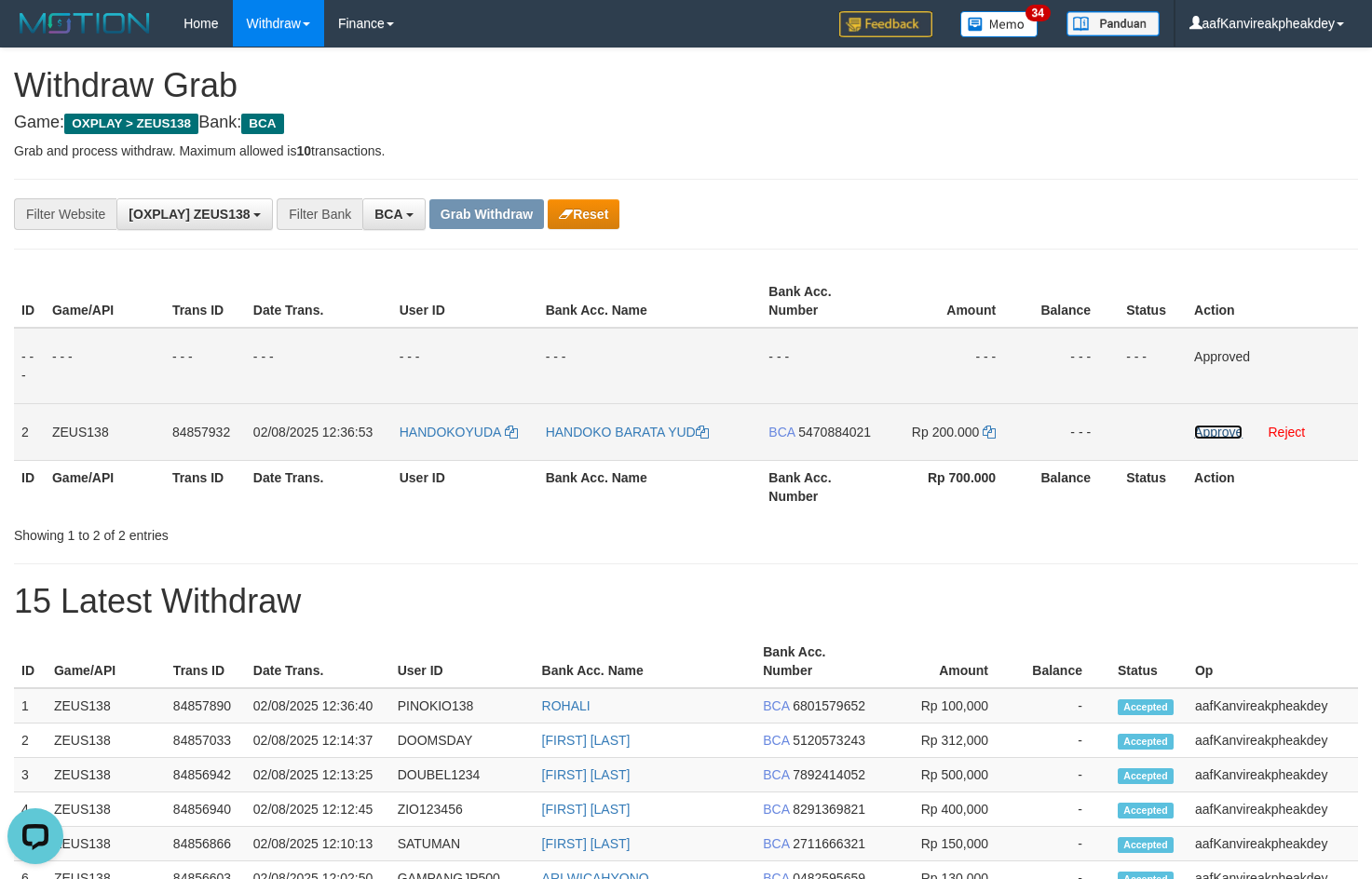 click on "Approve" at bounding box center (1218, 432) 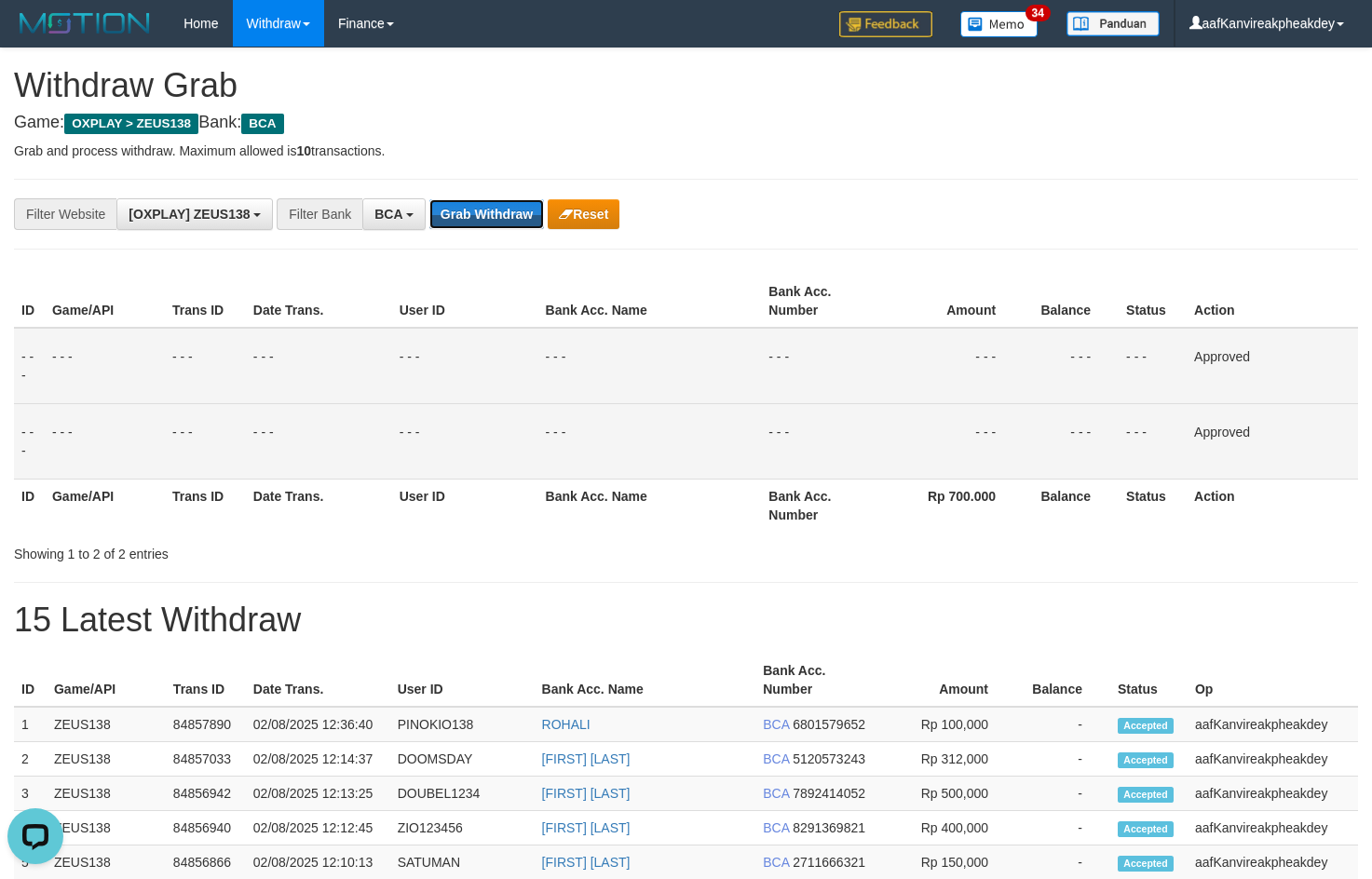 click on "Grab Withdraw" at bounding box center (486, 214) 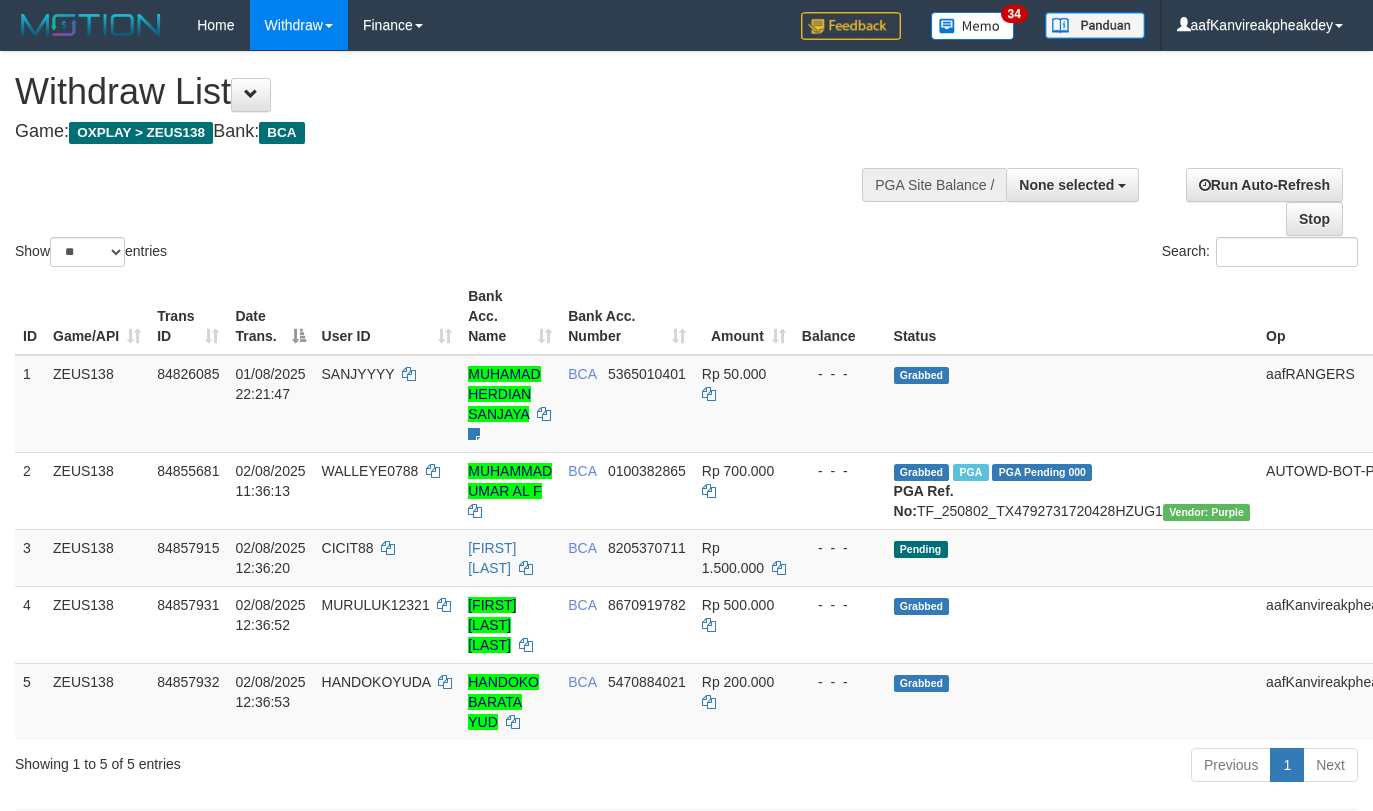 select 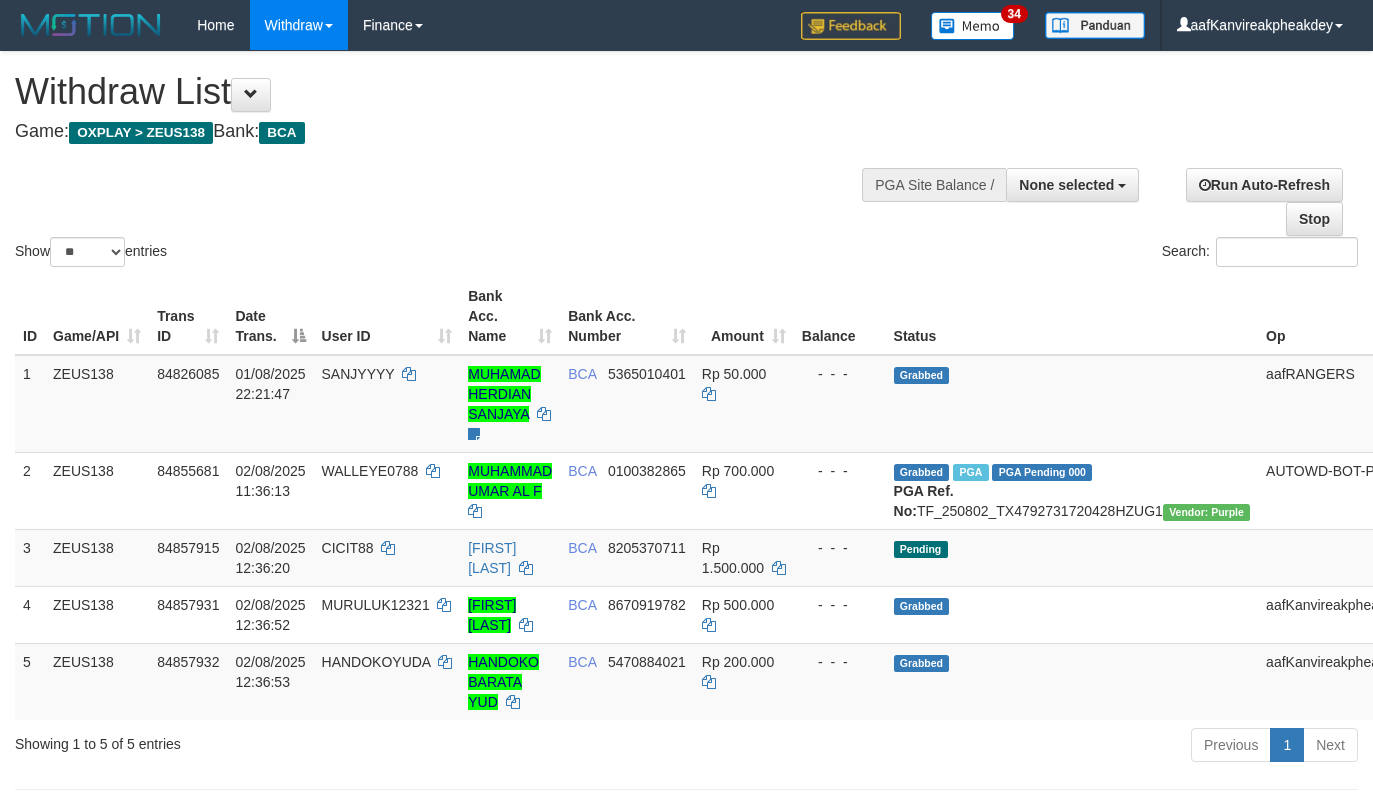 select 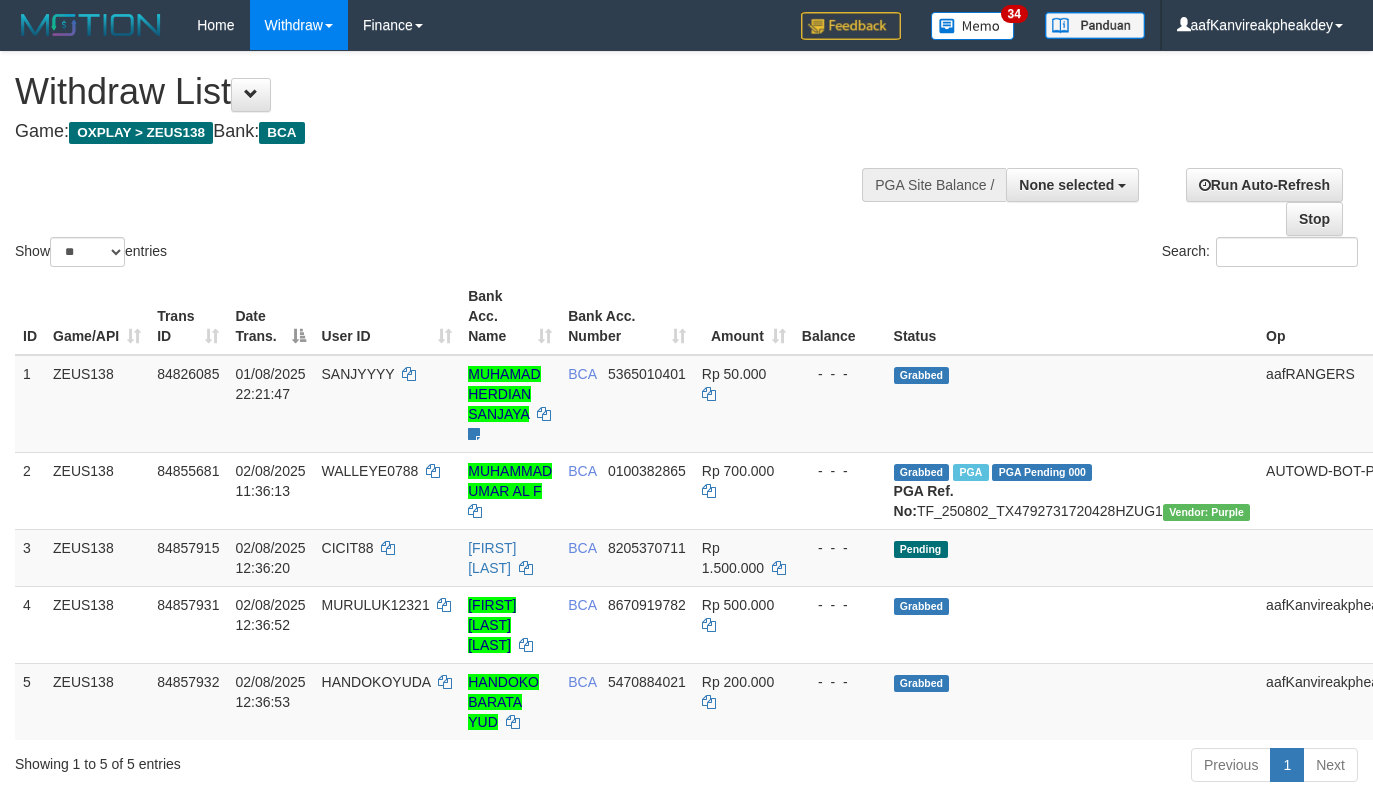 select 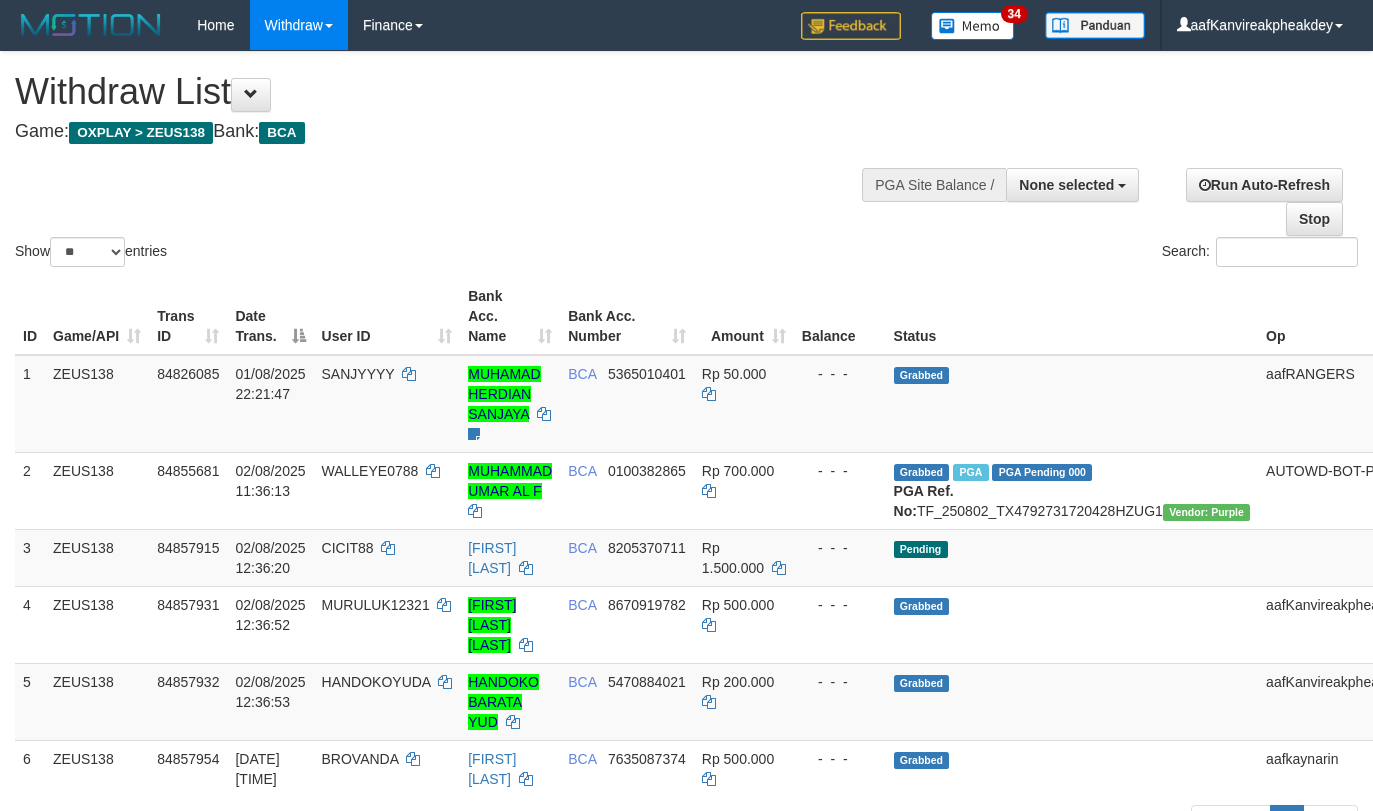 select 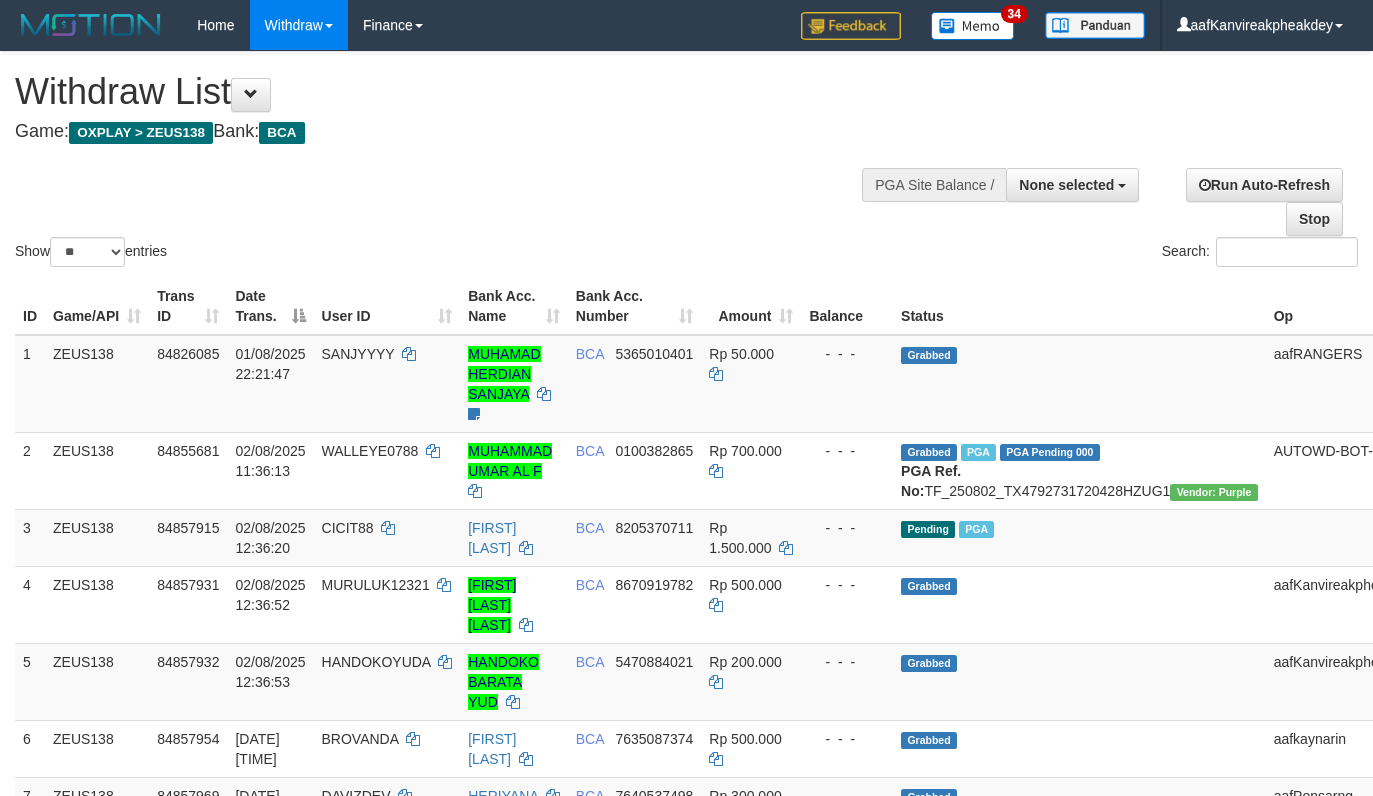 select 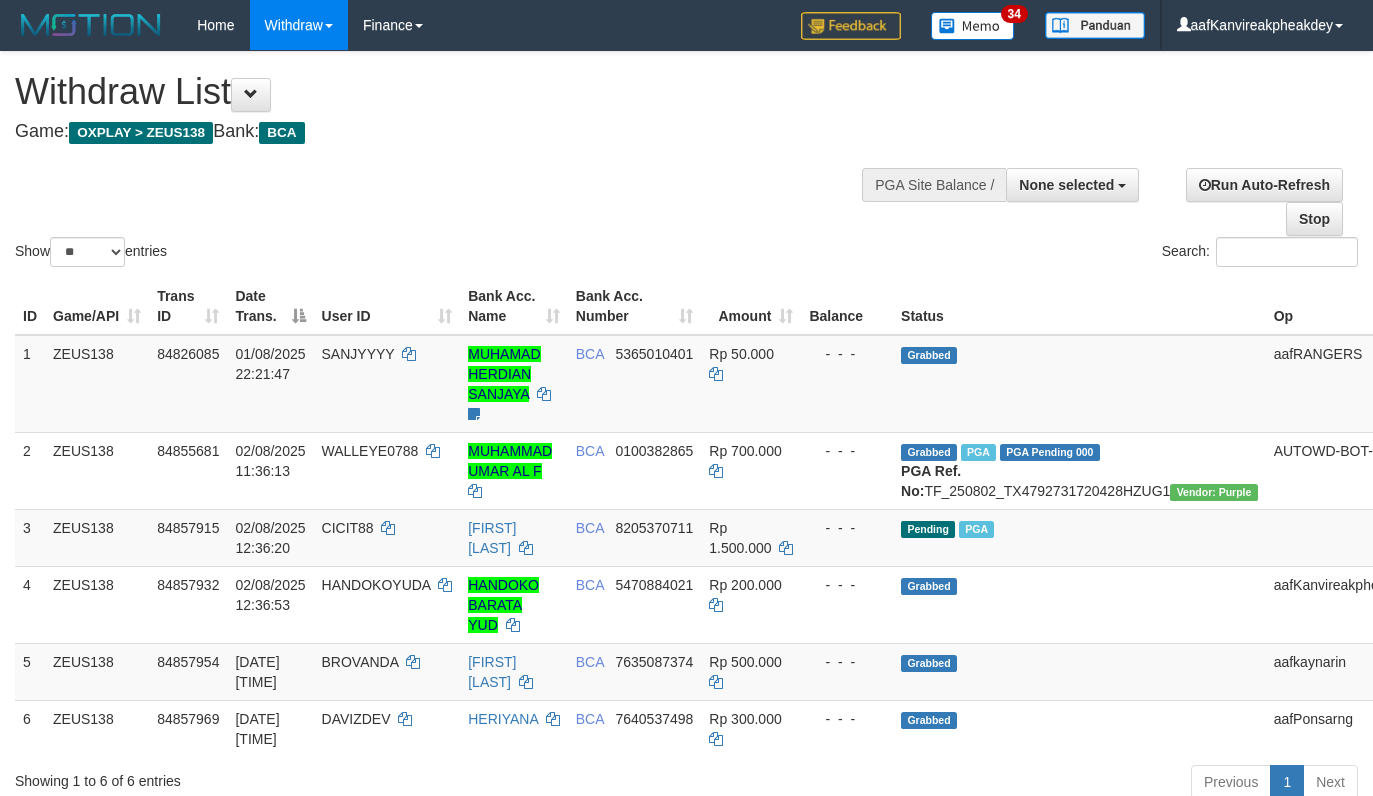 select 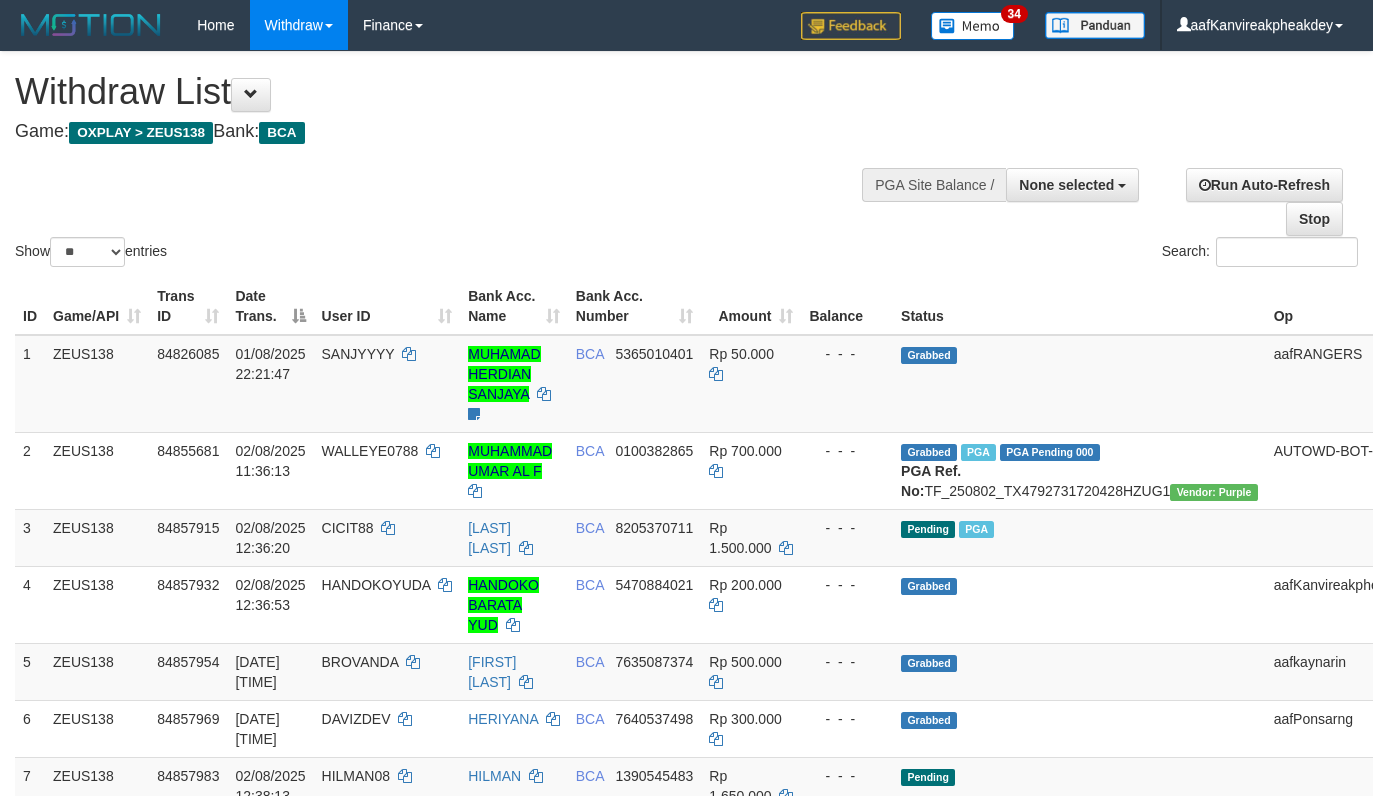 select 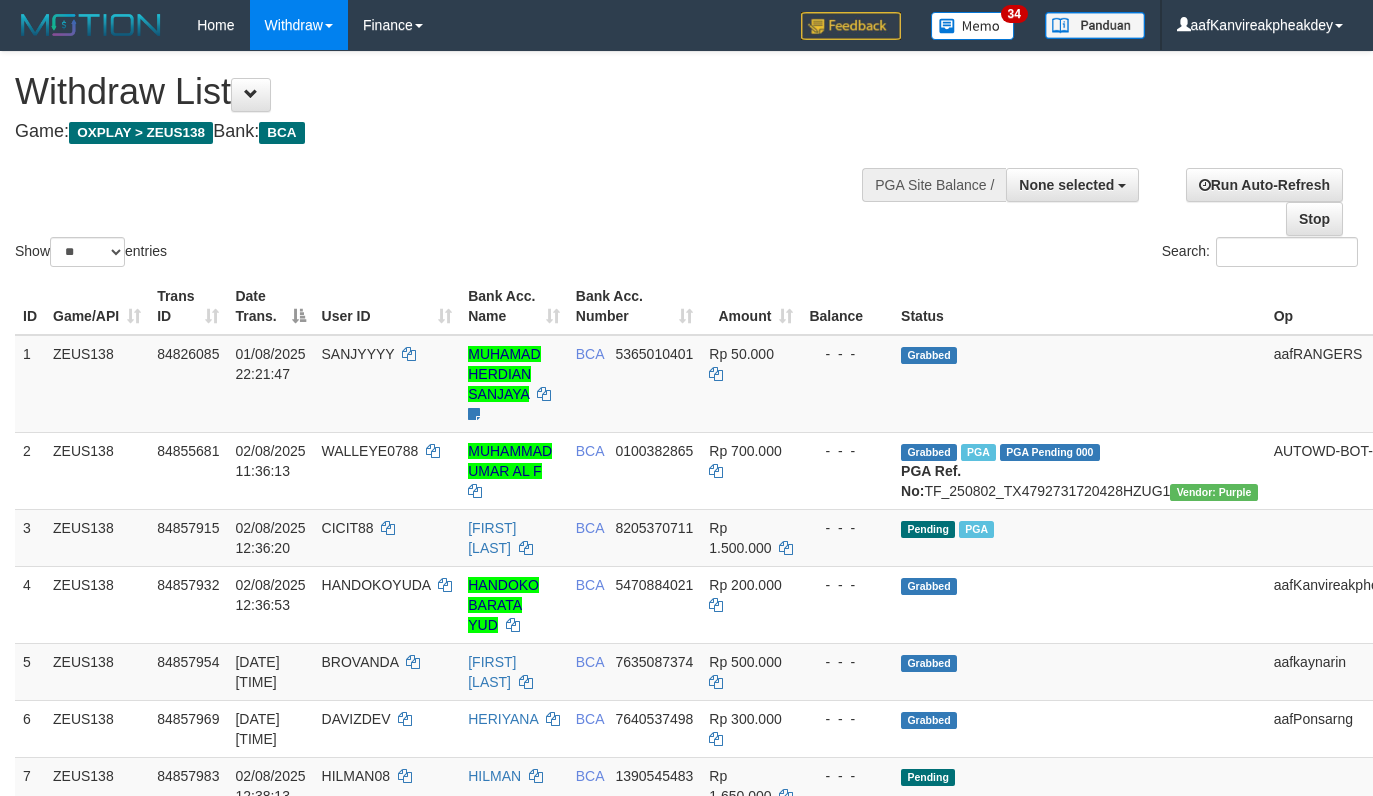 select 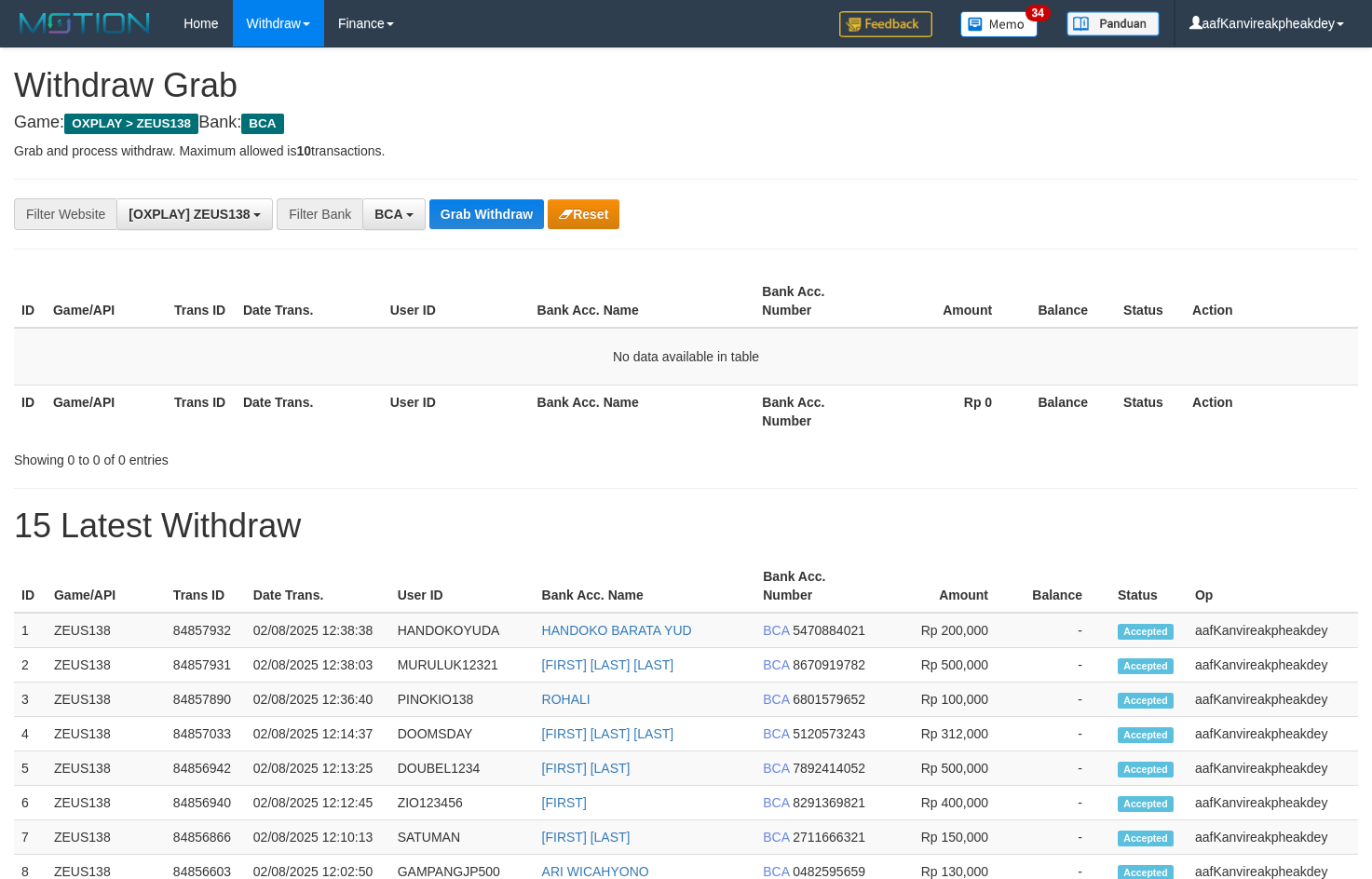 scroll, scrollTop: 0, scrollLeft: 0, axis: both 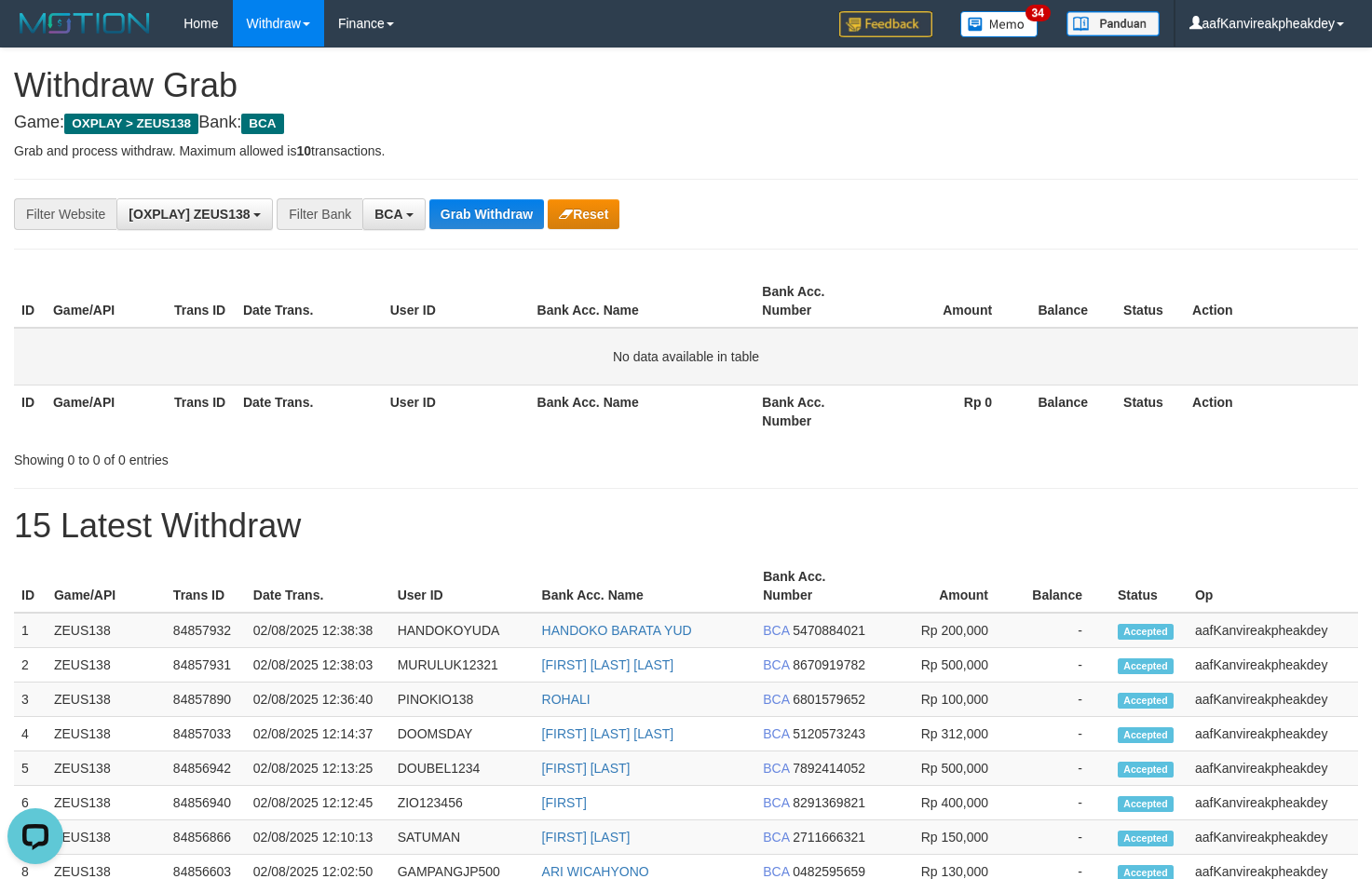 click on "No data available in table" at bounding box center [686, 357] 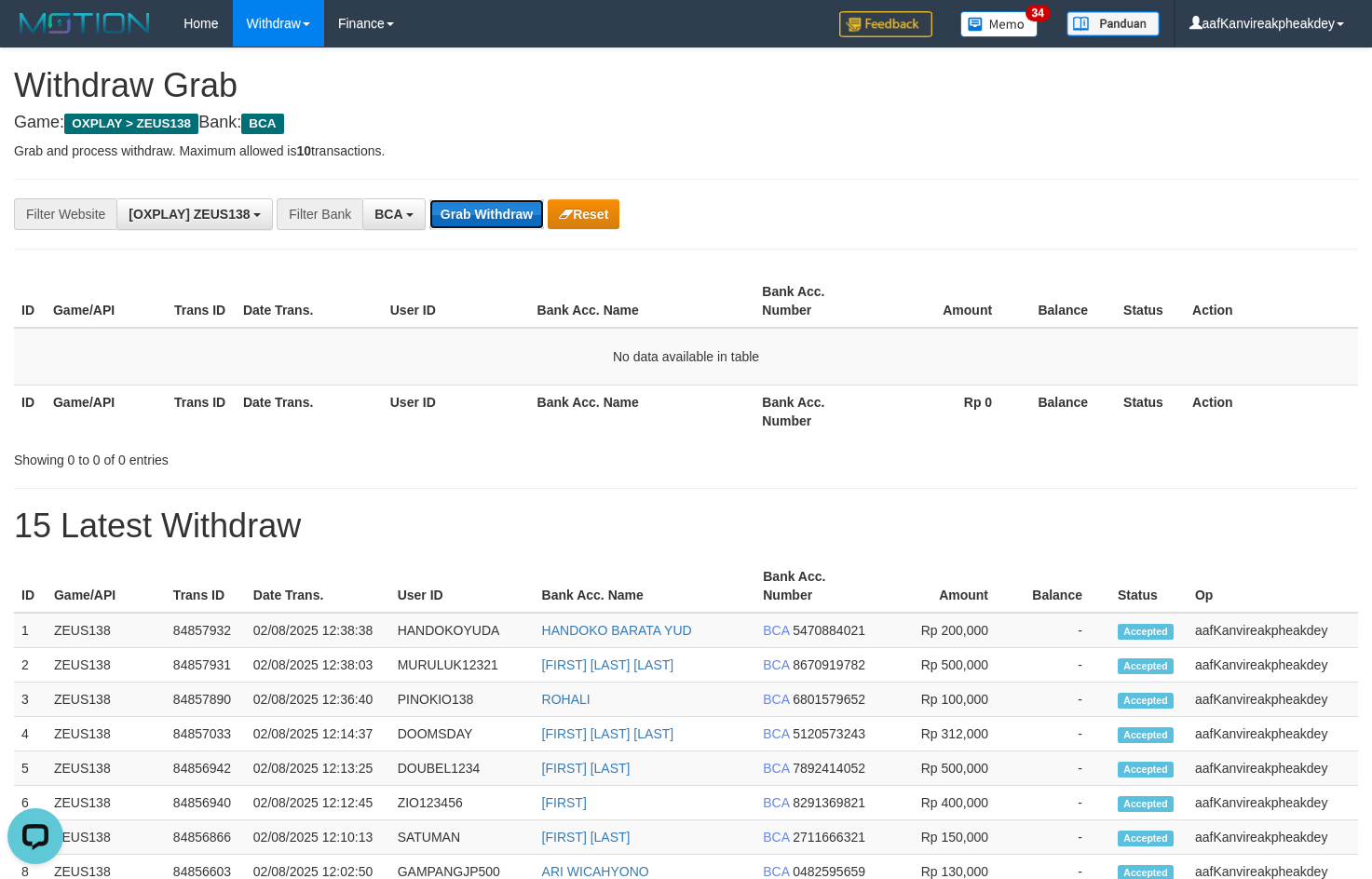 click on "Grab Withdraw" at bounding box center (486, 214) 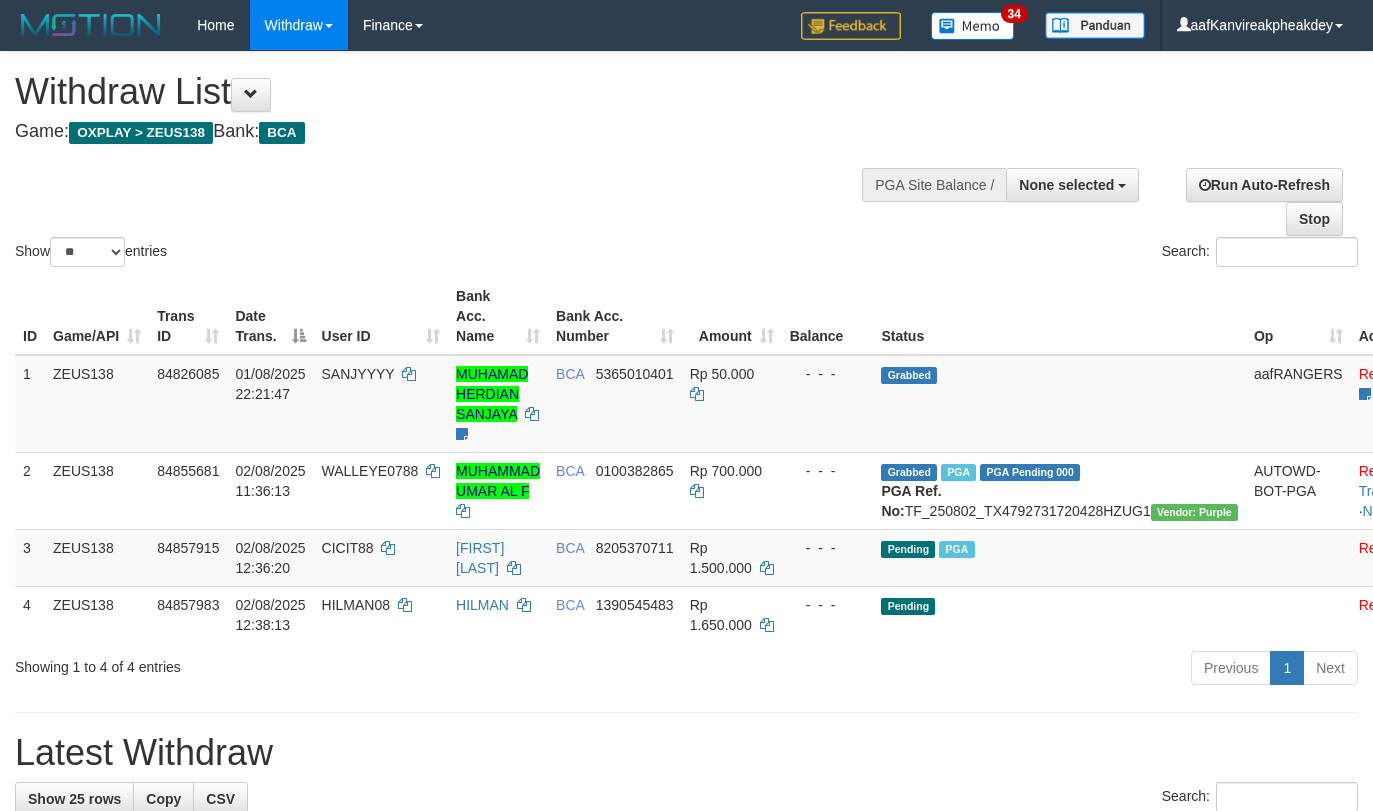 select 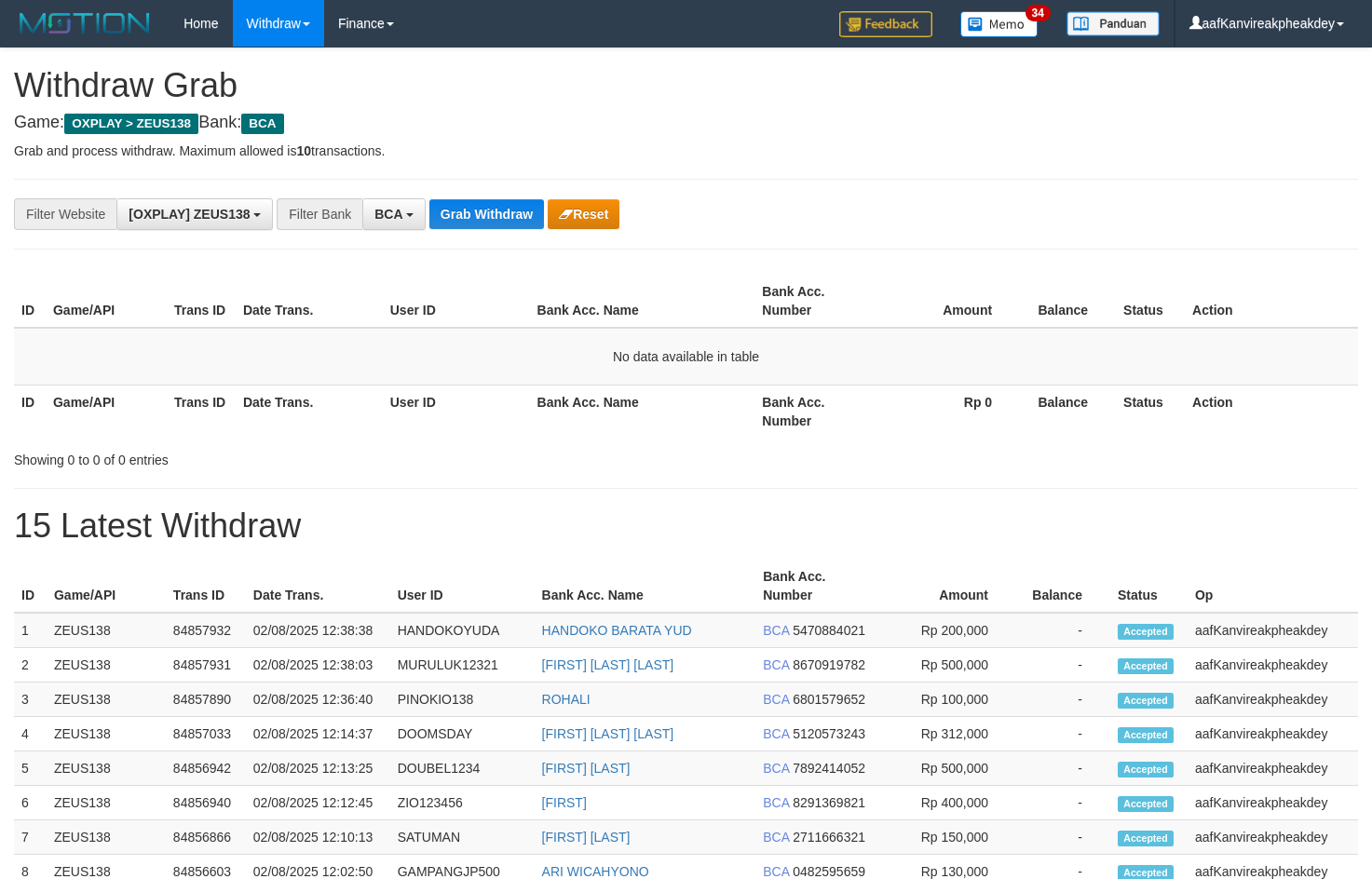 scroll, scrollTop: 0, scrollLeft: 0, axis: both 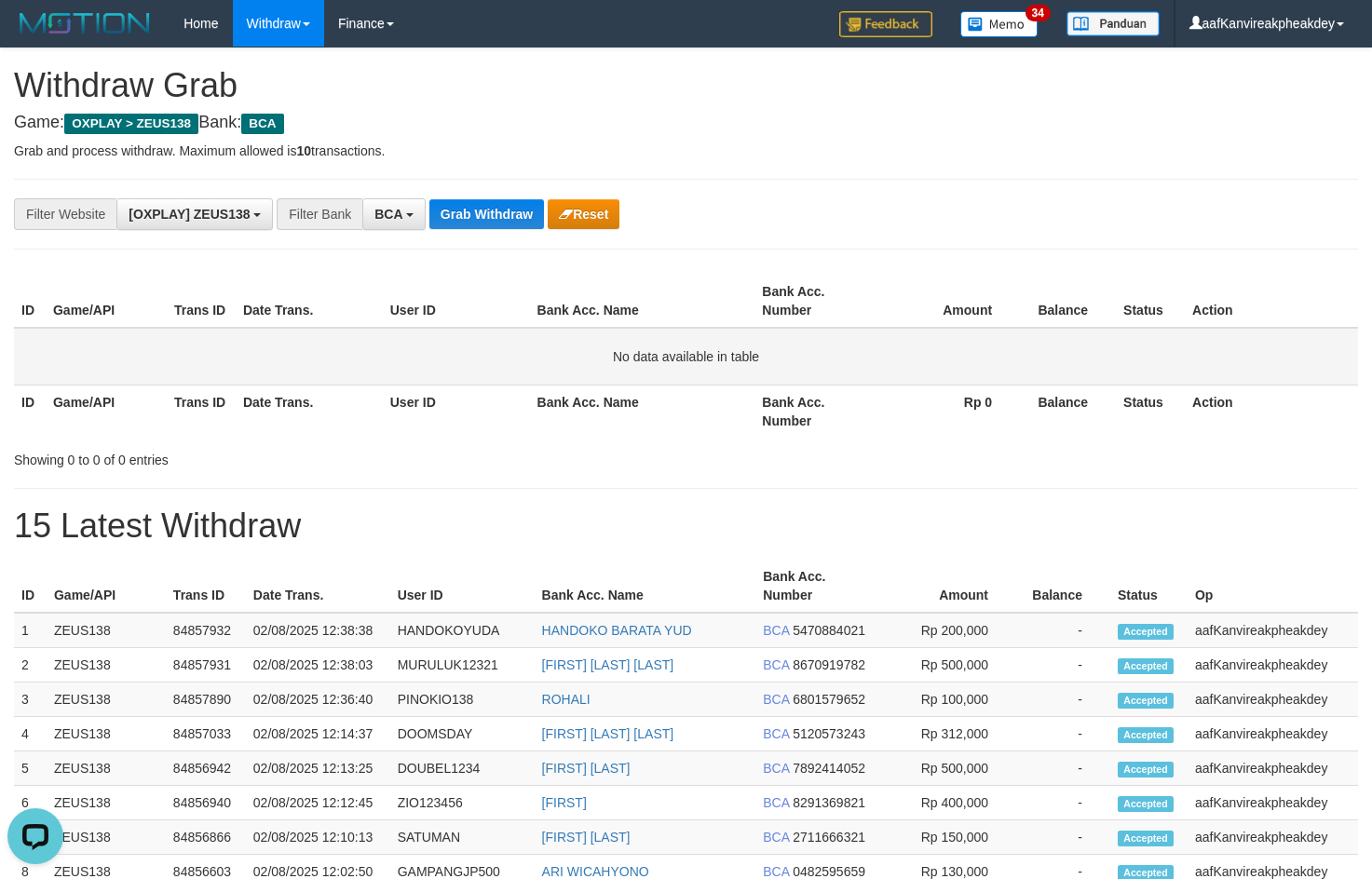 click on "No data available in table" at bounding box center (686, 357) 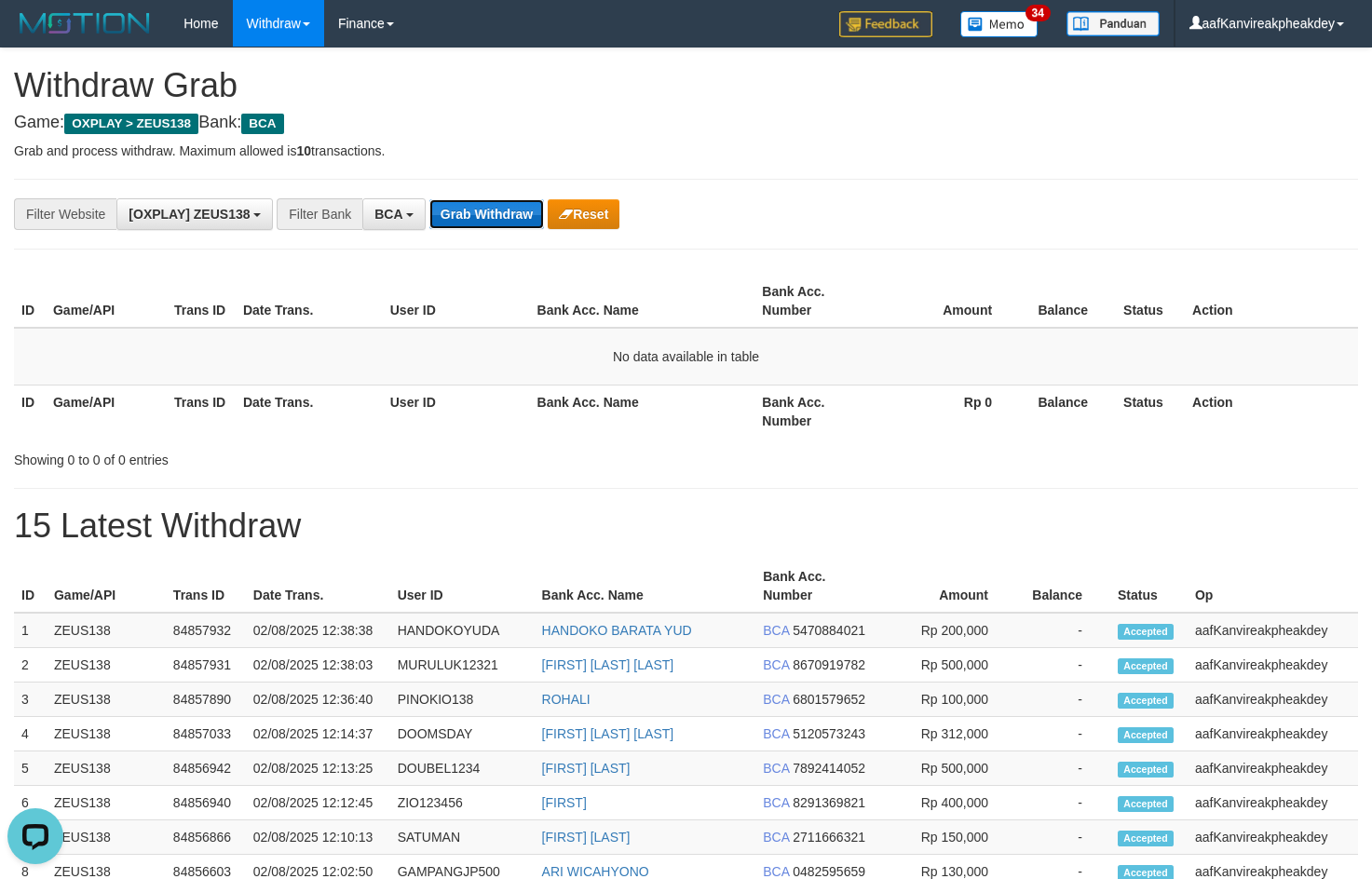 click on "Grab Withdraw" at bounding box center (486, 214) 